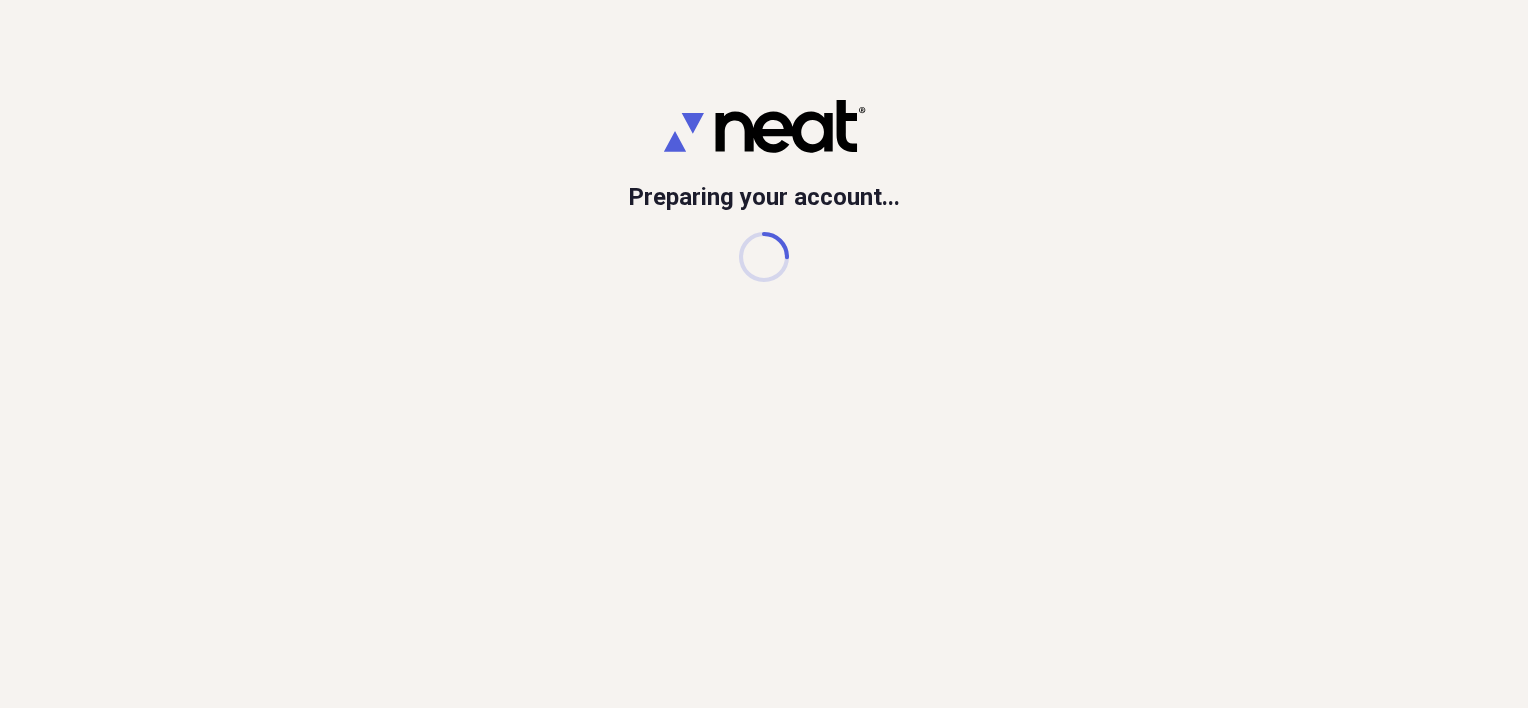 scroll, scrollTop: 0, scrollLeft: 0, axis: both 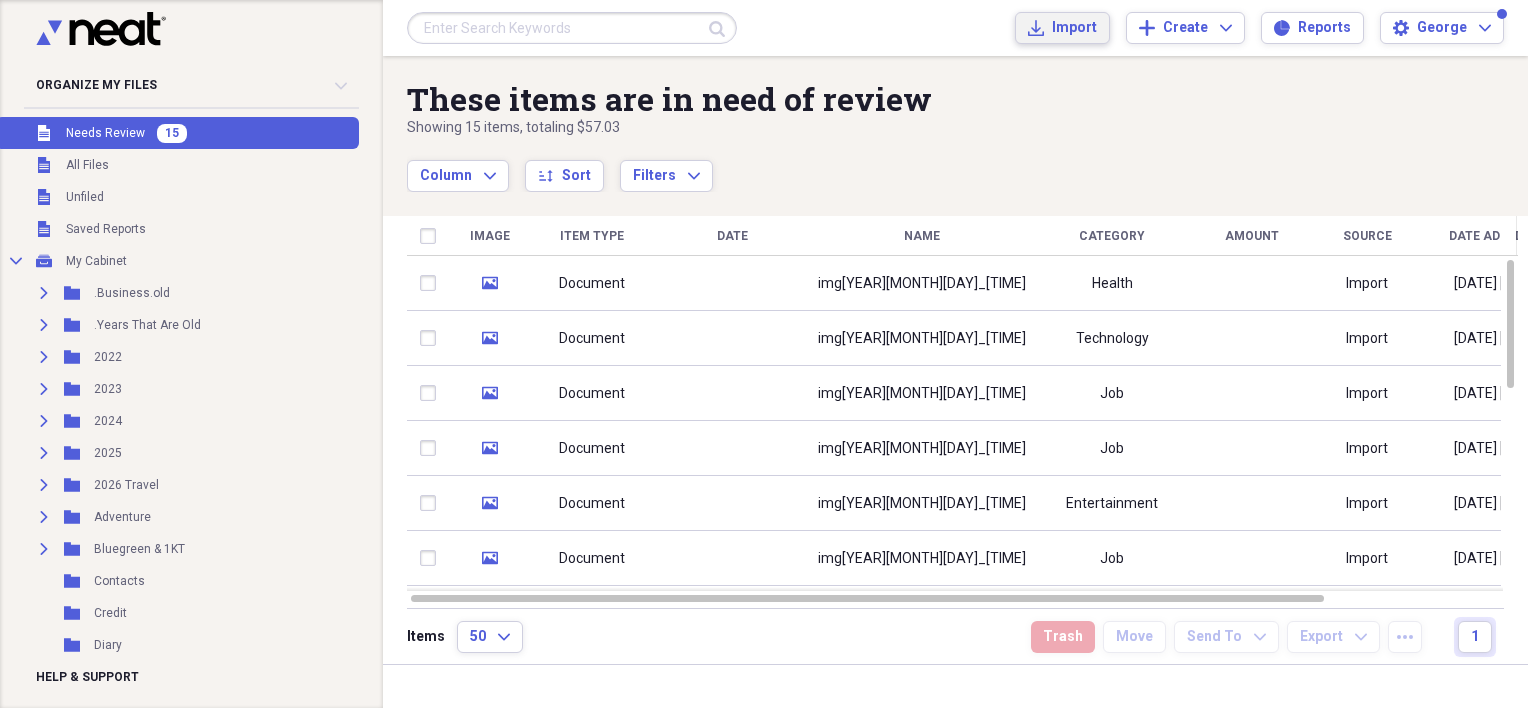 click on "Import Import" at bounding box center (1062, 28) 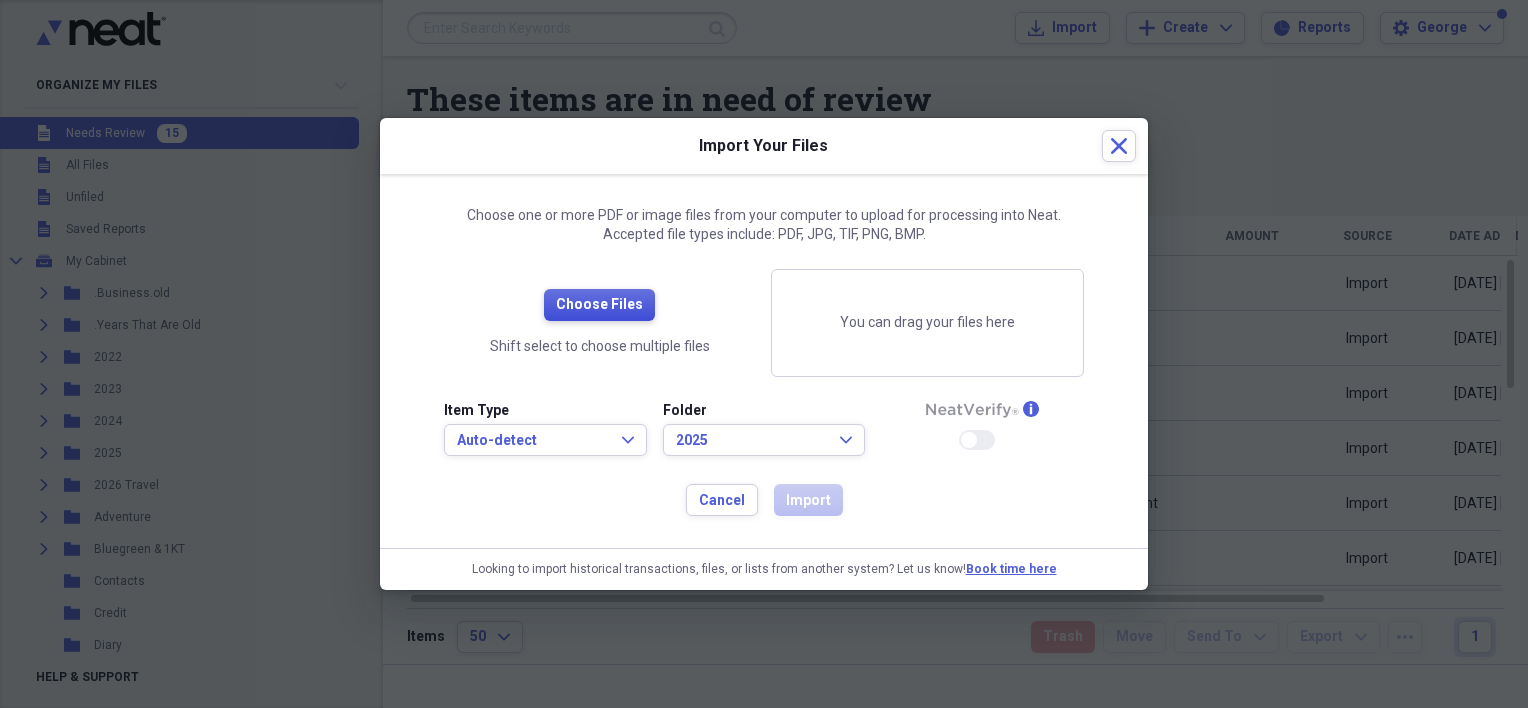 click on "Choose Files" at bounding box center [599, 305] 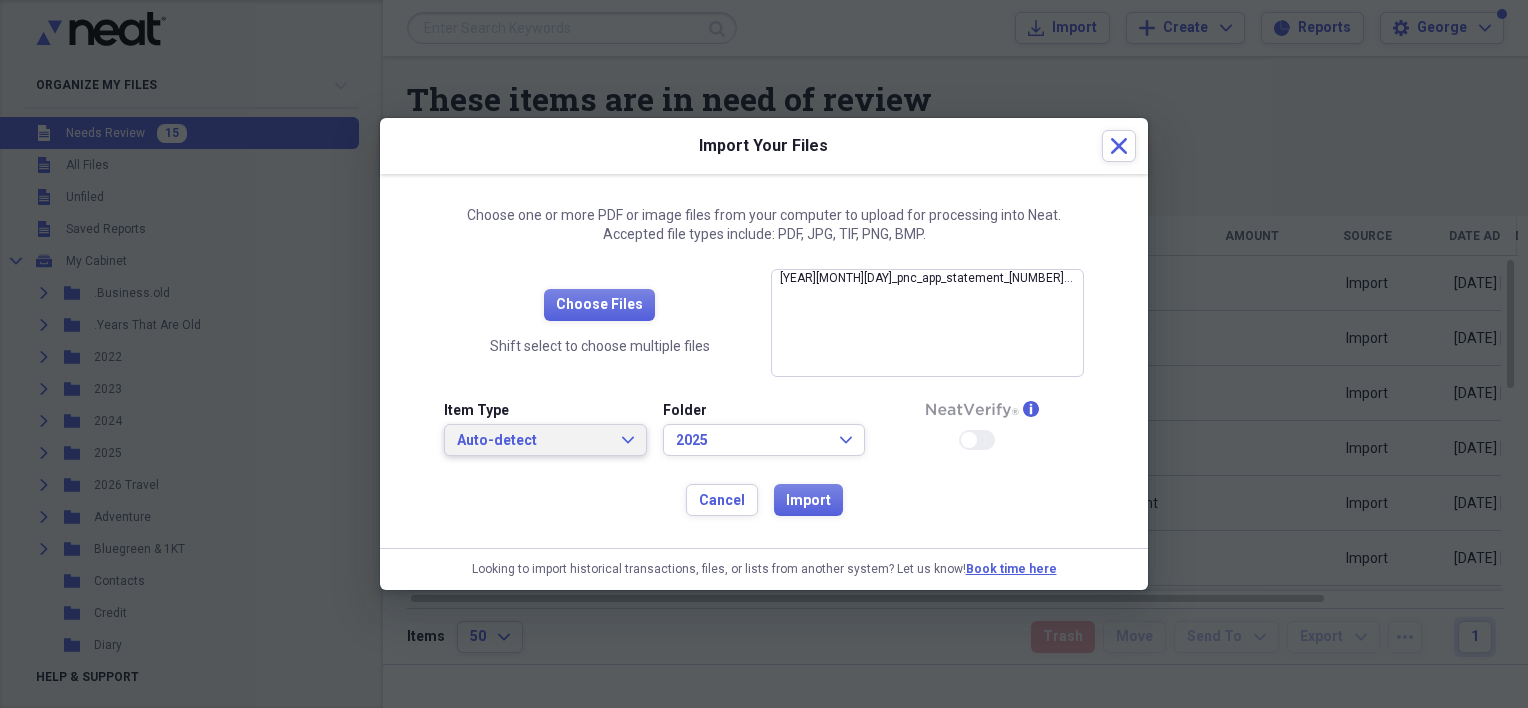 click on "Auto-detect" at bounding box center (533, 441) 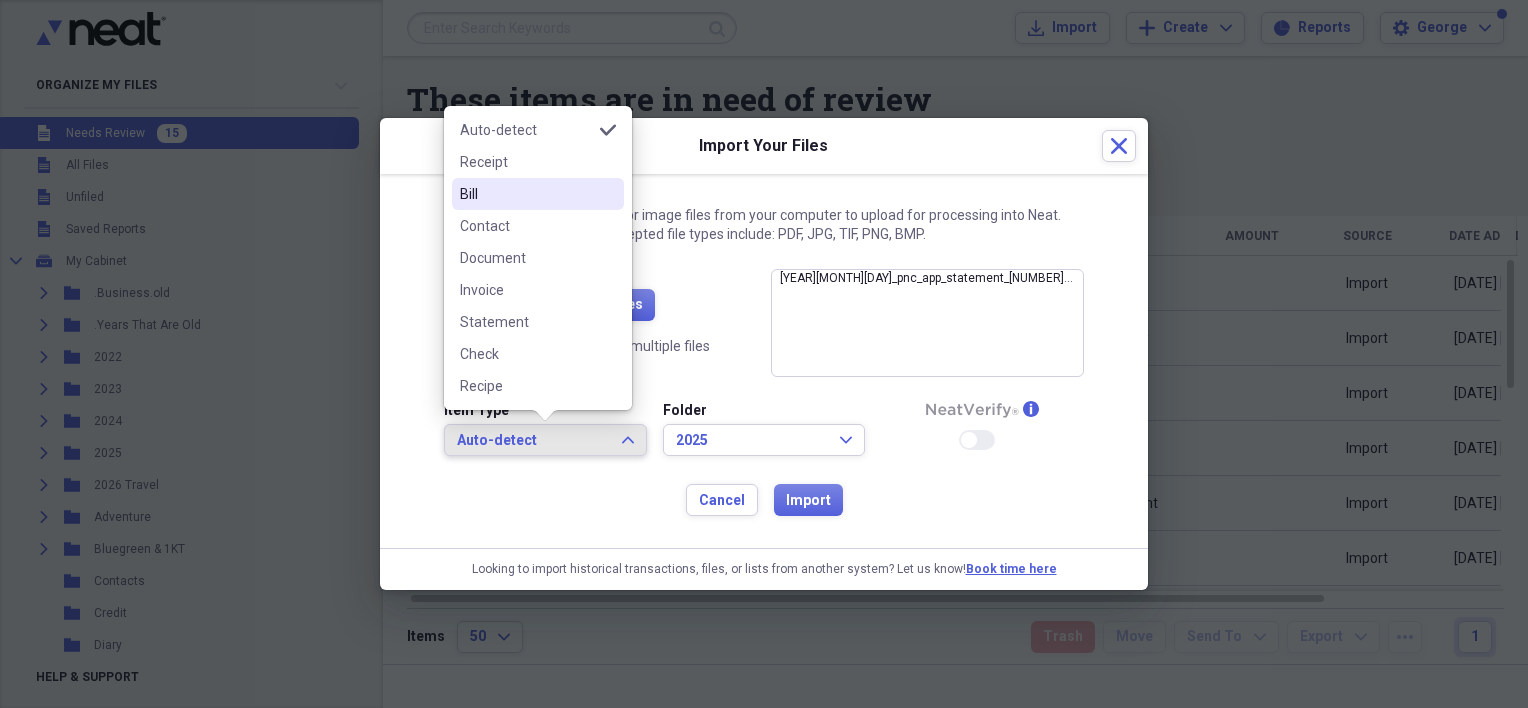 click on "Bill" at bounding box center (526, 194) 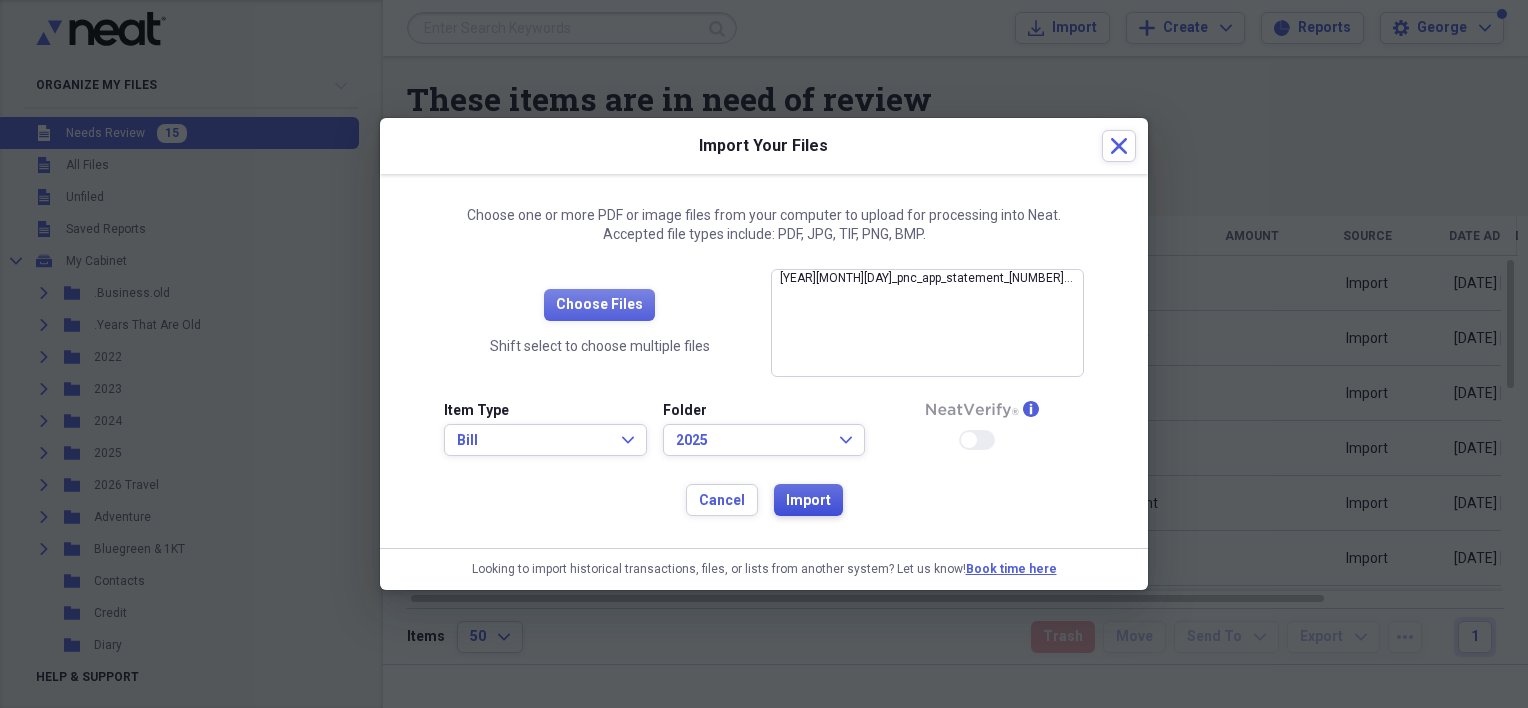 click on "Import" at bounding box center [808, 501] 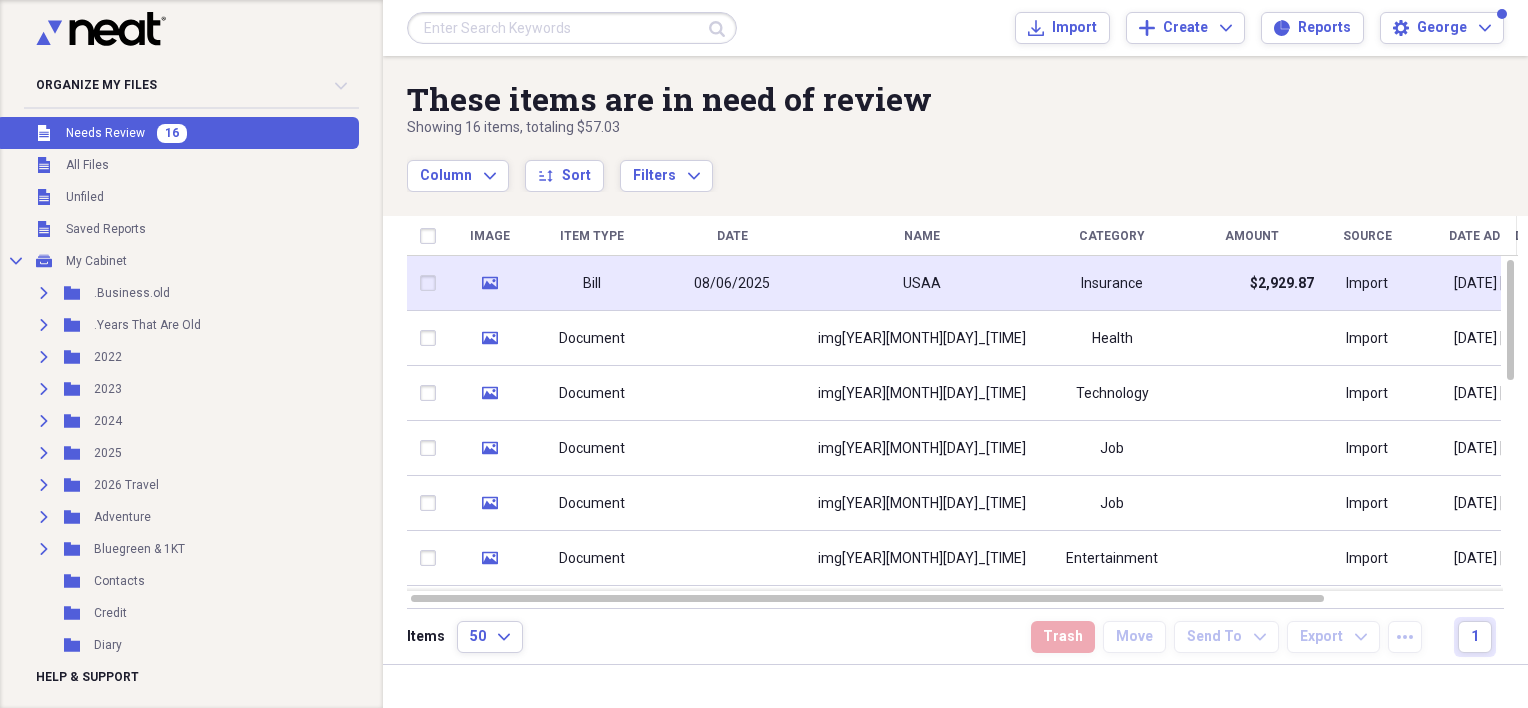 click on "Bill" at bounding box center (592, 283) 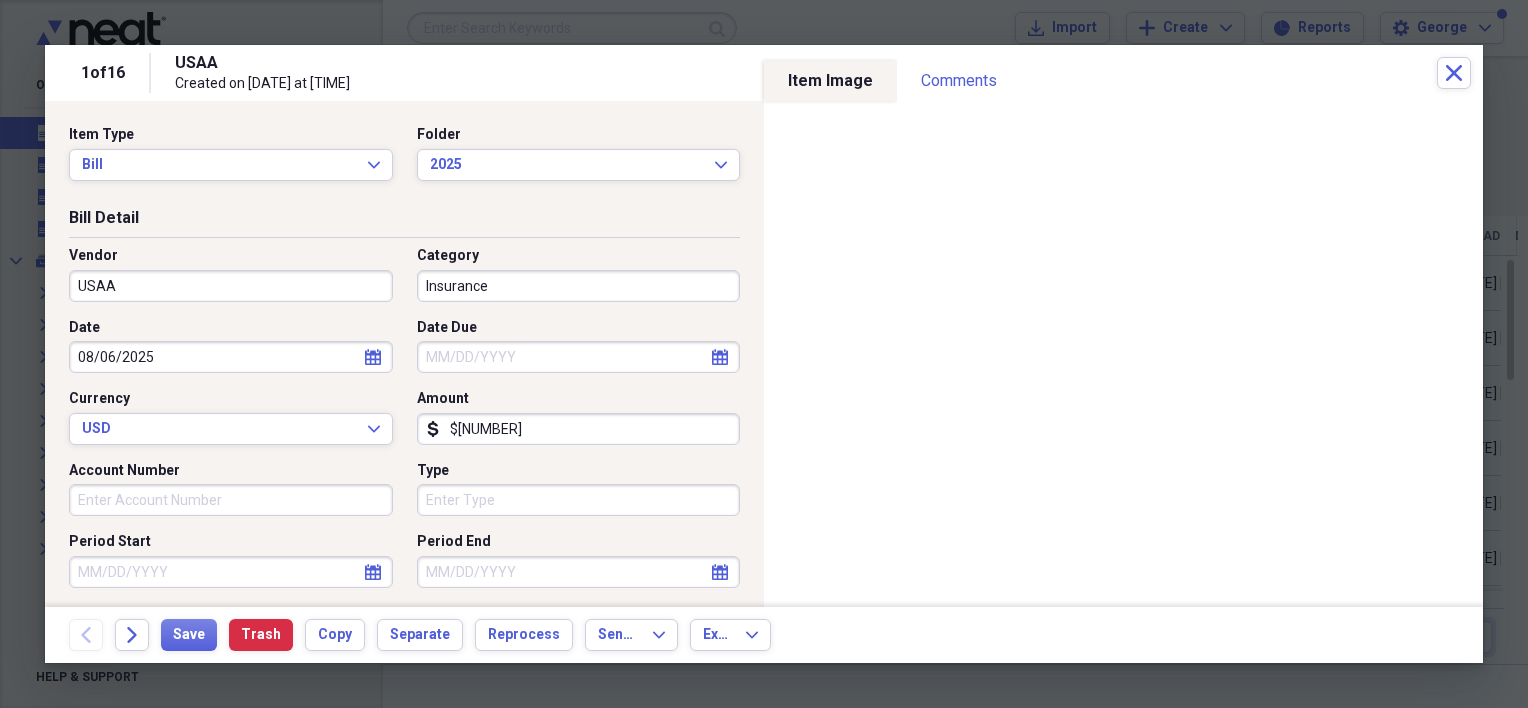 click on "USAA" at bounding box center [231, 286] 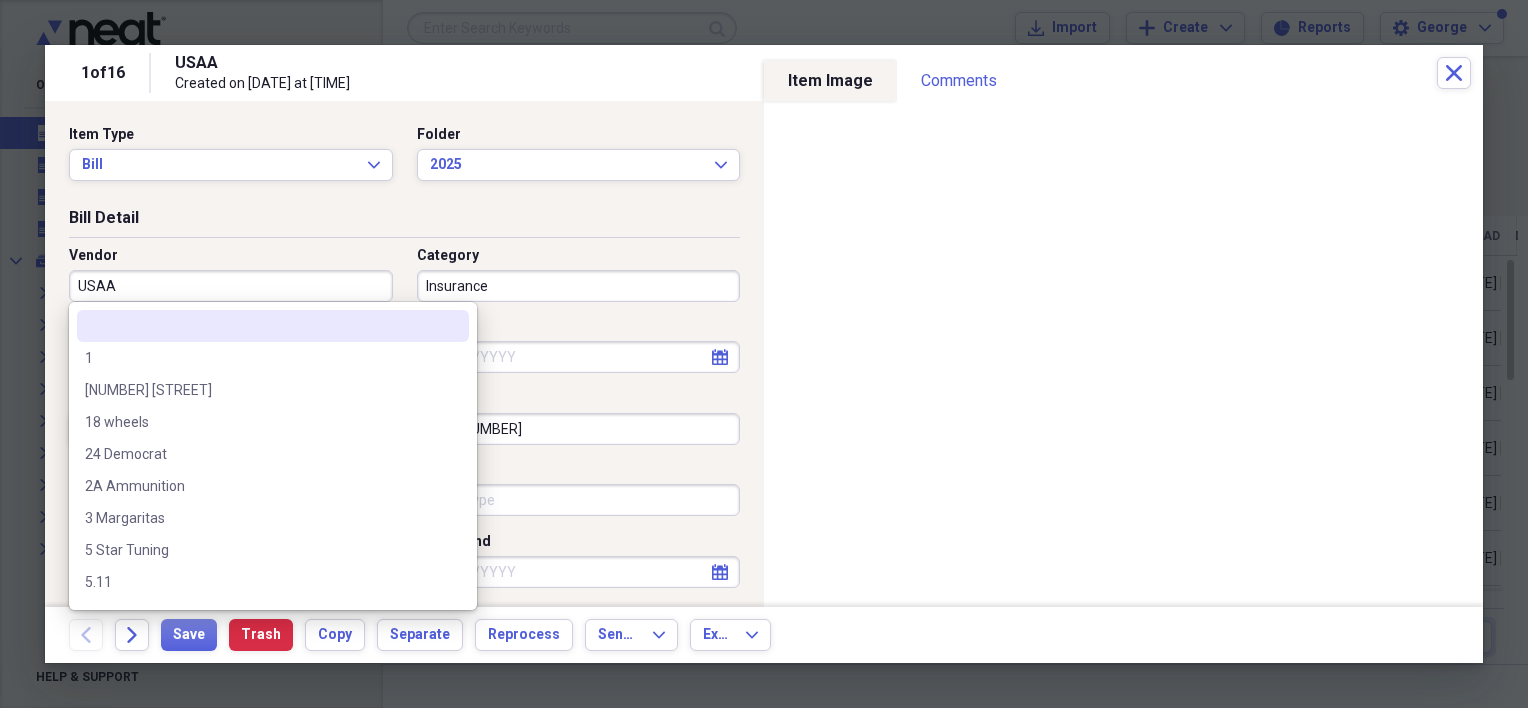 click on "USAA" at bounding box center (231, 286) 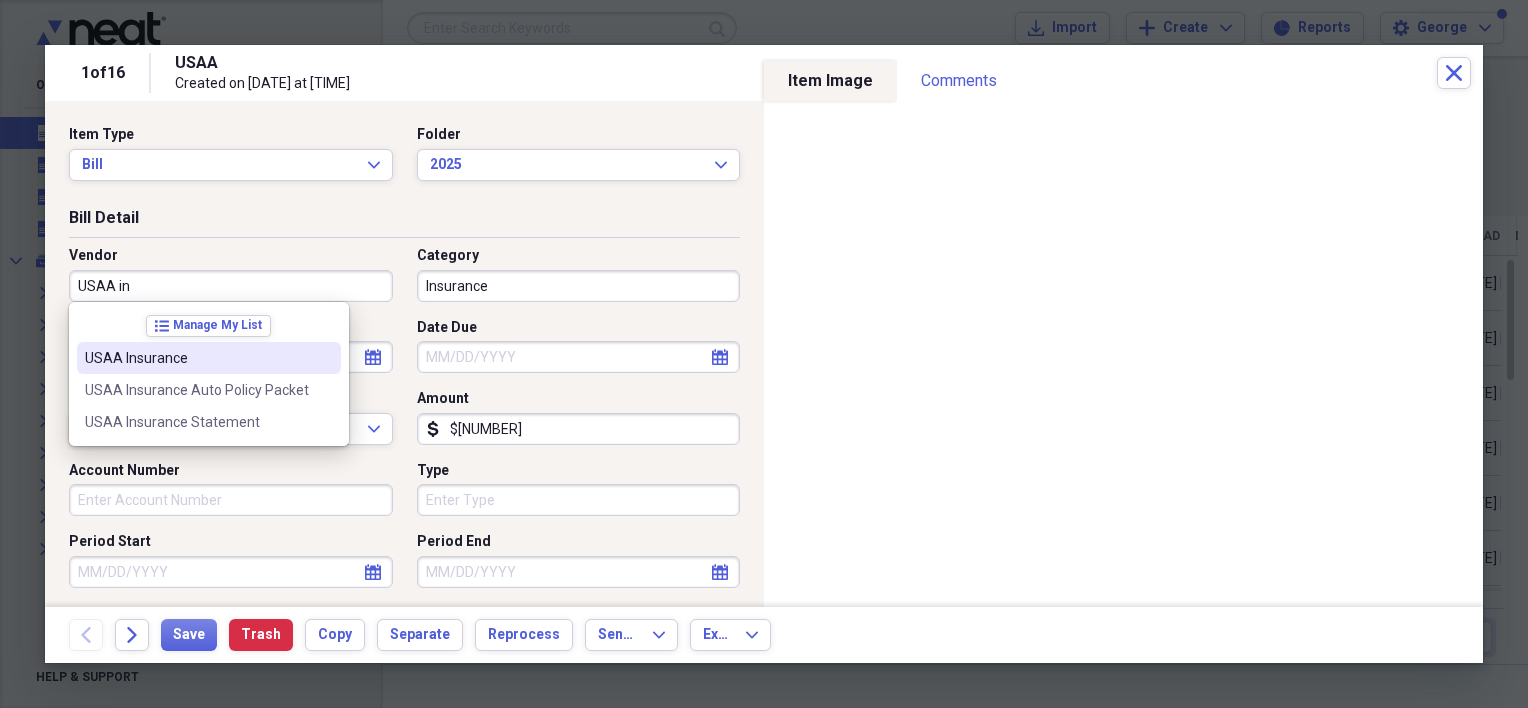 click on "USAA Insurance" at bounding box center (197, 358) 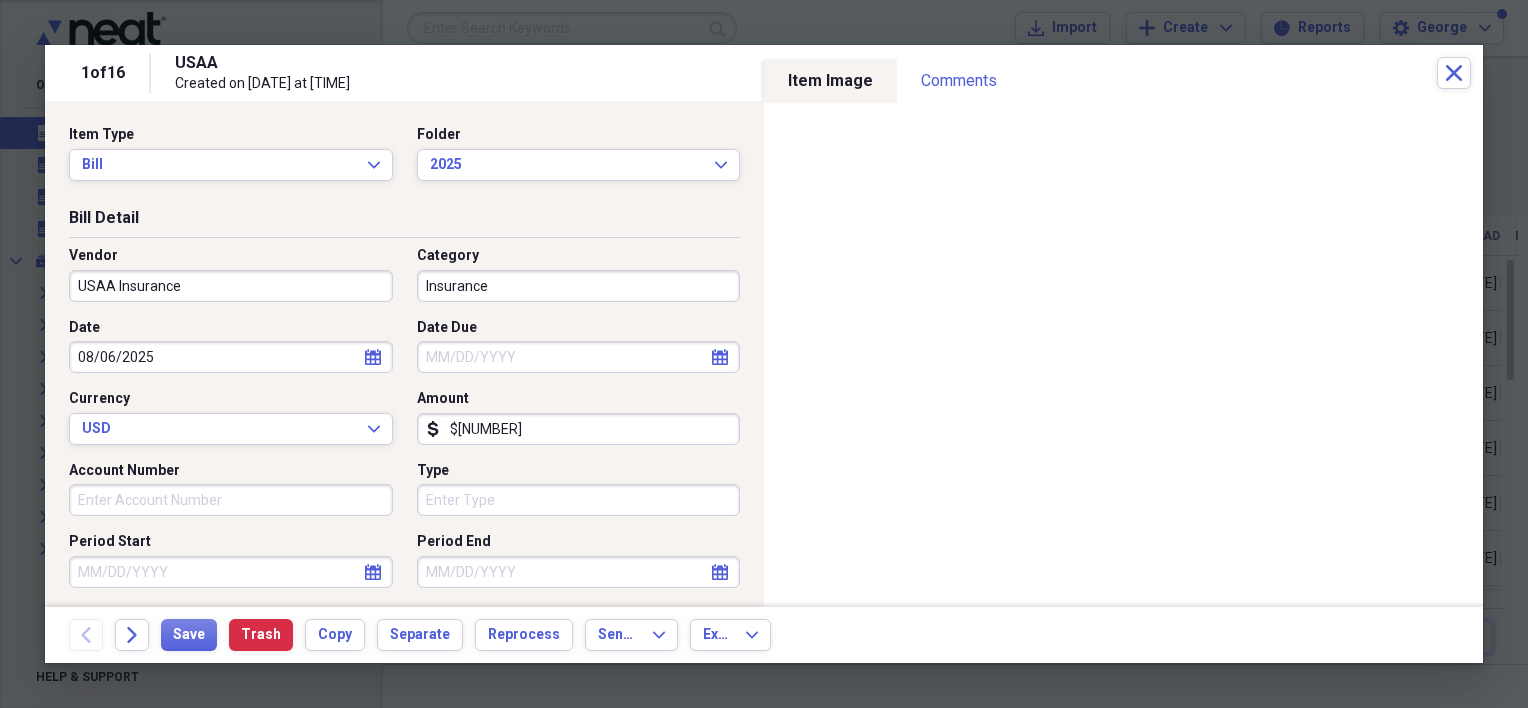 select on "7" 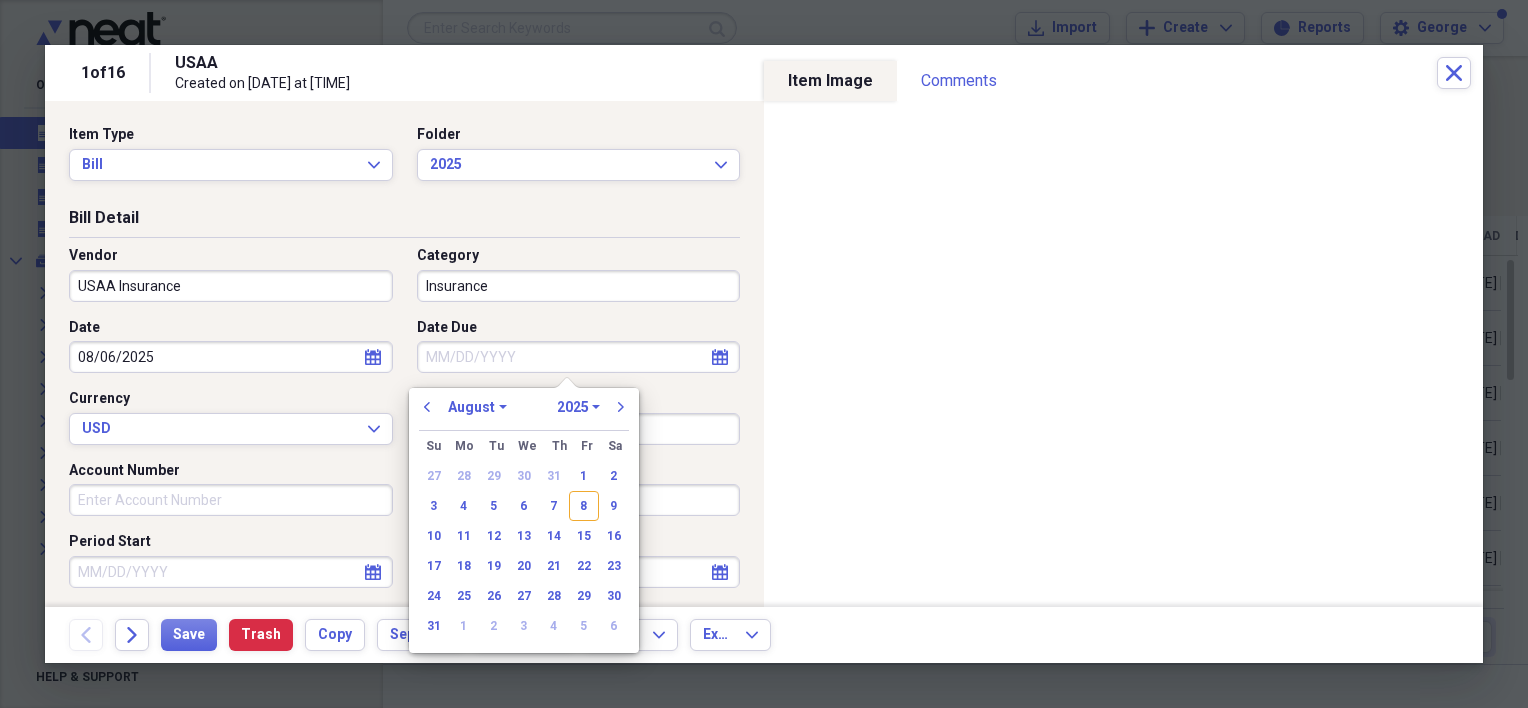 click on "Date Due" at bounding box center [579, 357] 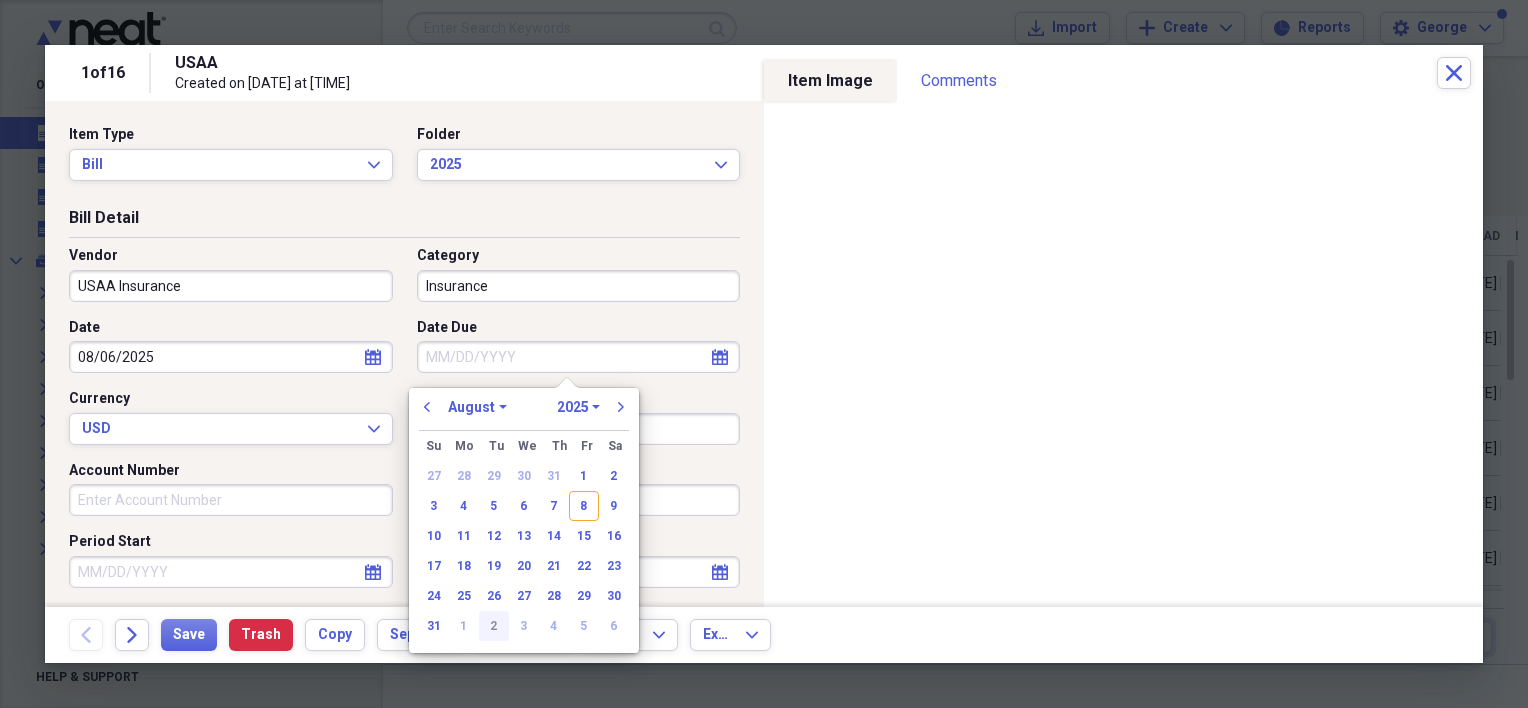 click on "2" at bounding box center [494, 626] 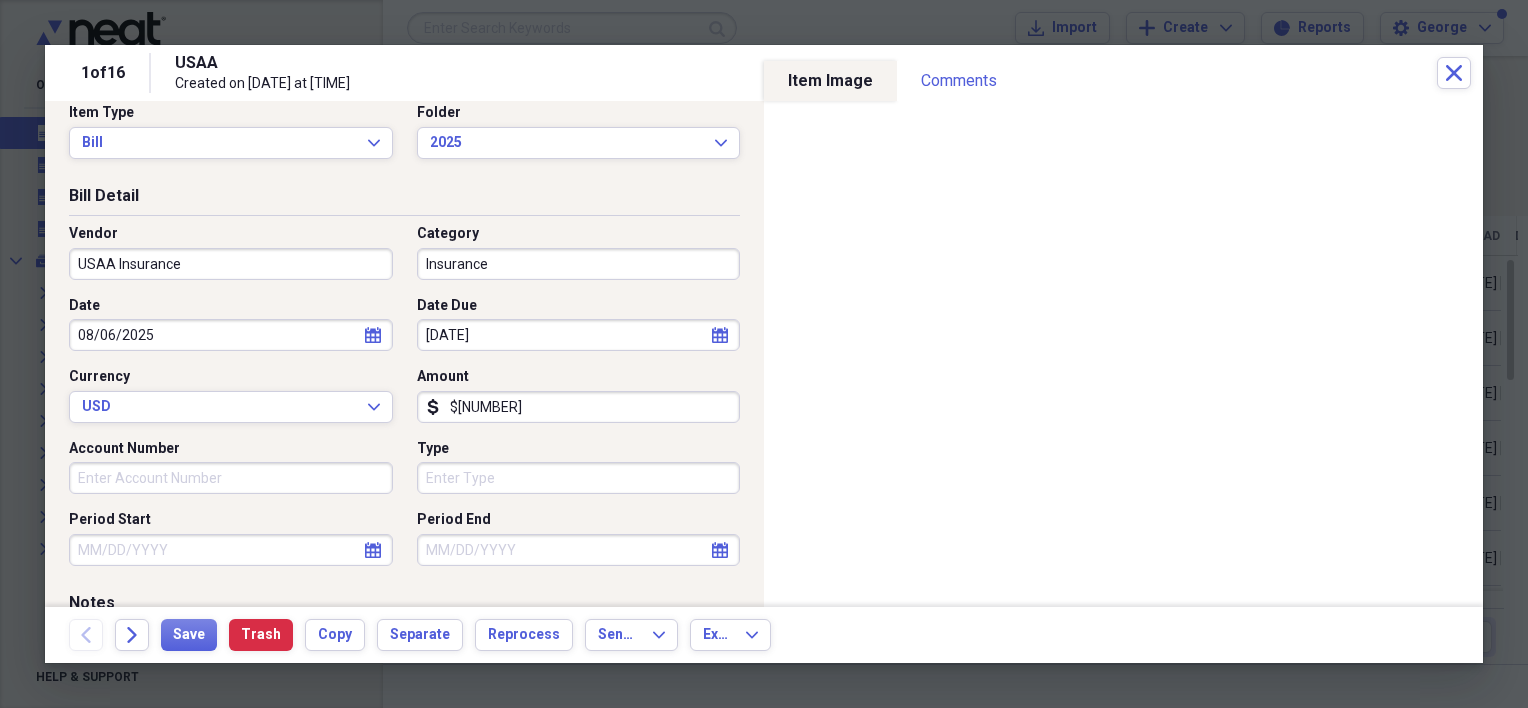 scroll, scrollTop: 0, scrollLeft: 0, axis: both 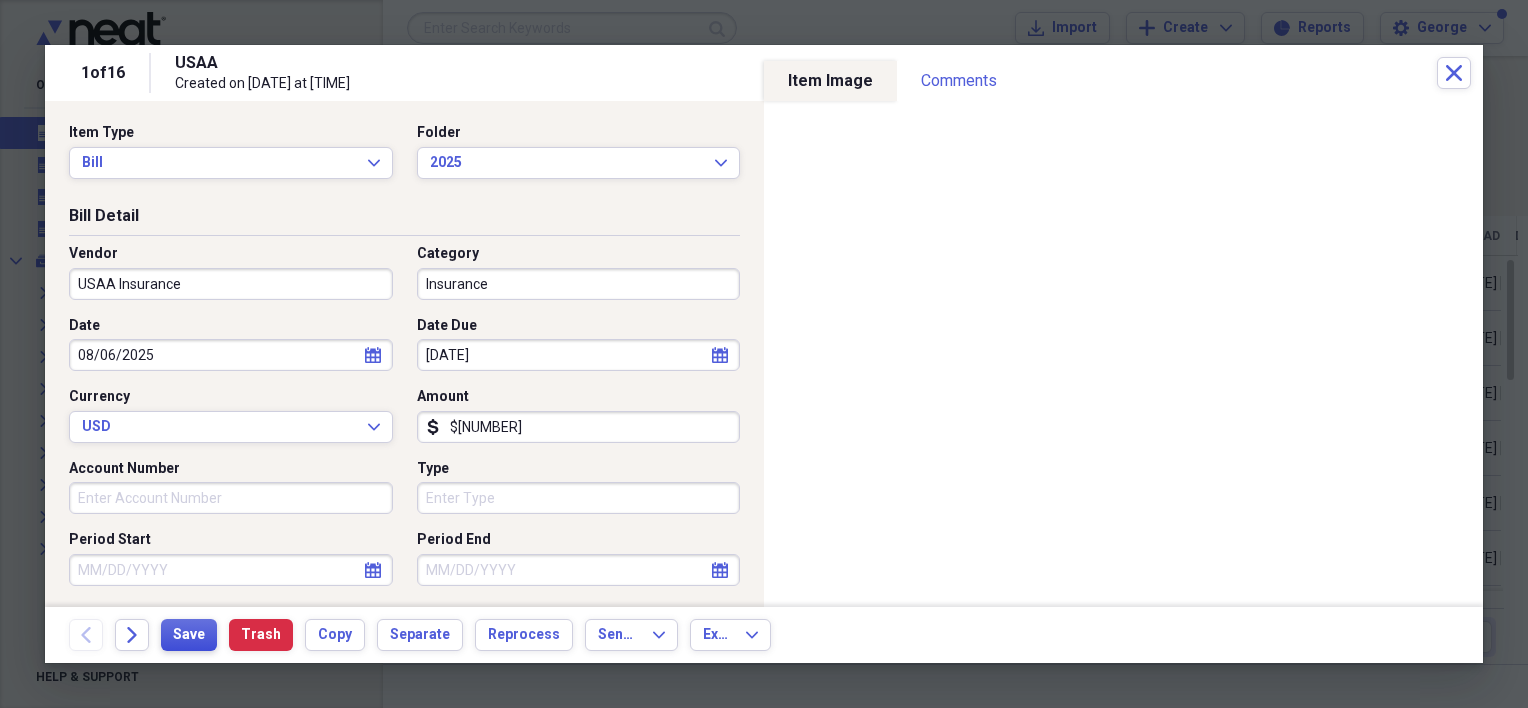 click on "Save" at bounding box center [189, 635] 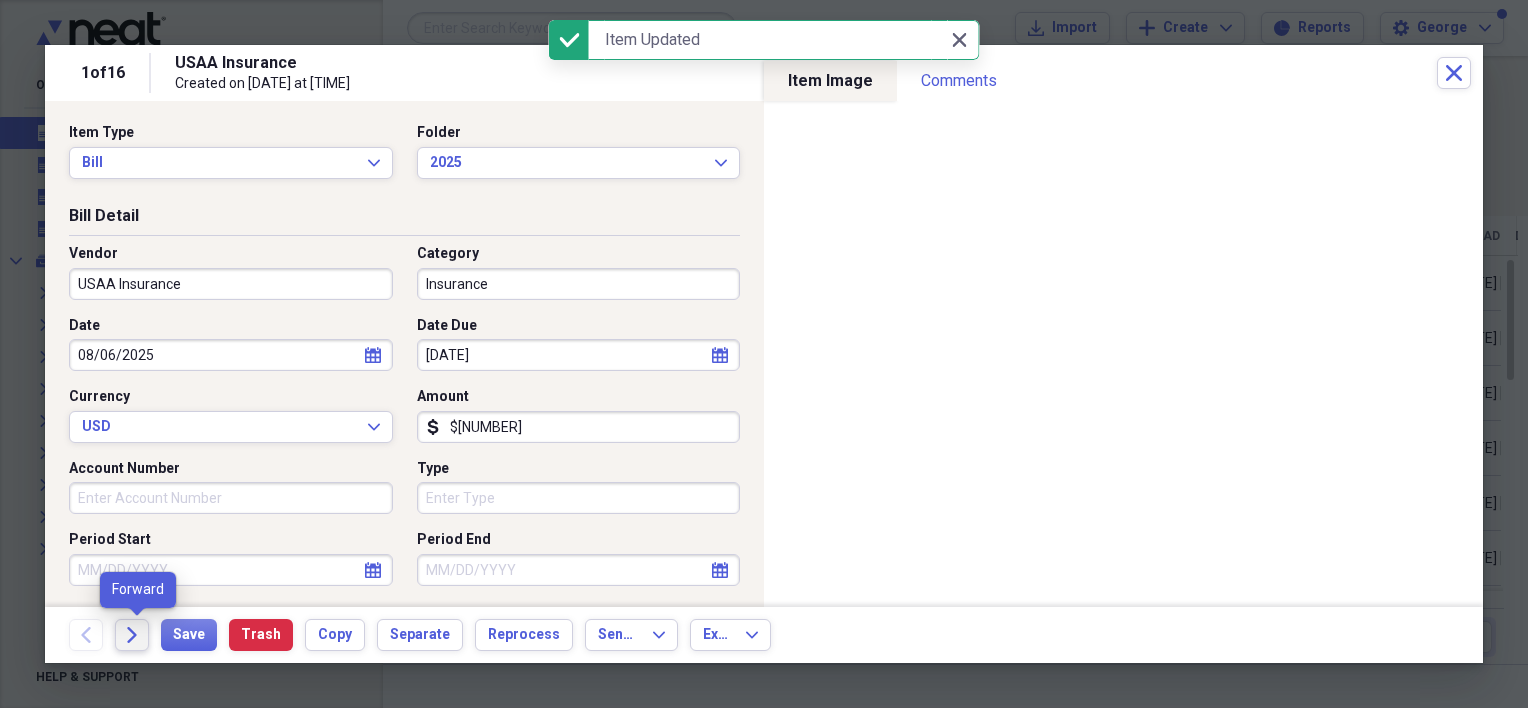 click on "Forward" 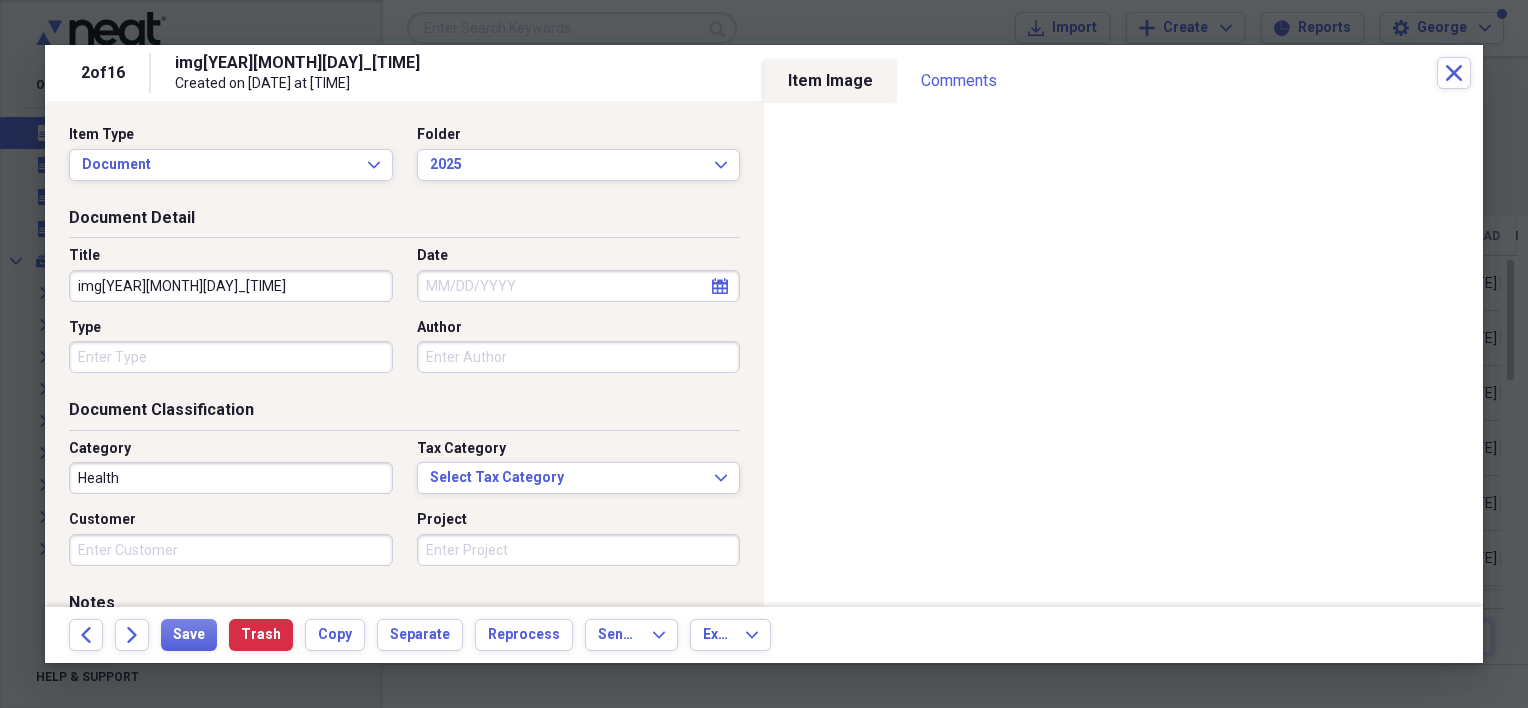 drag, startPoint x: 249, startPoint y: 276, endPoint x: 64, endPoint y: 286, distance: 185.27008 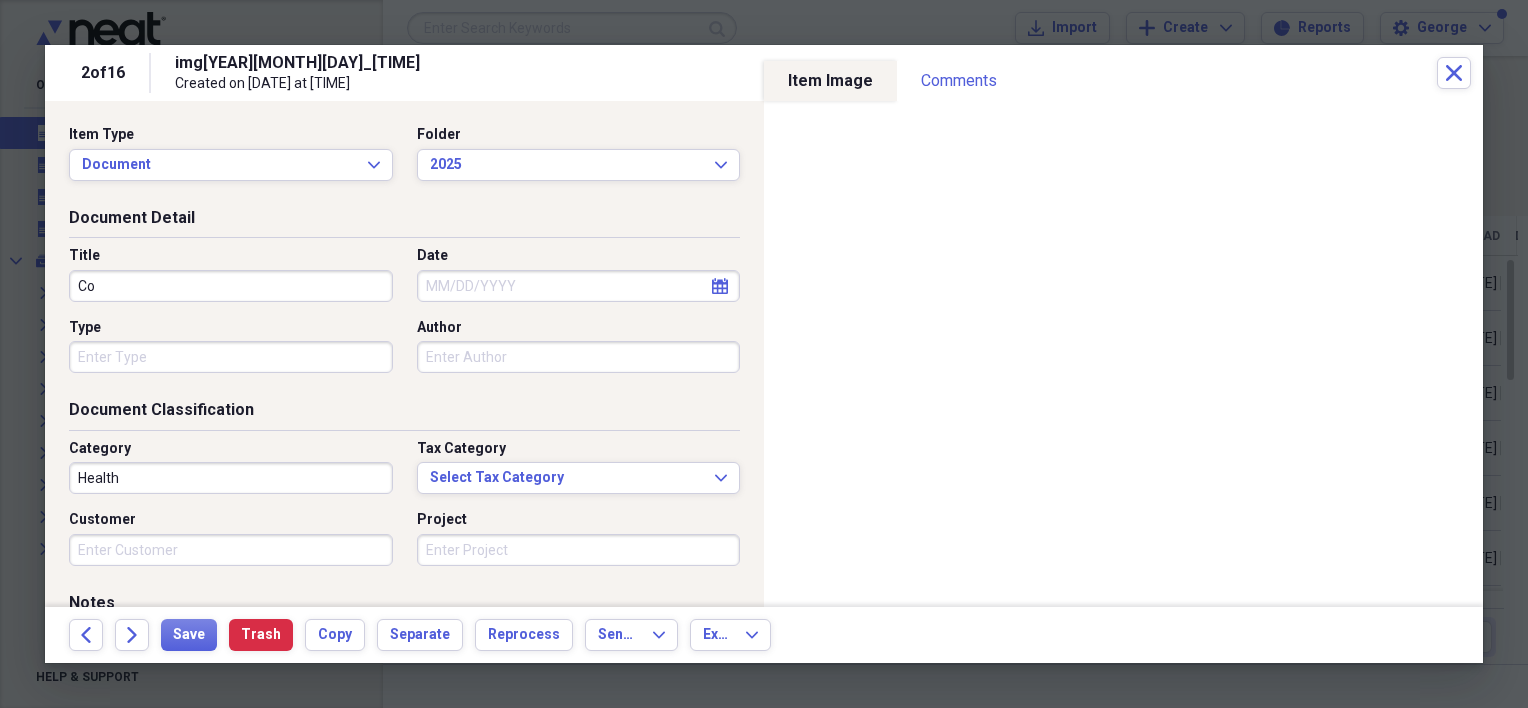 type on "C" 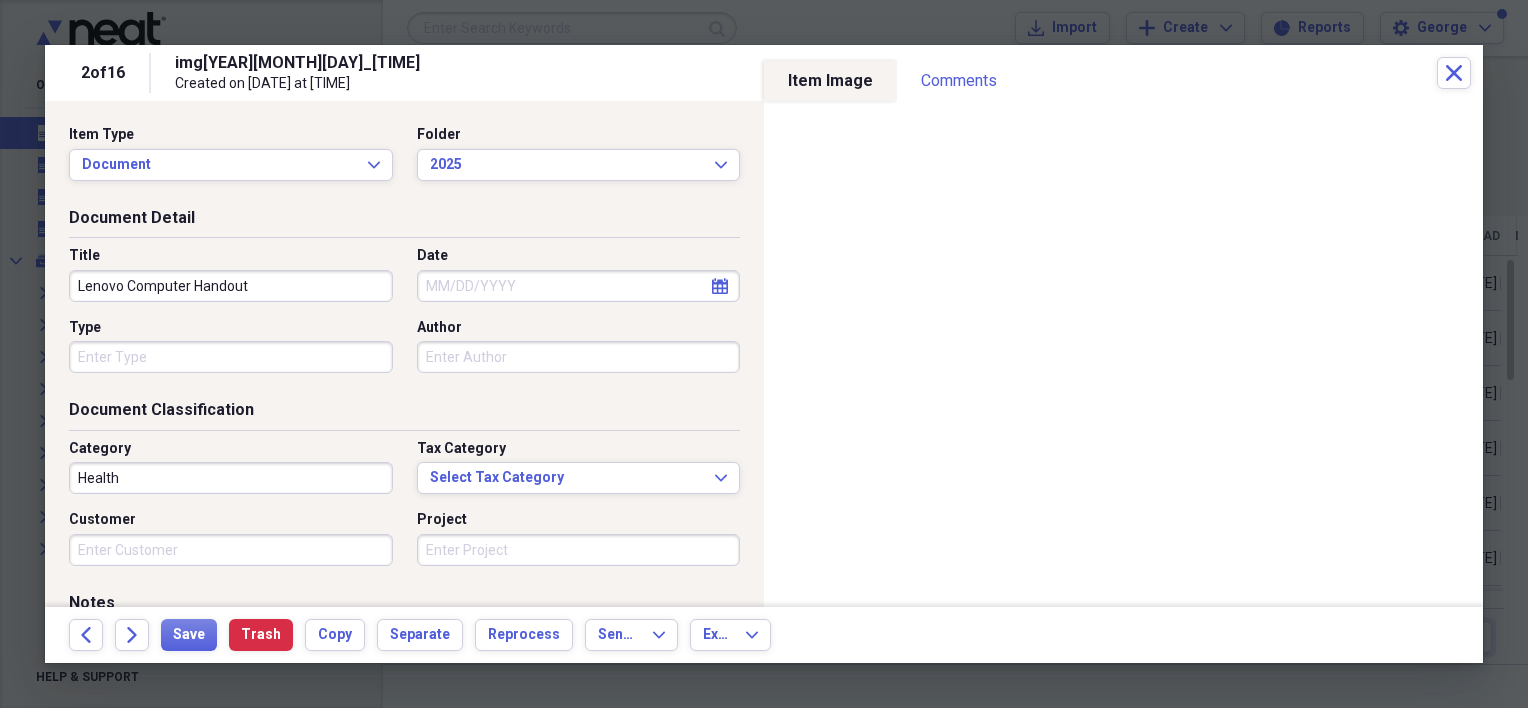 type on "Lenovo Computer Handout" 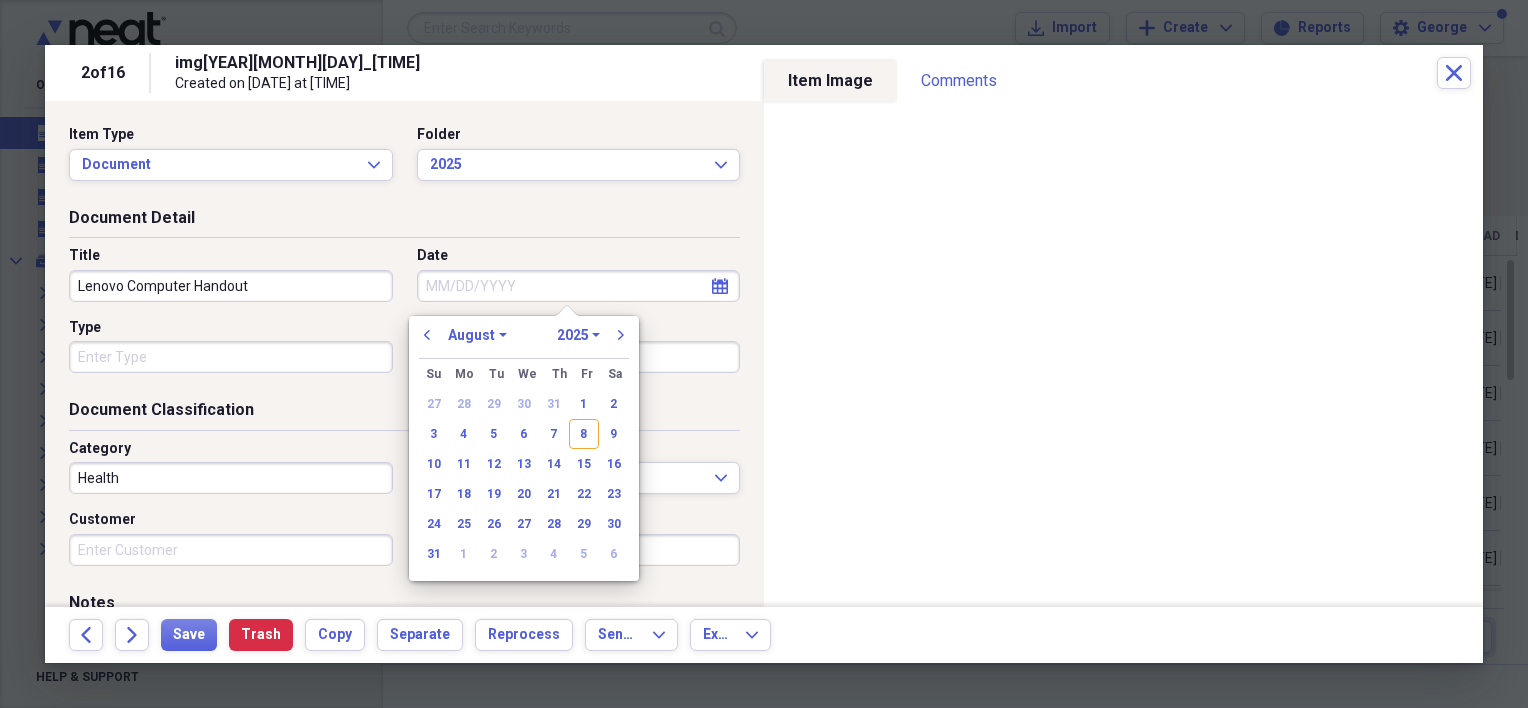 drag, startPoint x: 533, startPoint y: 429, endPoint x: 496, endPoint y: 435, distance: 37.48333 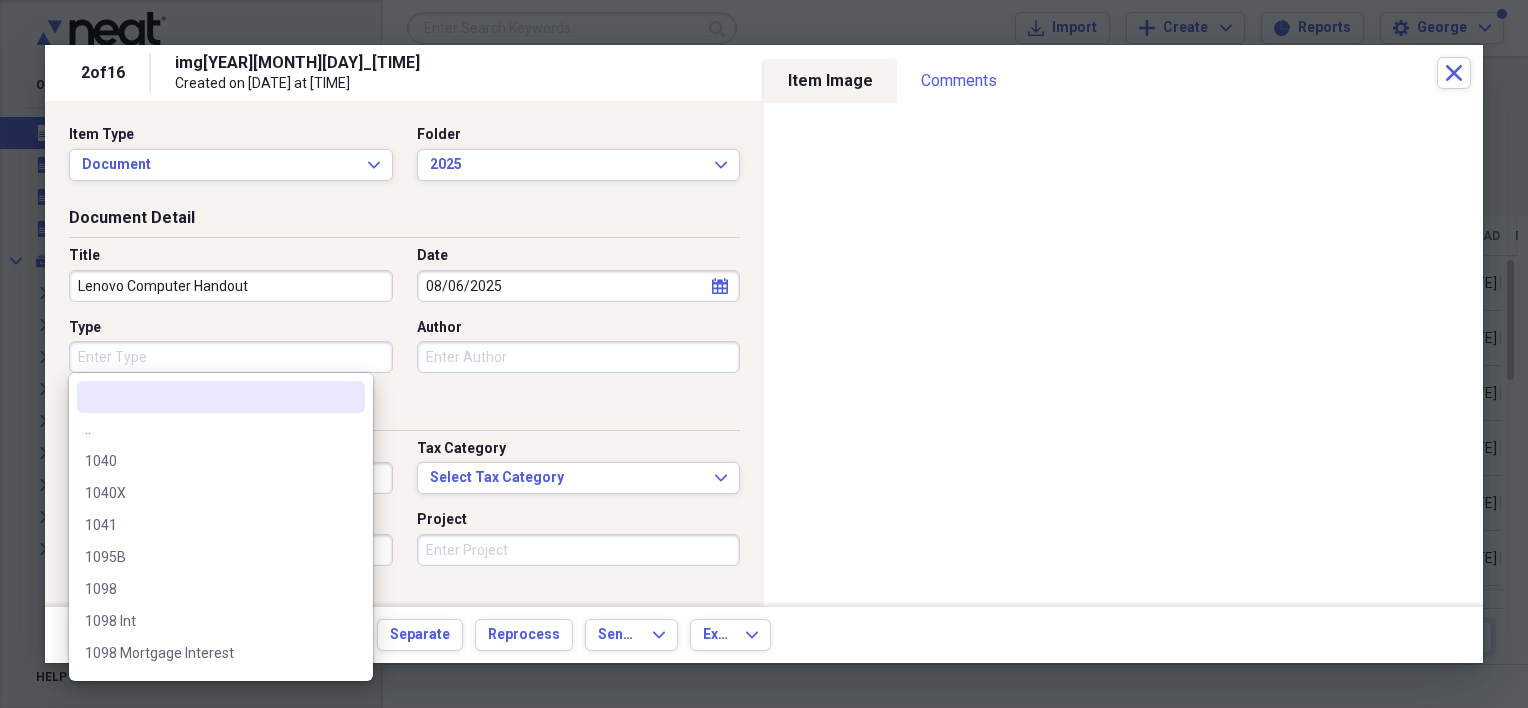 click on "Type" at bounding box center (231, 357) 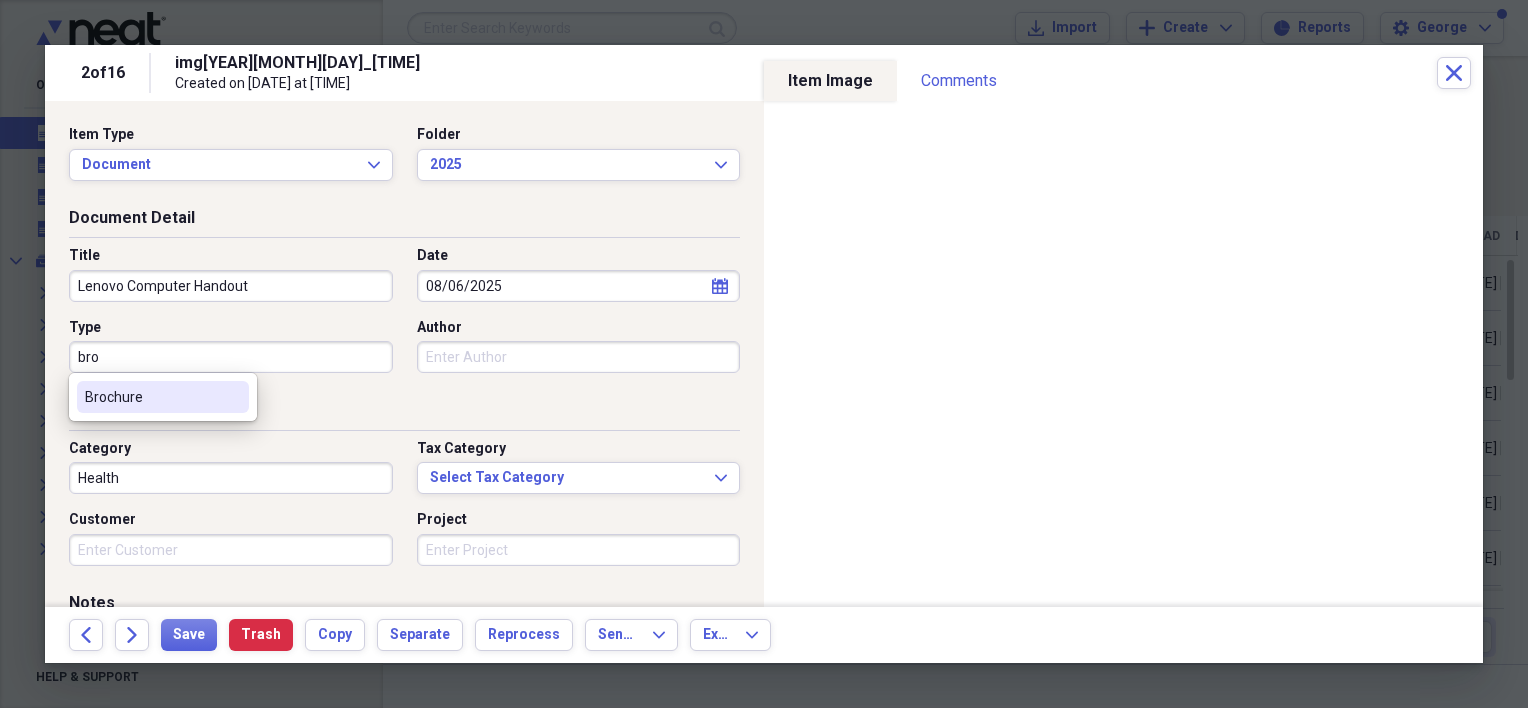 click on "Brochure" at bounding box center (151, 397) 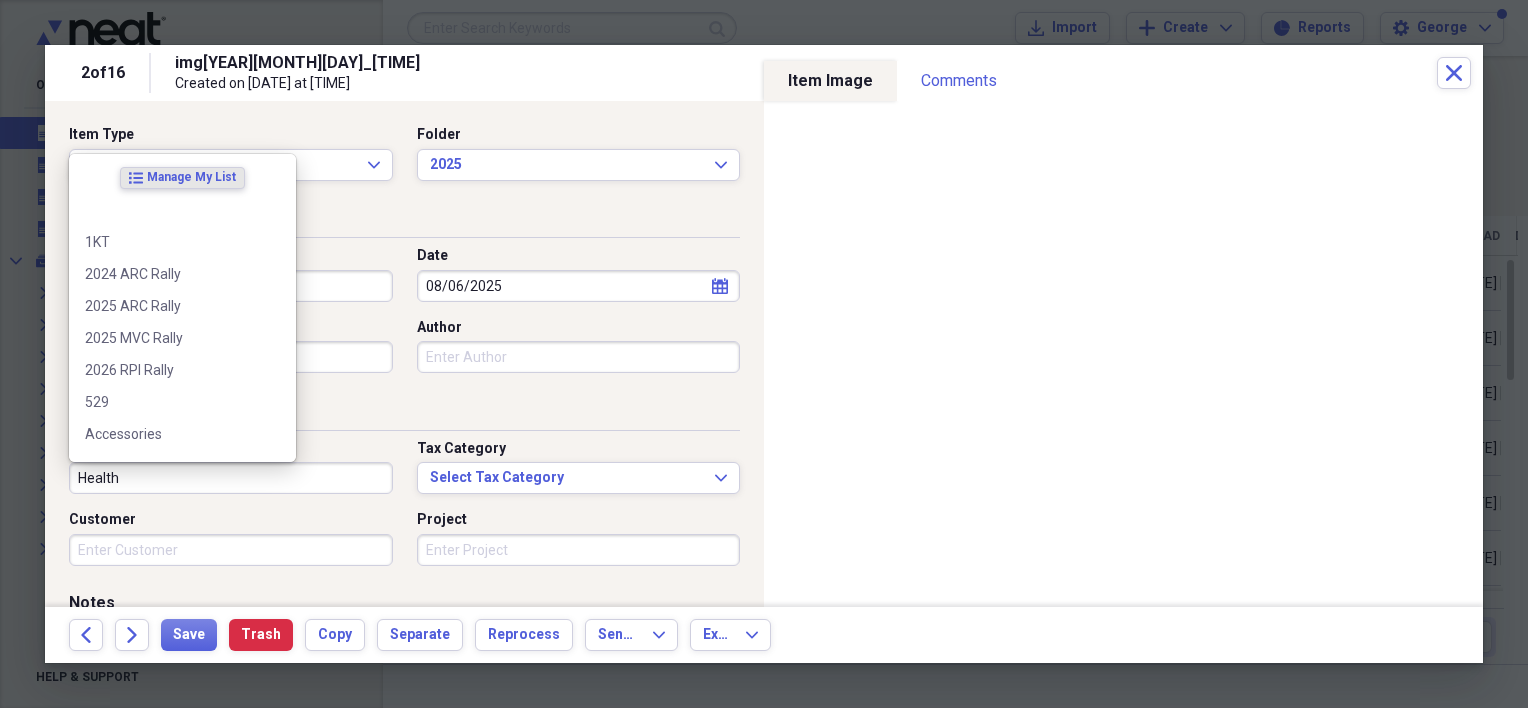 click on "Health" at bounding box center (231, 478) 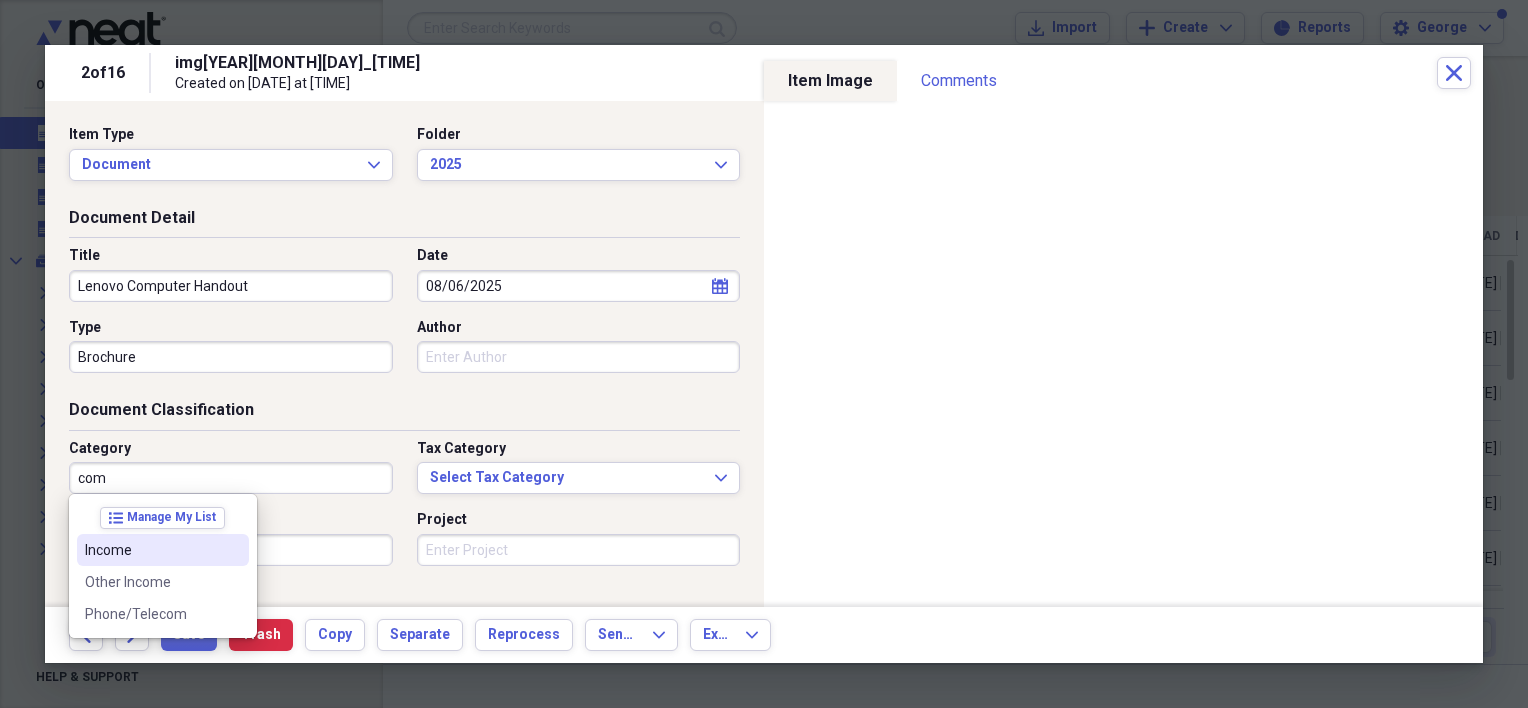 drag, startPoint x: 150, startPoint y: 474, endPoint x: 79, endPoint y: 472, distance: 71.02816 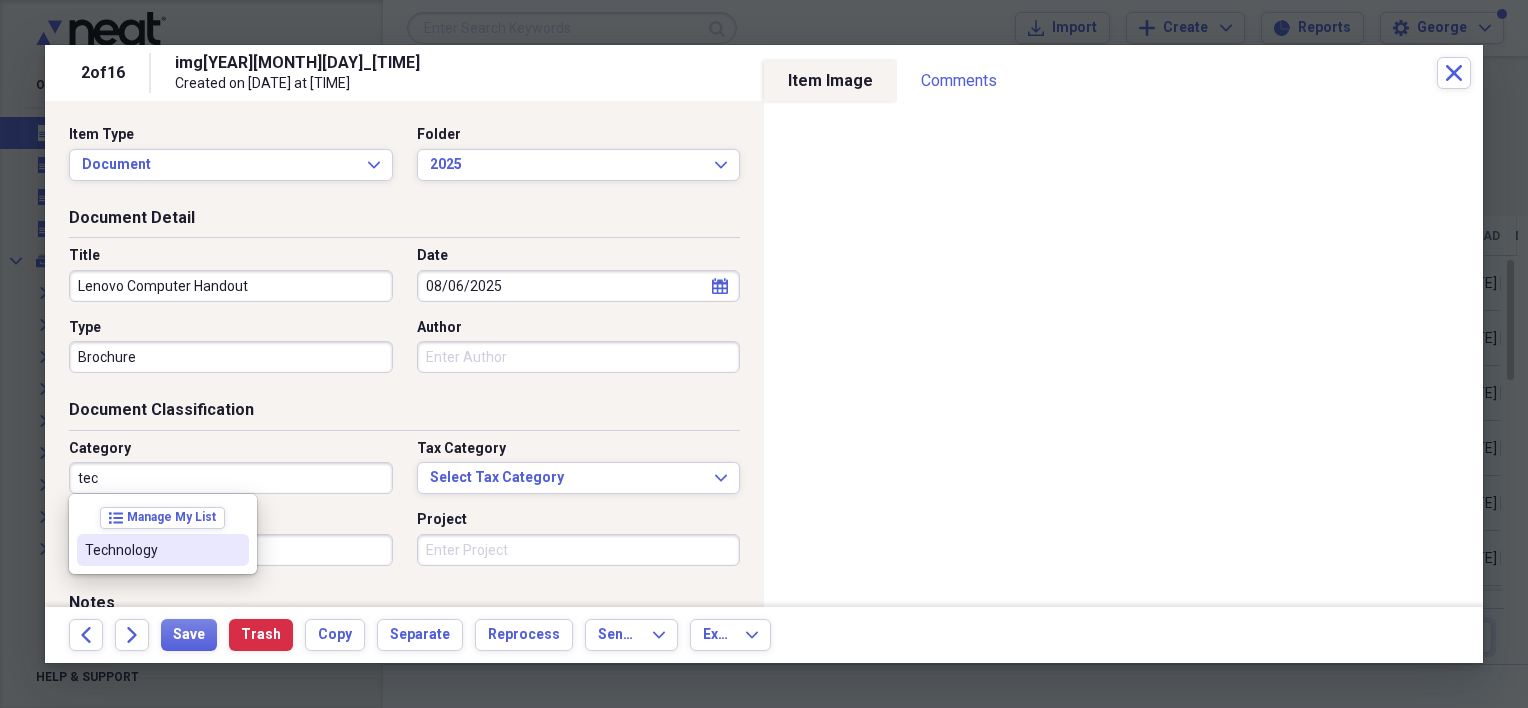 drag, startPoint x: 121, startPoint y: 555, endPoint x: 109, endPoint y: 564, distance: 15 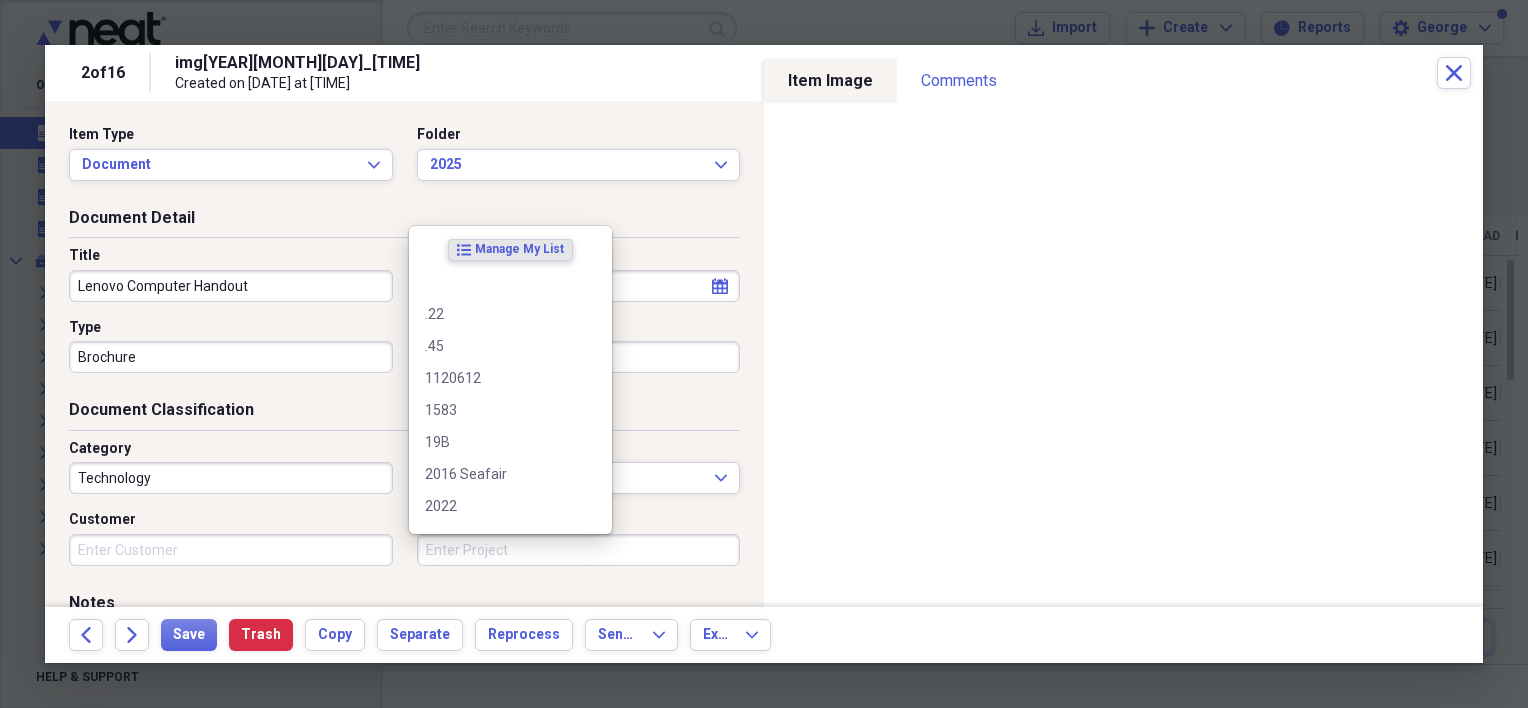 click on "Project" at bounding box center (579, 550) 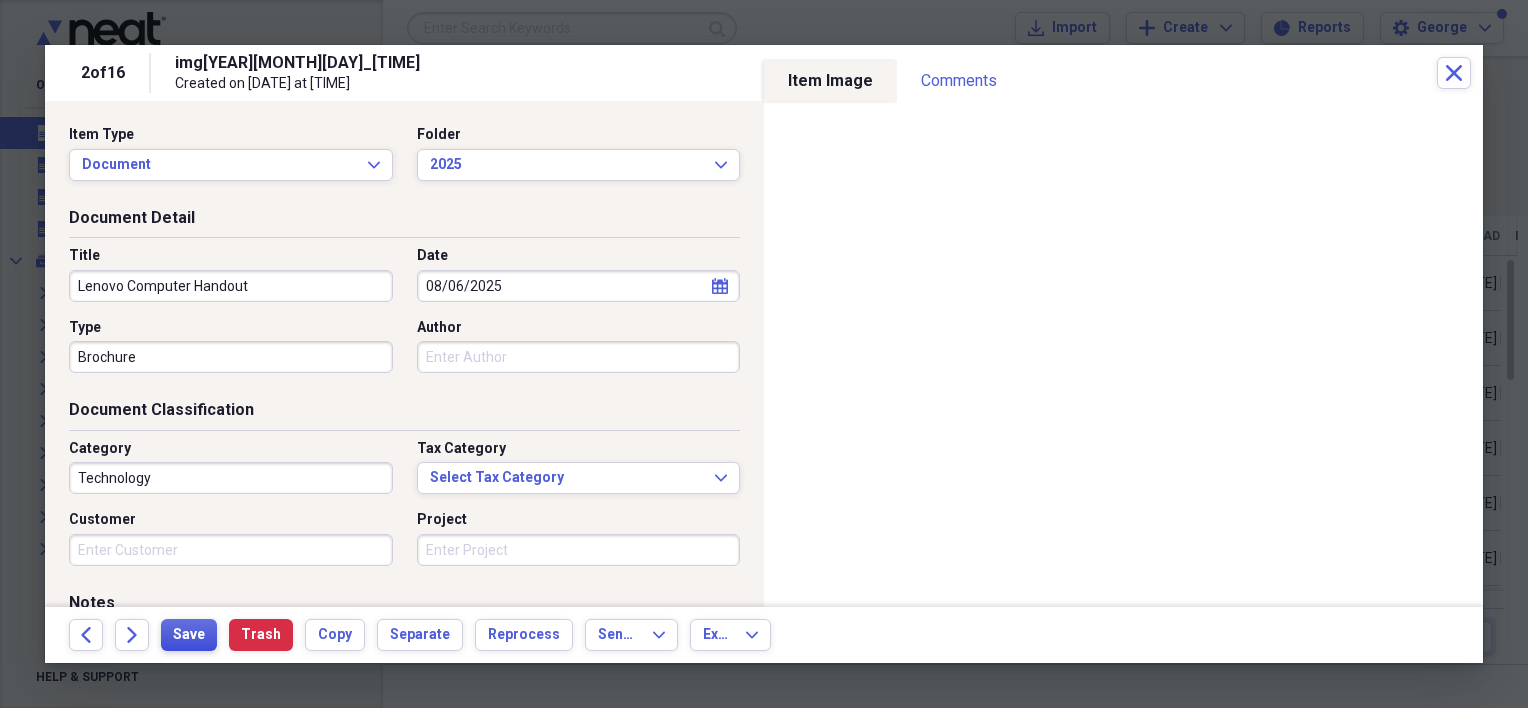 click on "Save" at bounding box center [189, 635] 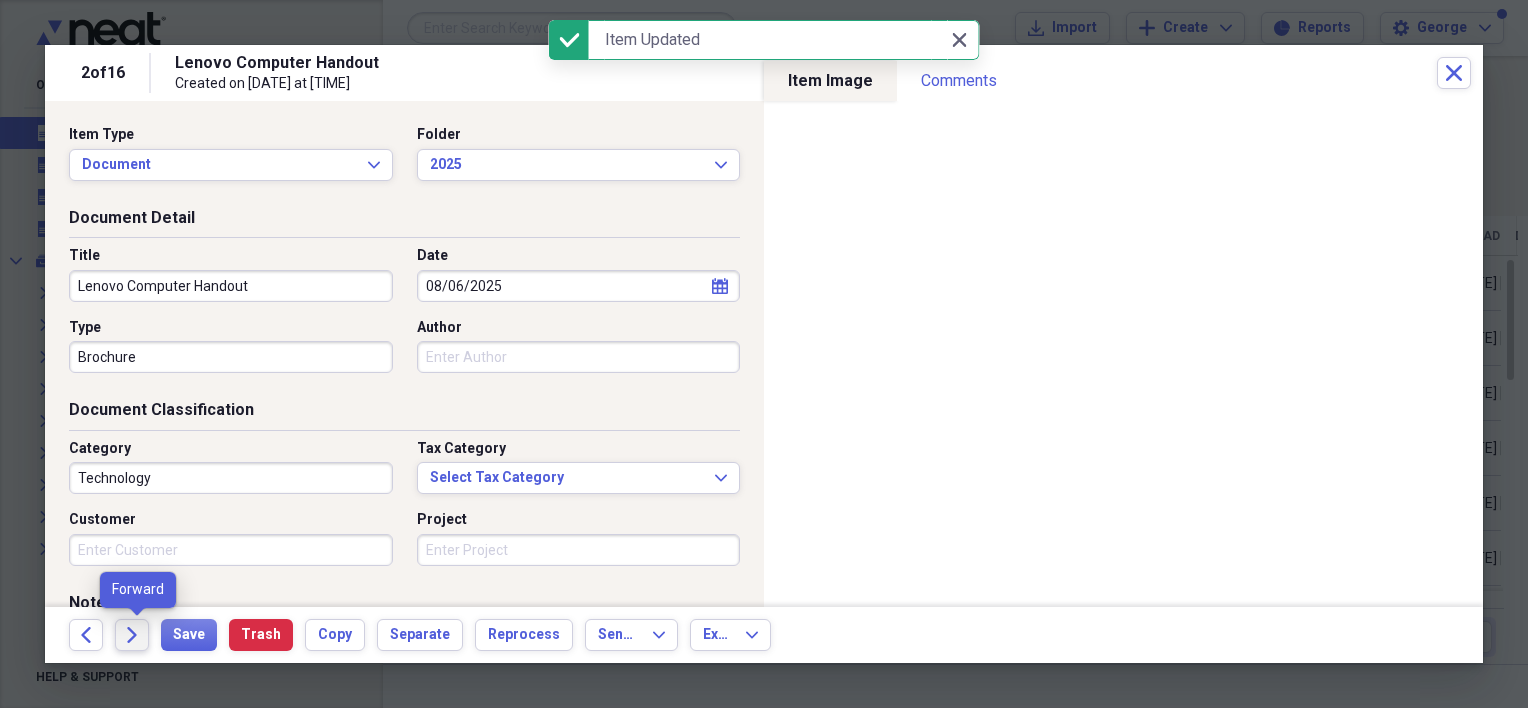 click on "Forward" at bounding box center (132, 635) 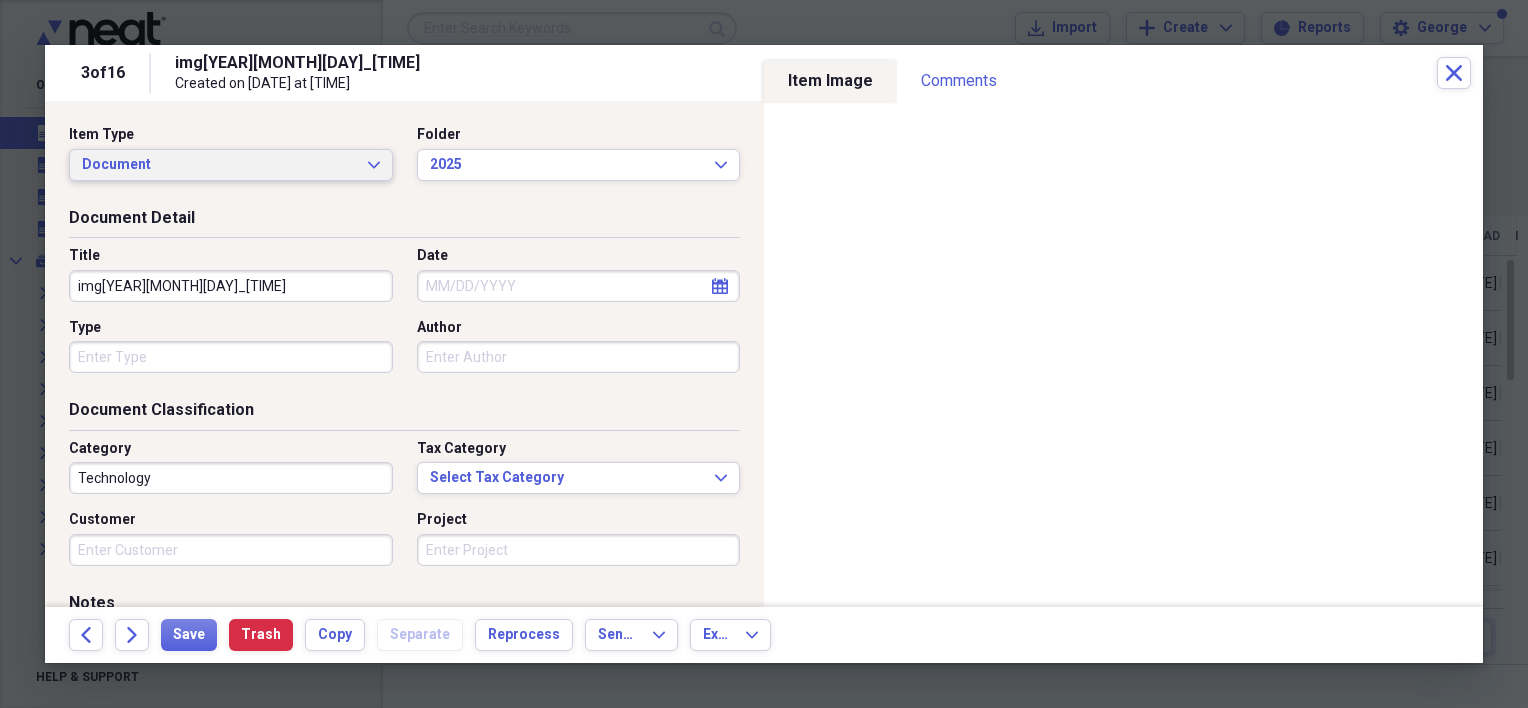 click on "Document" at bounding box center (219, 165) 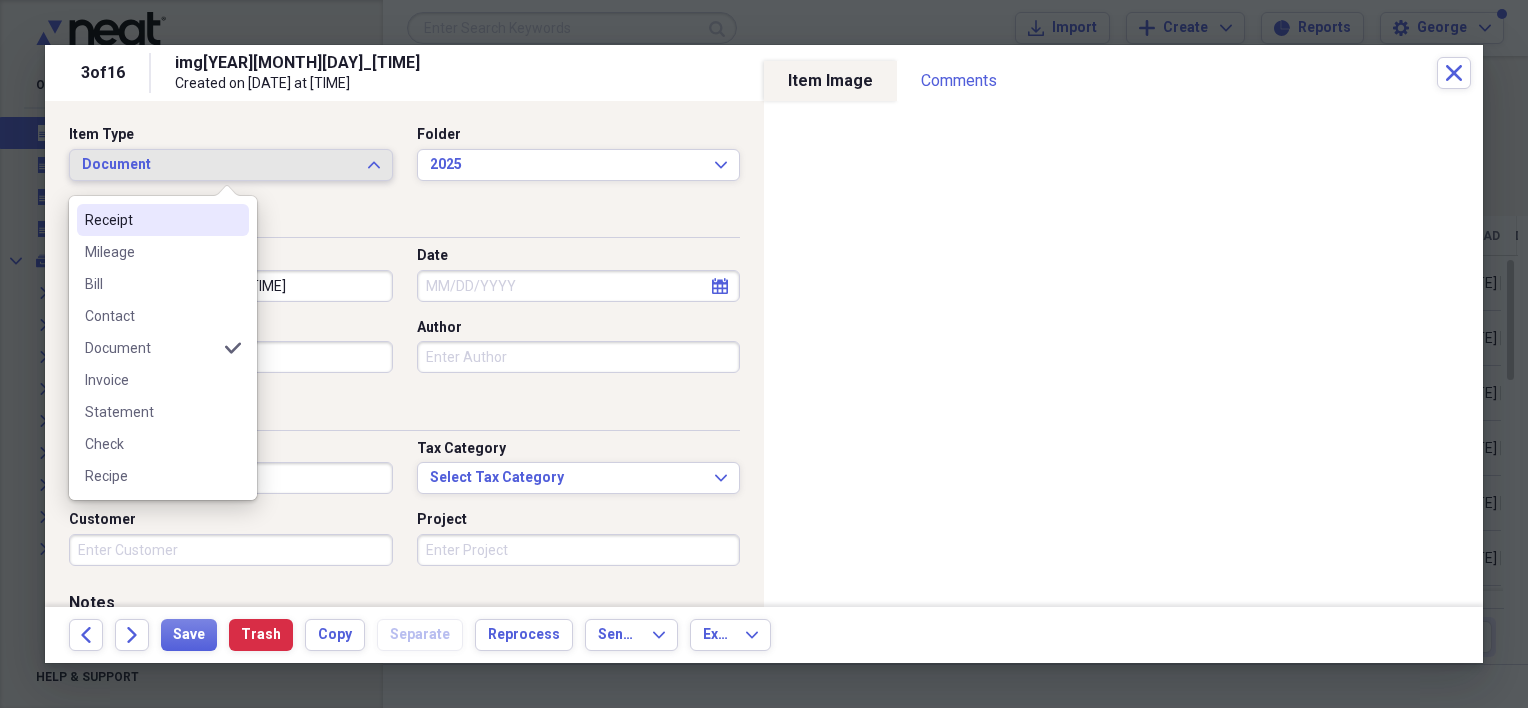 click on "Receipt" at bounding box center [151, 220] 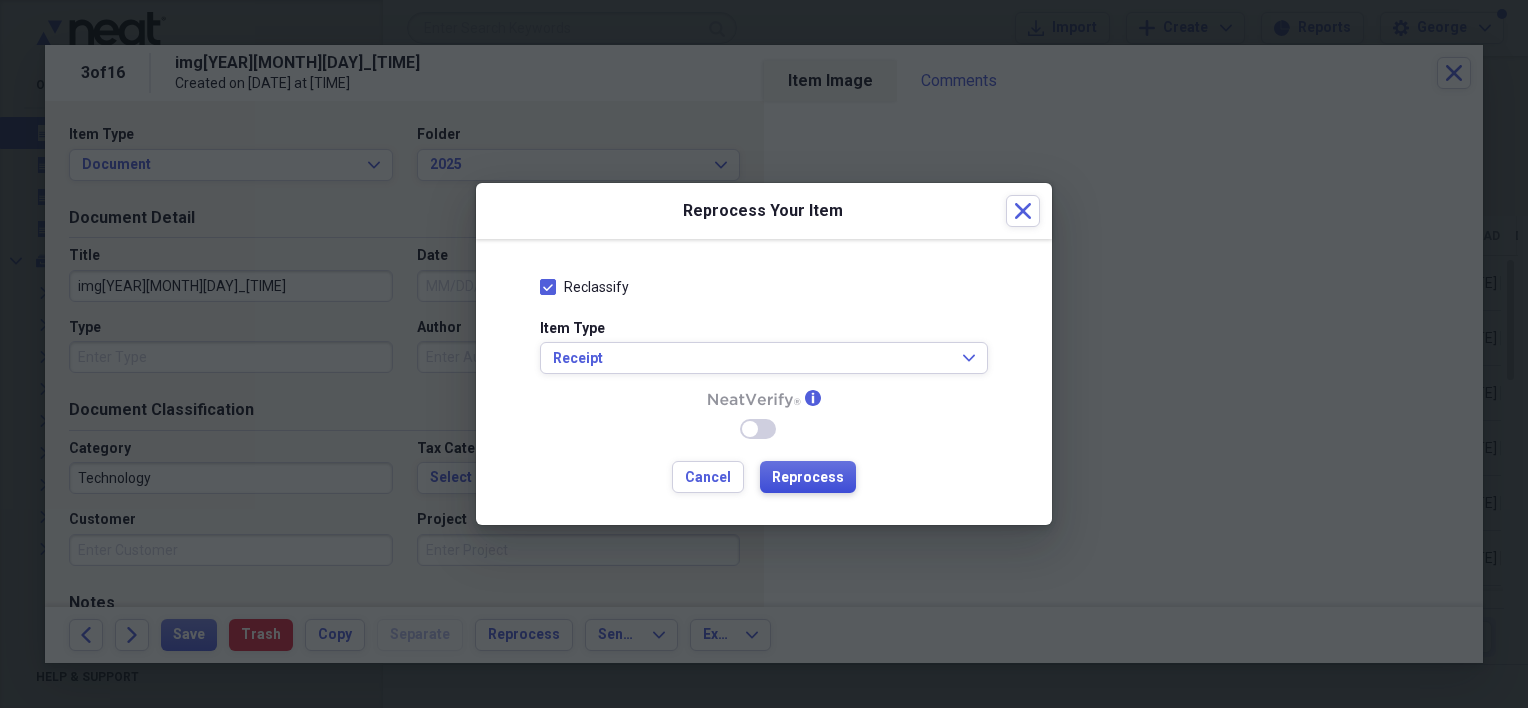 click on "Reprocess" at bounding box center (808, 478) 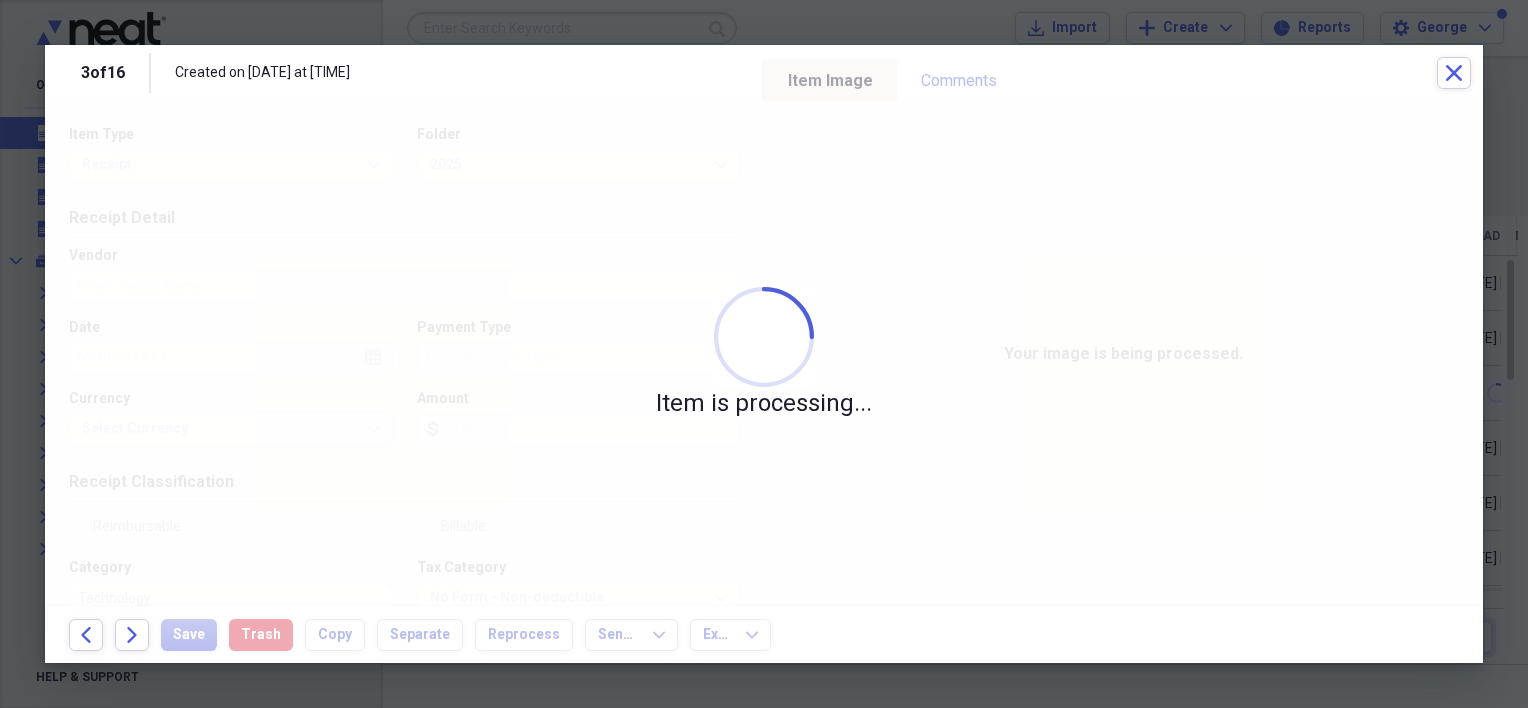 type on "Walgreens" 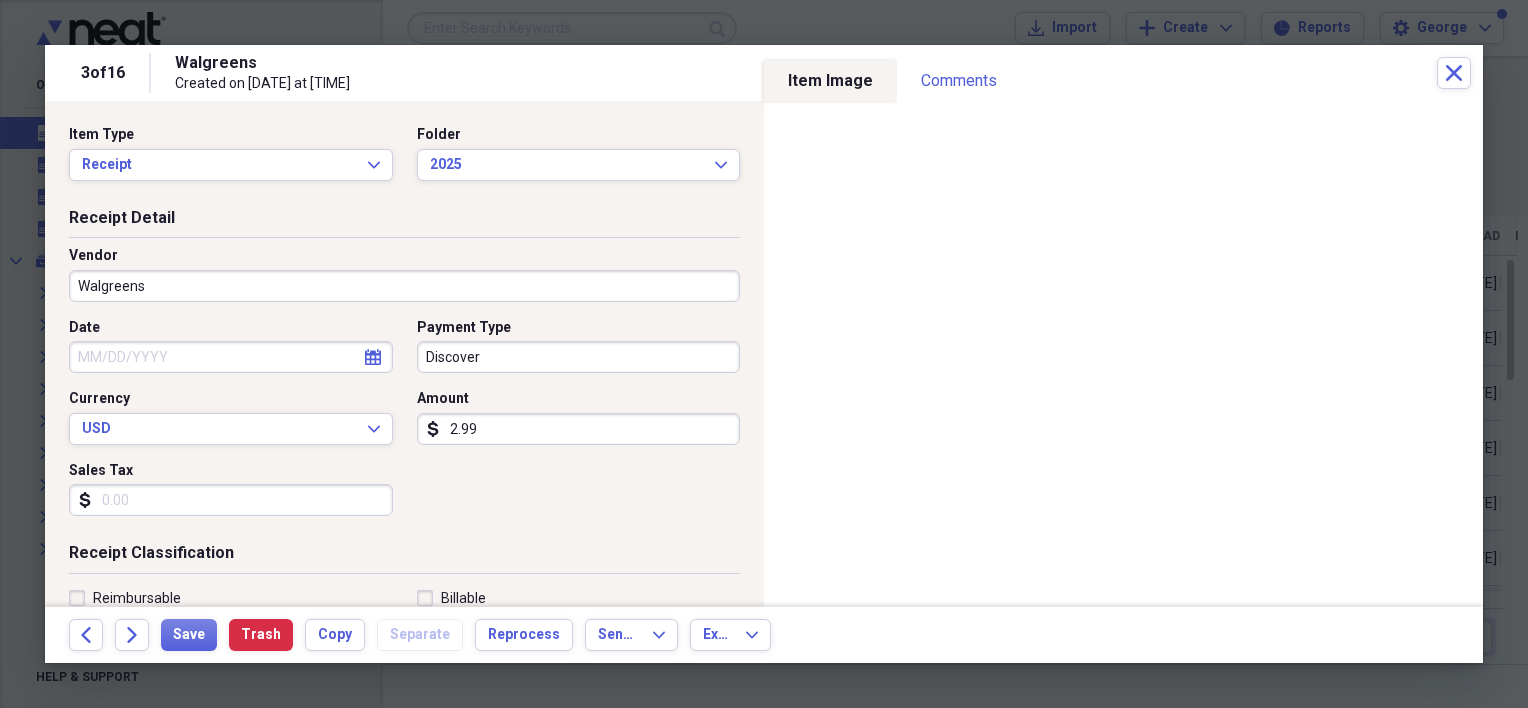 click on "Date" at bounding box center [231, 357] 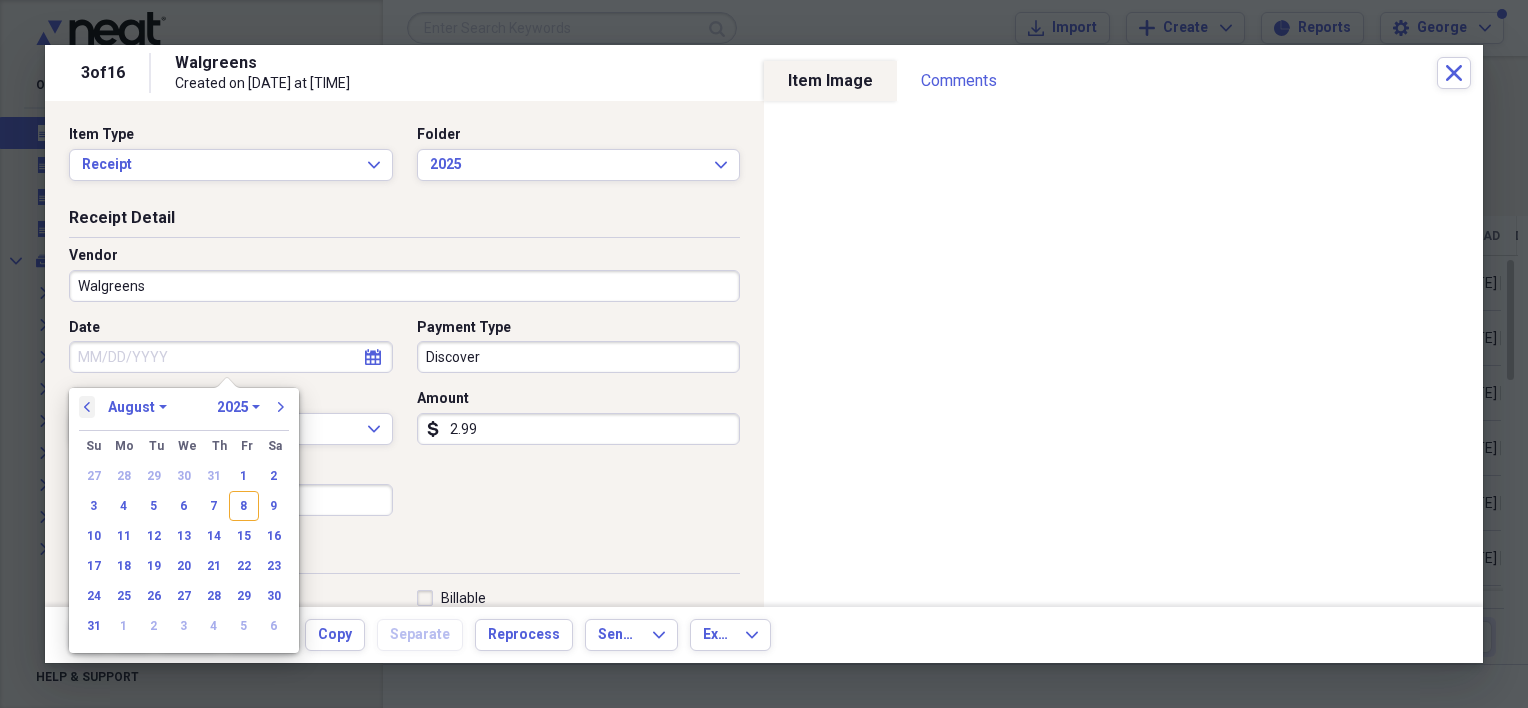 click on "previous" at bounding box center (87, 407) 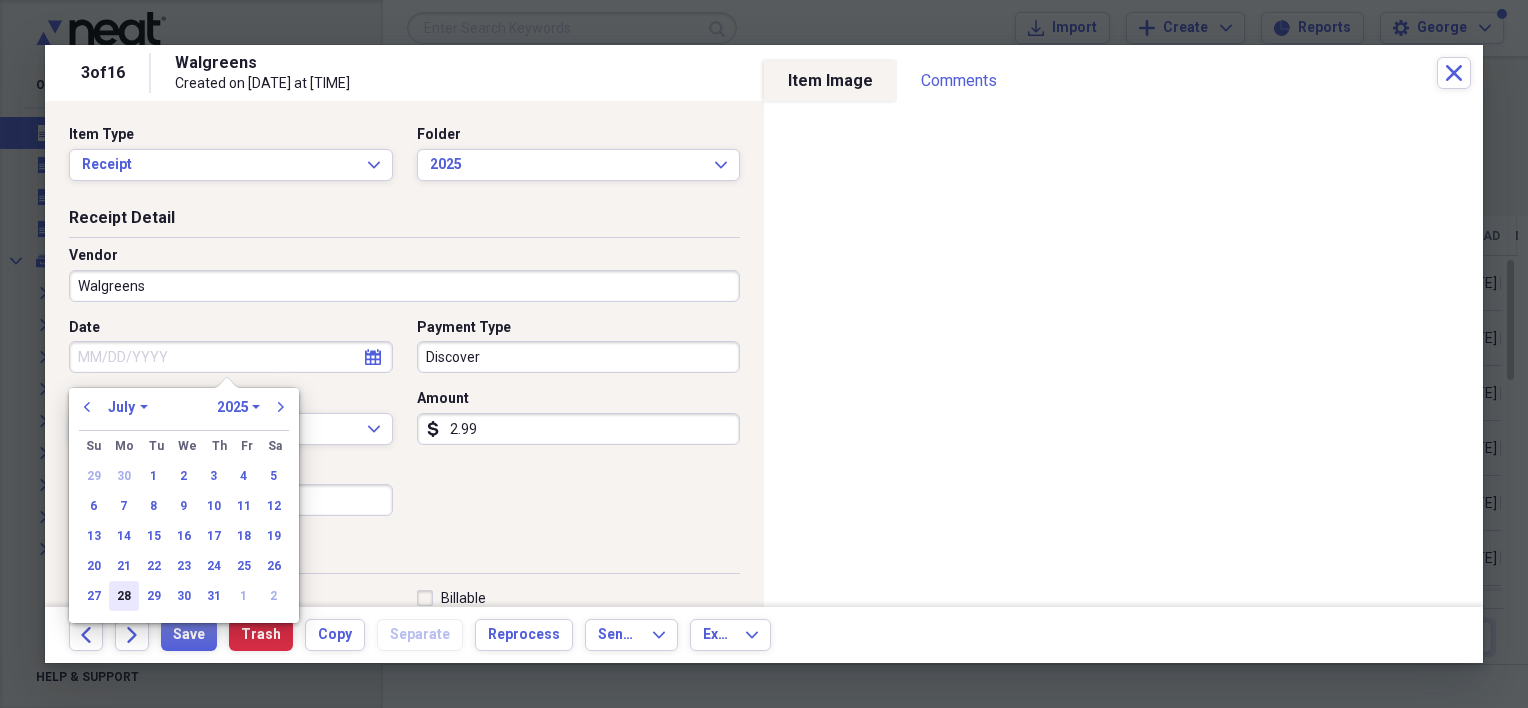 click on "28" at bounding box center (124, 596) 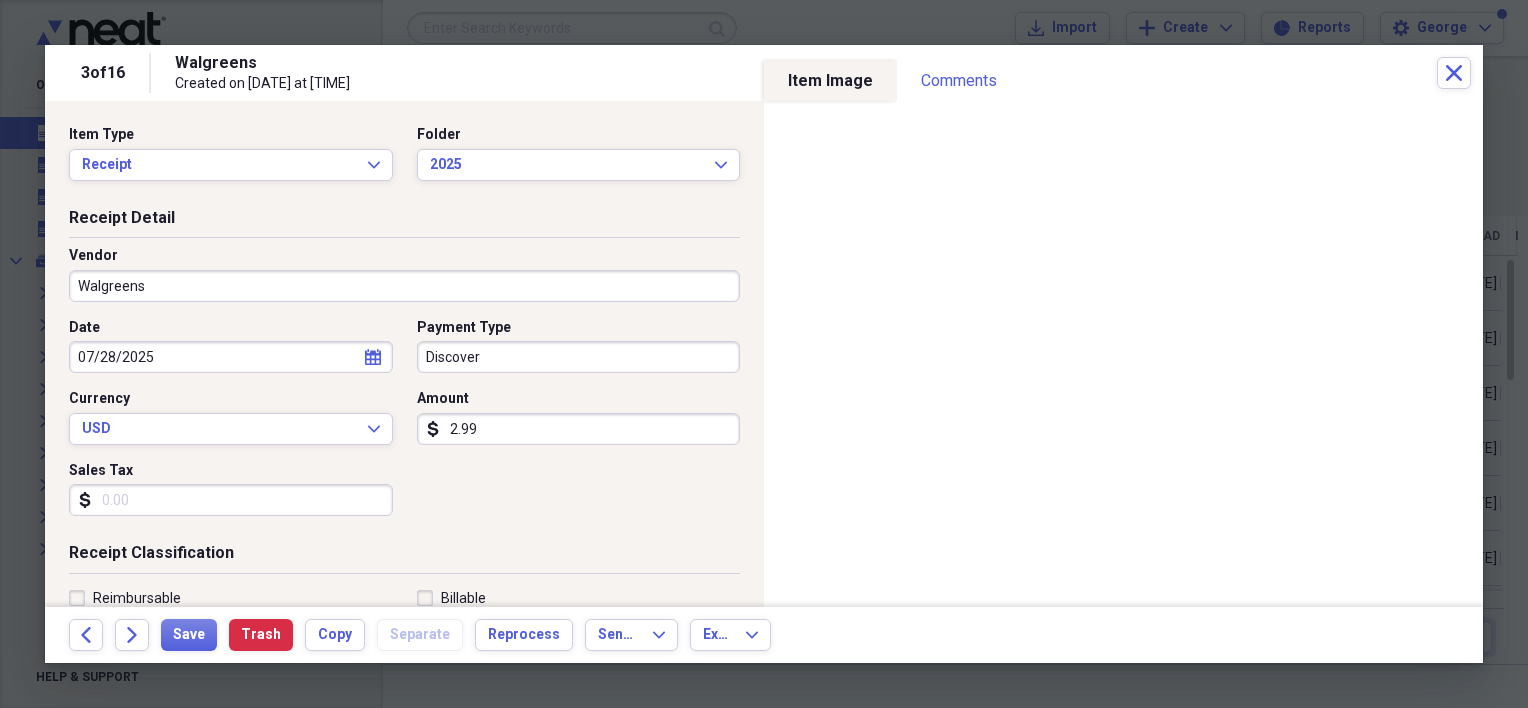 click on "2.99" at bounding box center (579, 429) 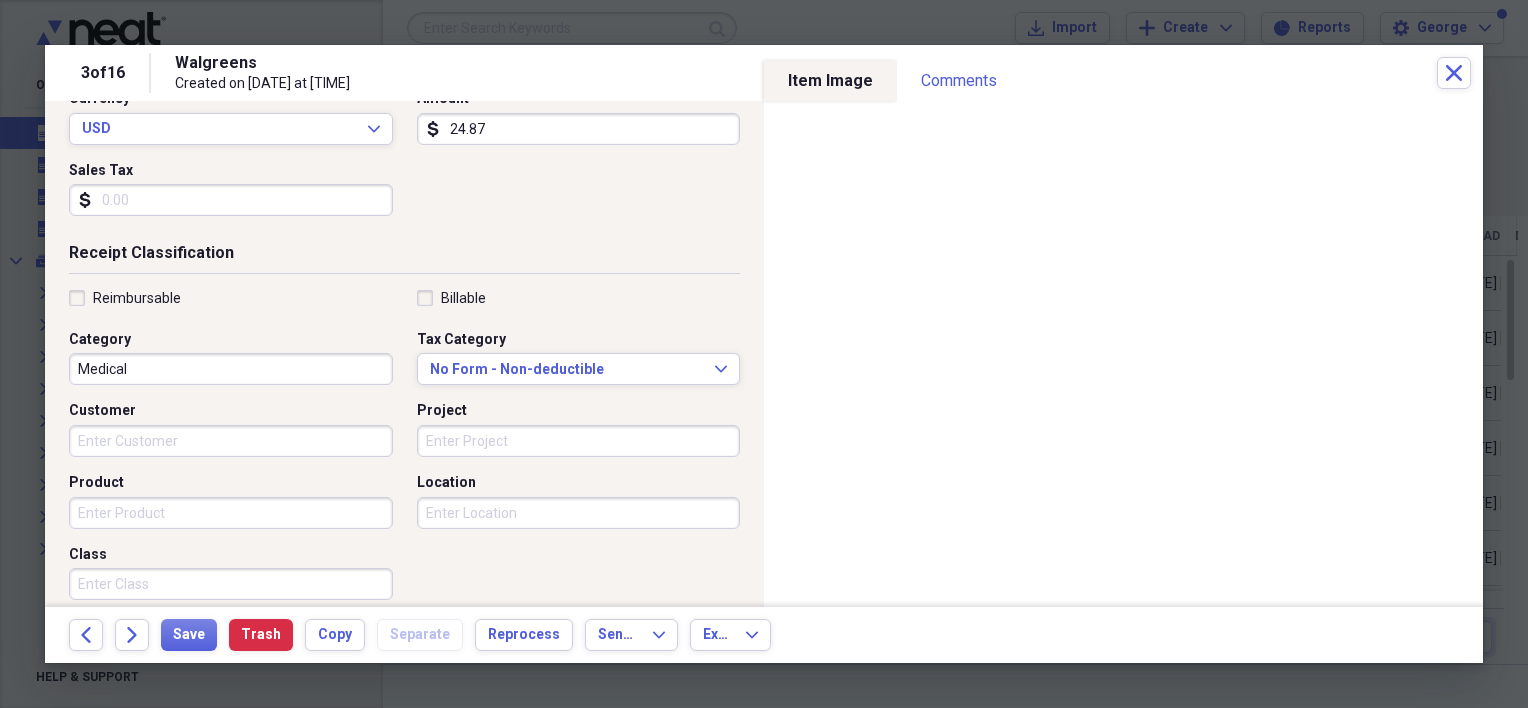 scroll, scrollTop: 500, scrollLeft: 0, axis: vertical 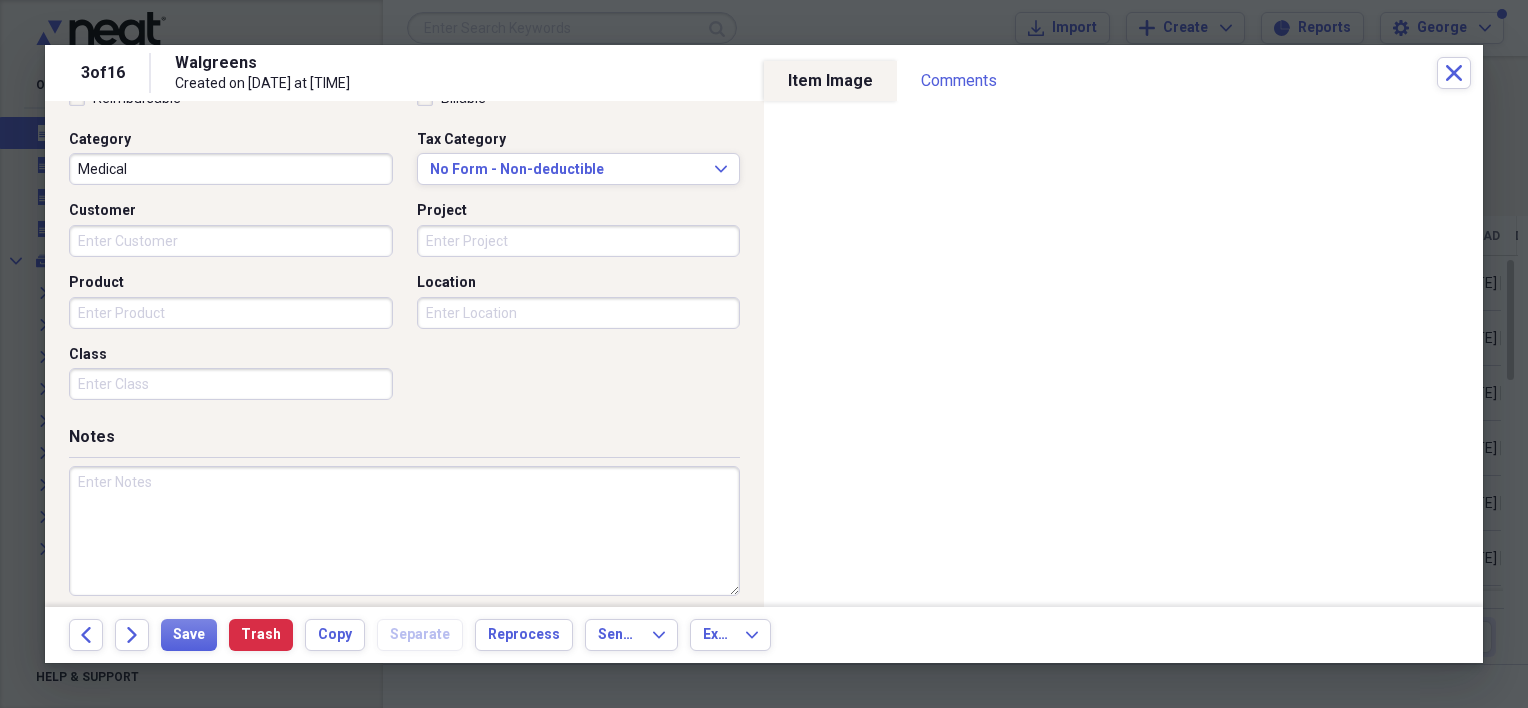 type on "24.87" 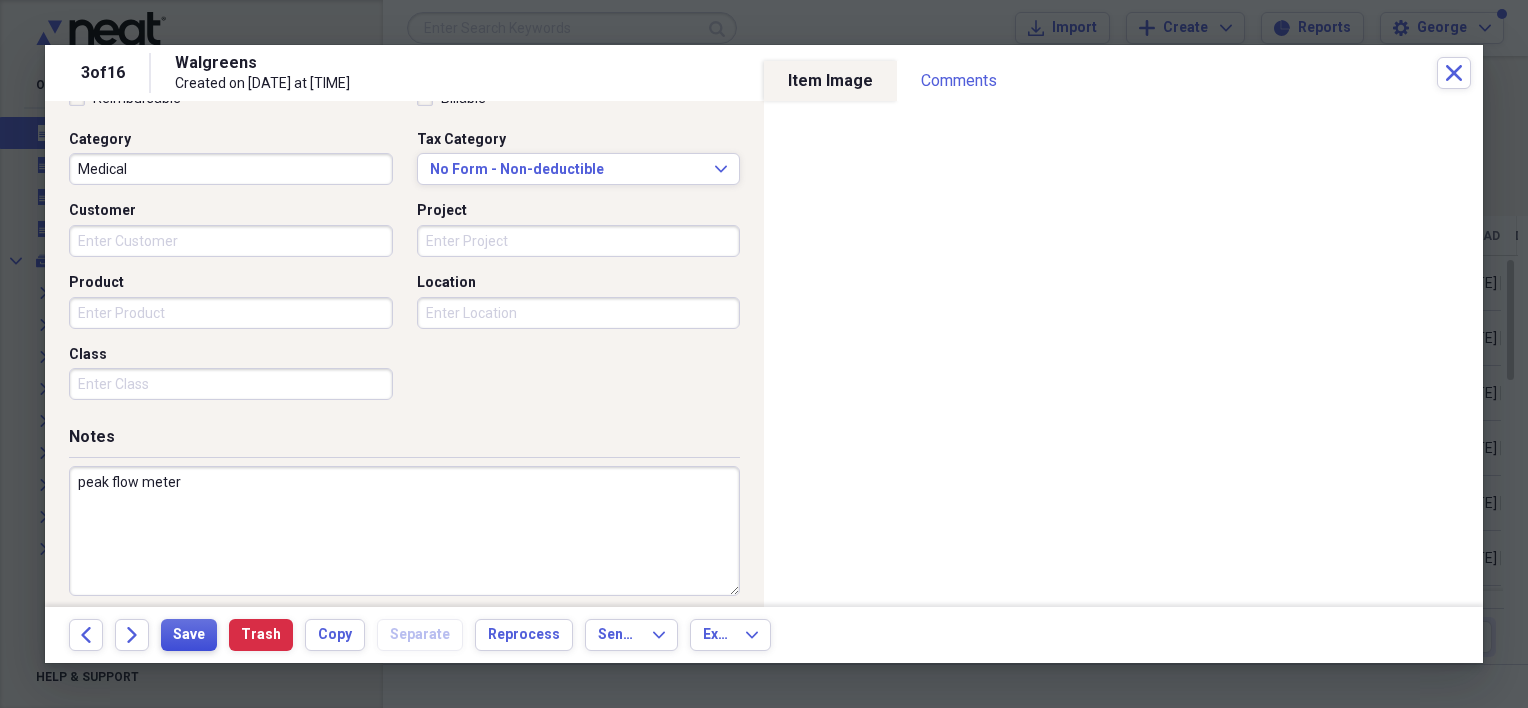 type on "peak flow meter" 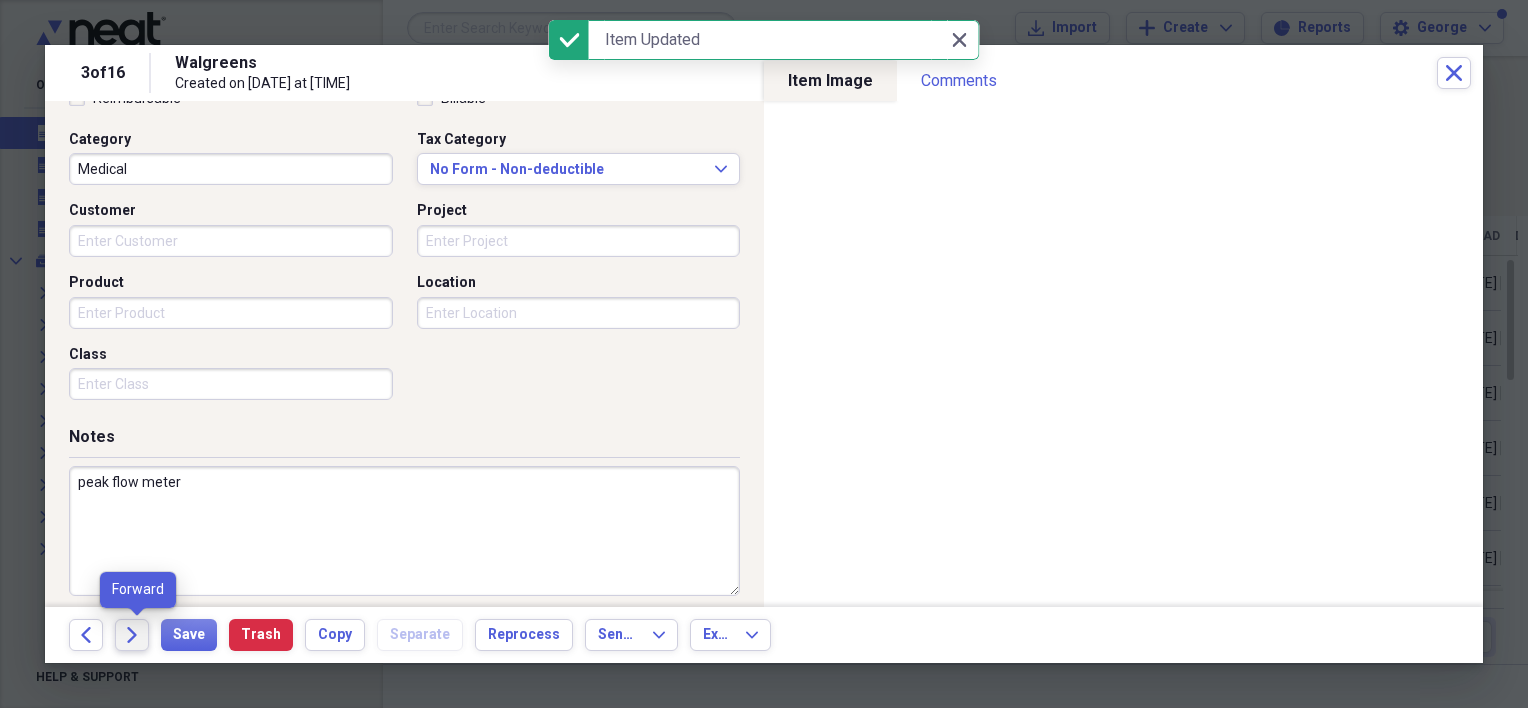 click on "Forward" 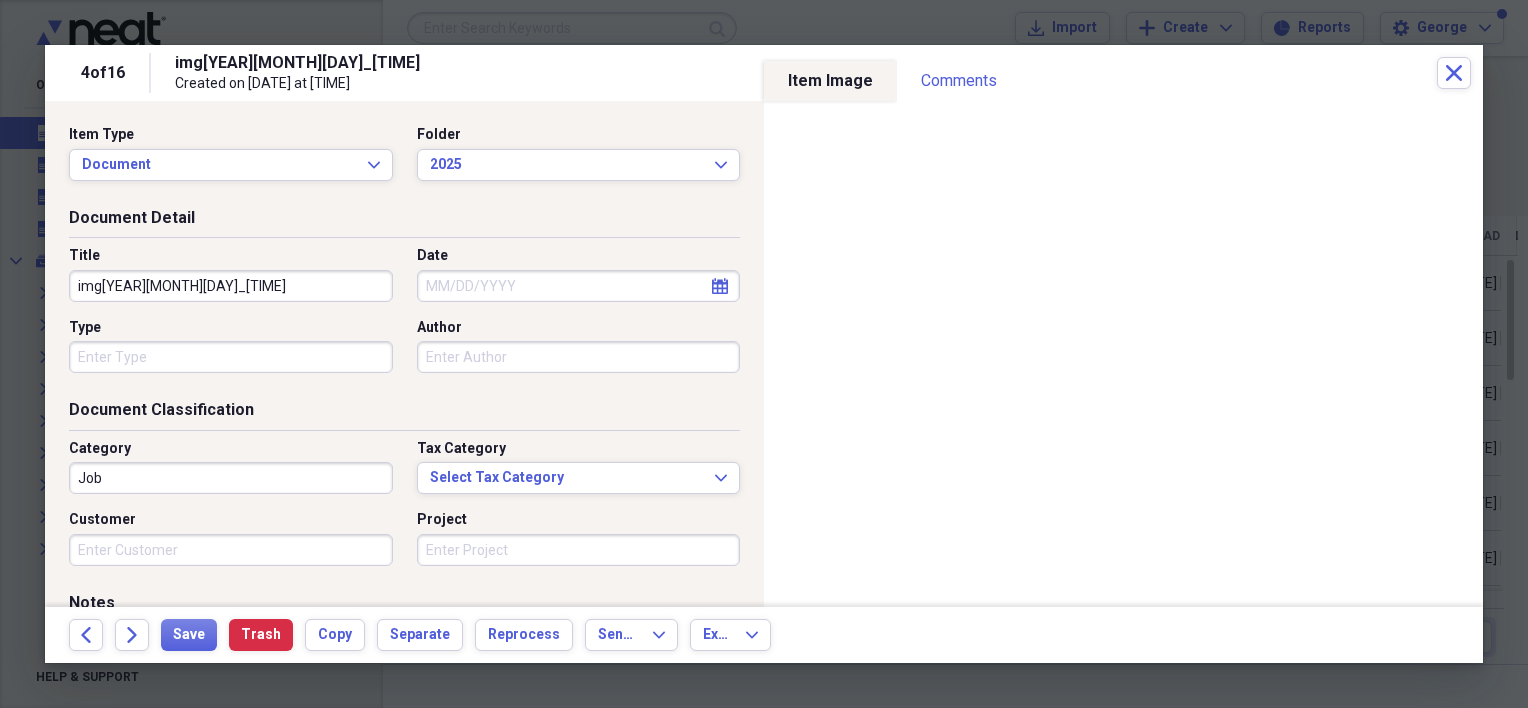 drag, startPoint x: 284, startPoint y: 297, endPoint x: 78, endPoint y: 306, distance: 206.1965 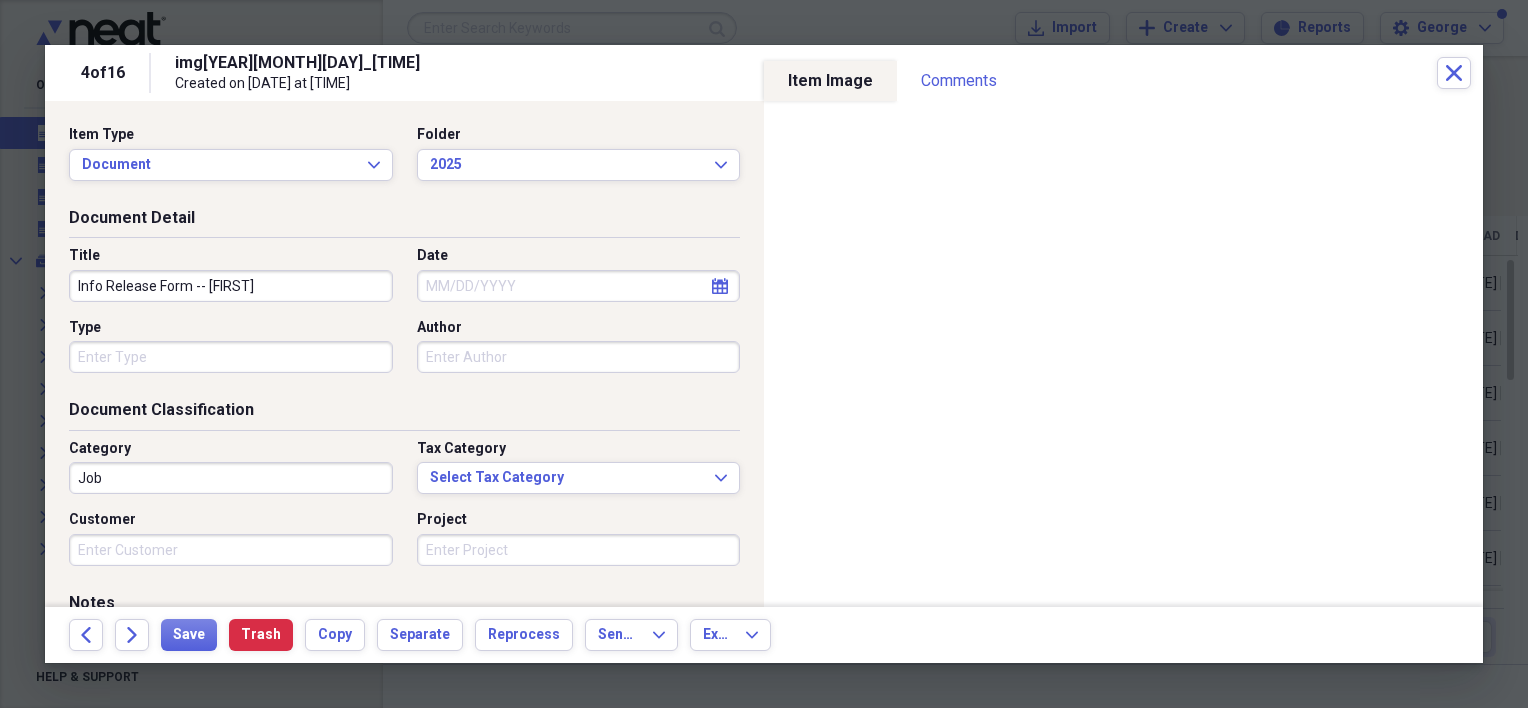 type on "Info Release Form -- [FIRST]" 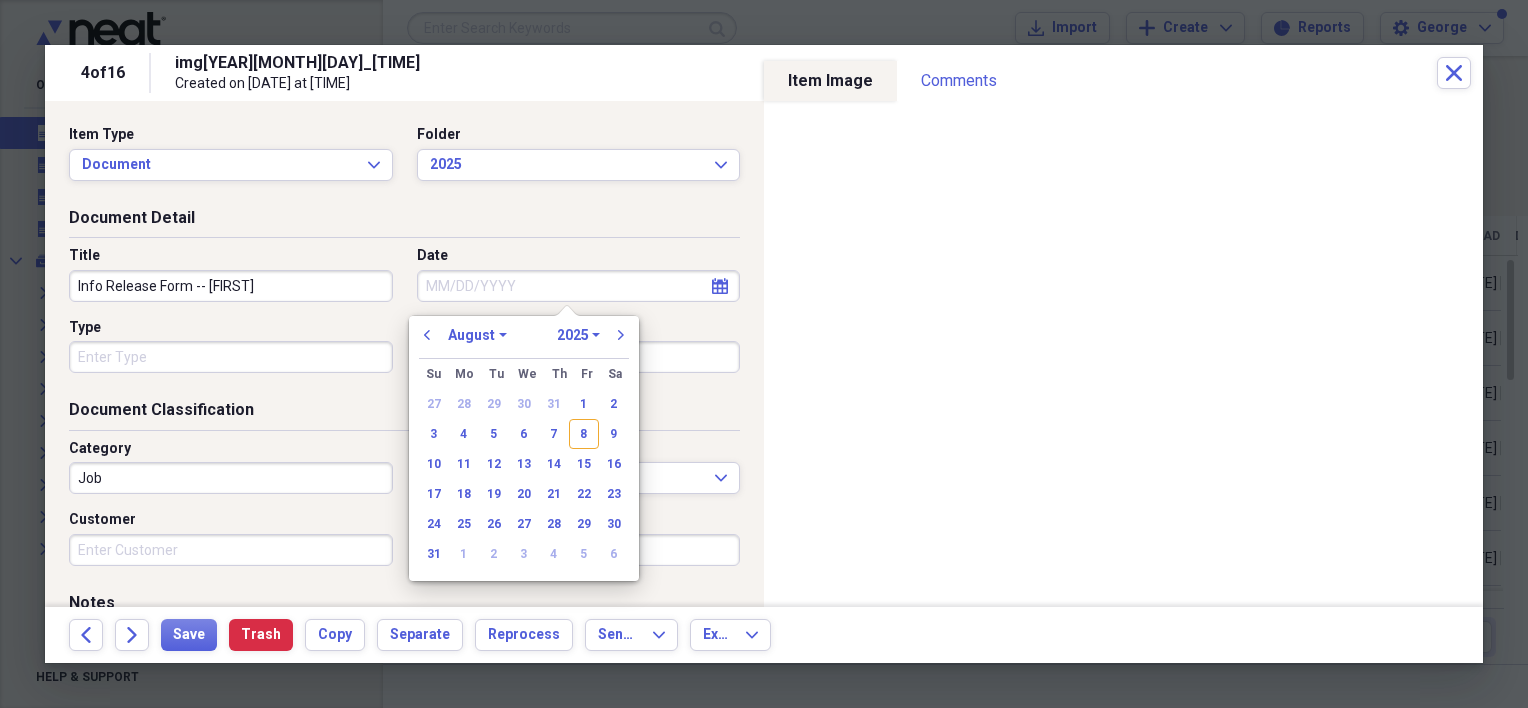 click on "Date" at bounding box center [579, 286] 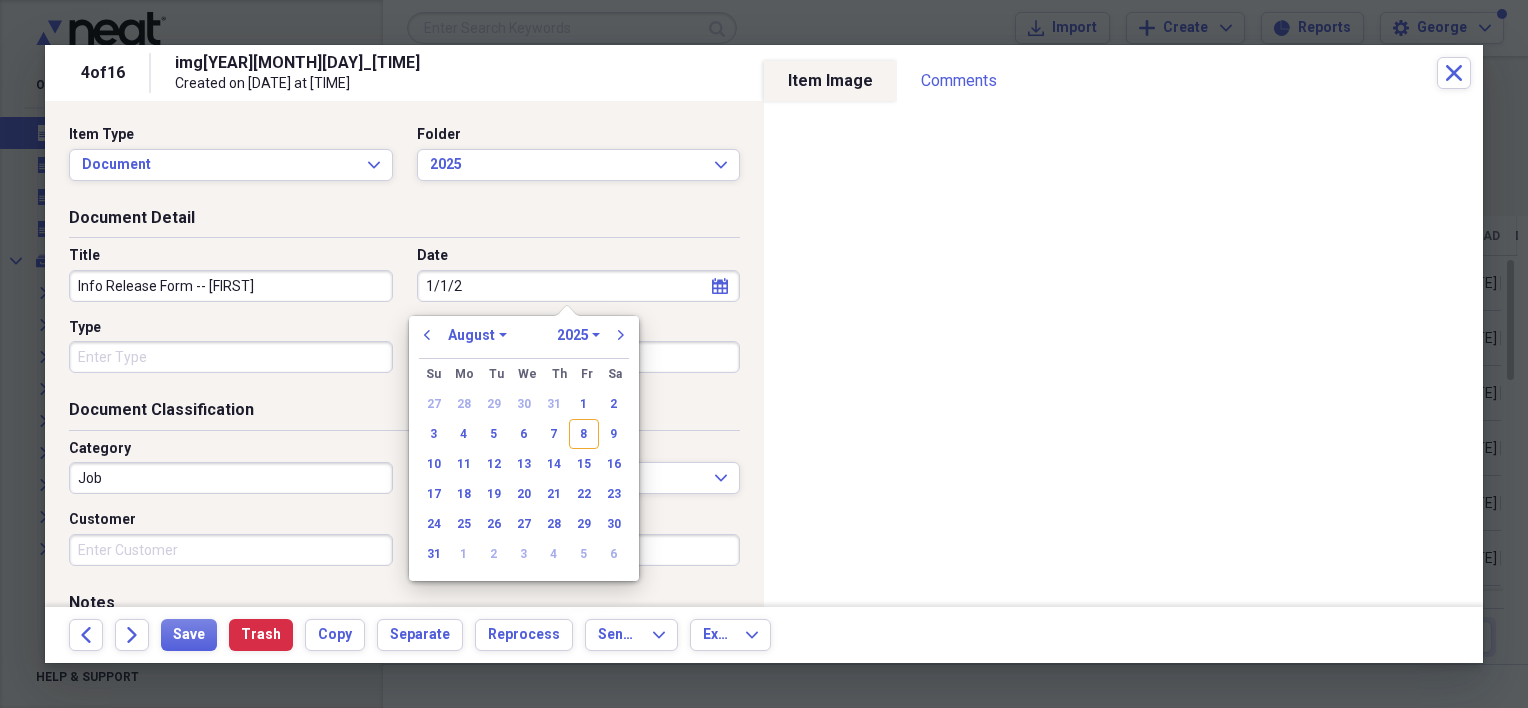 type on "1/1/25" 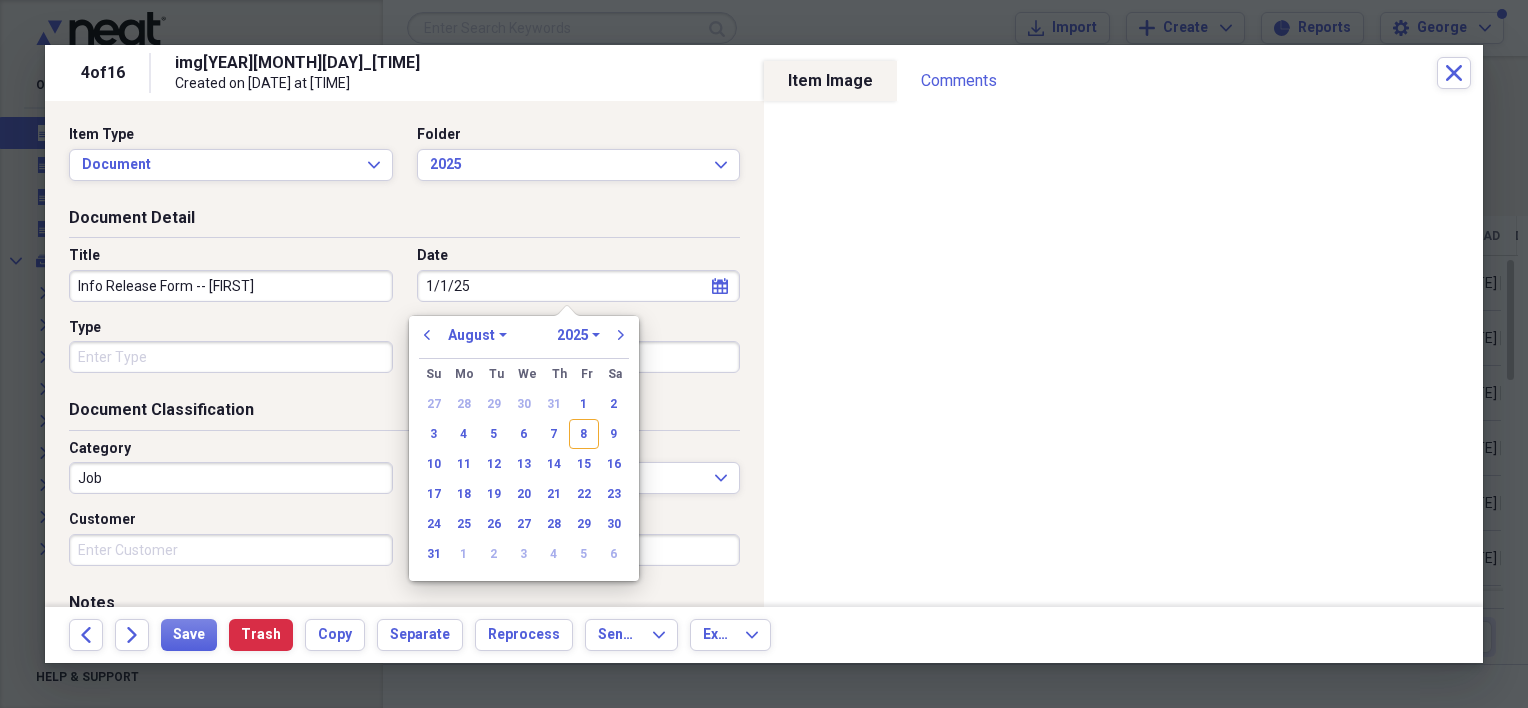 select on "0" 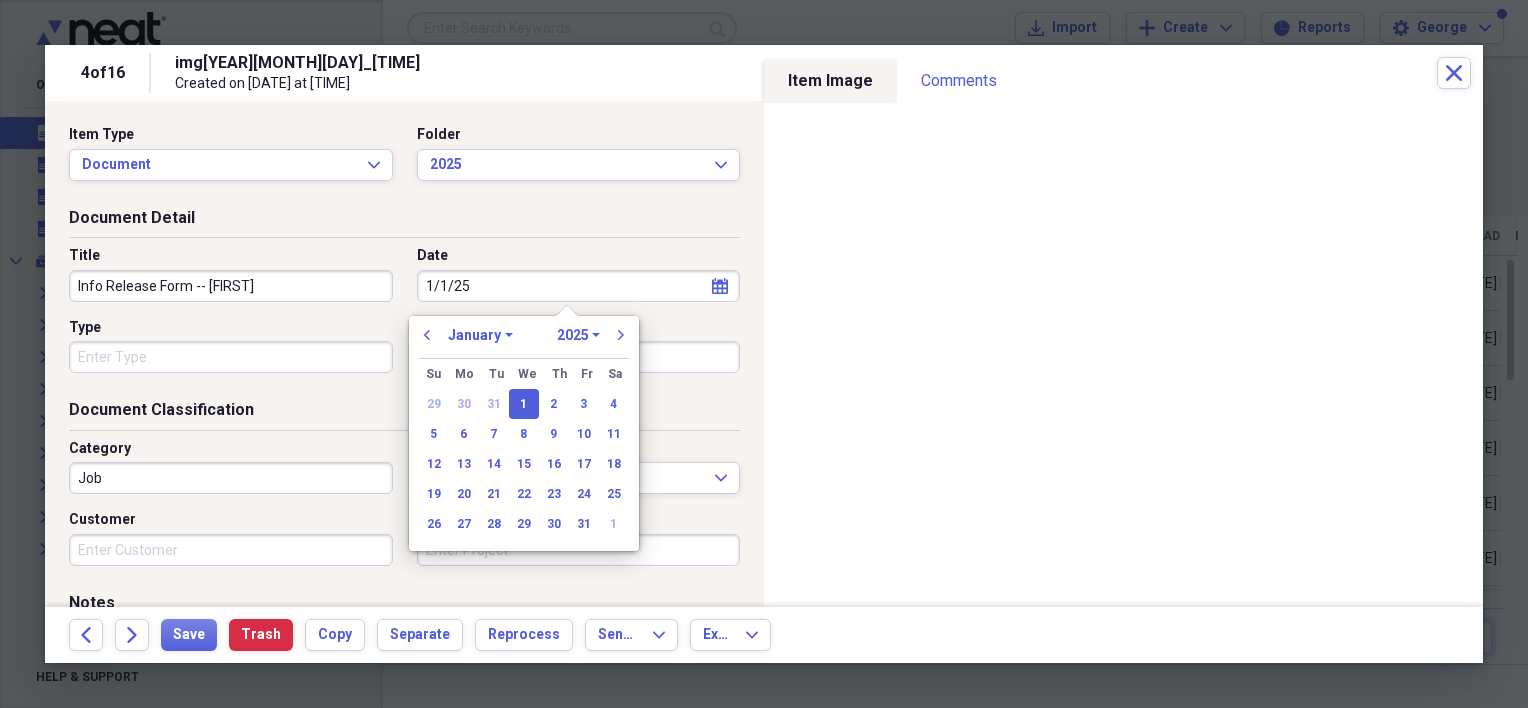 type on "01/01/2025" 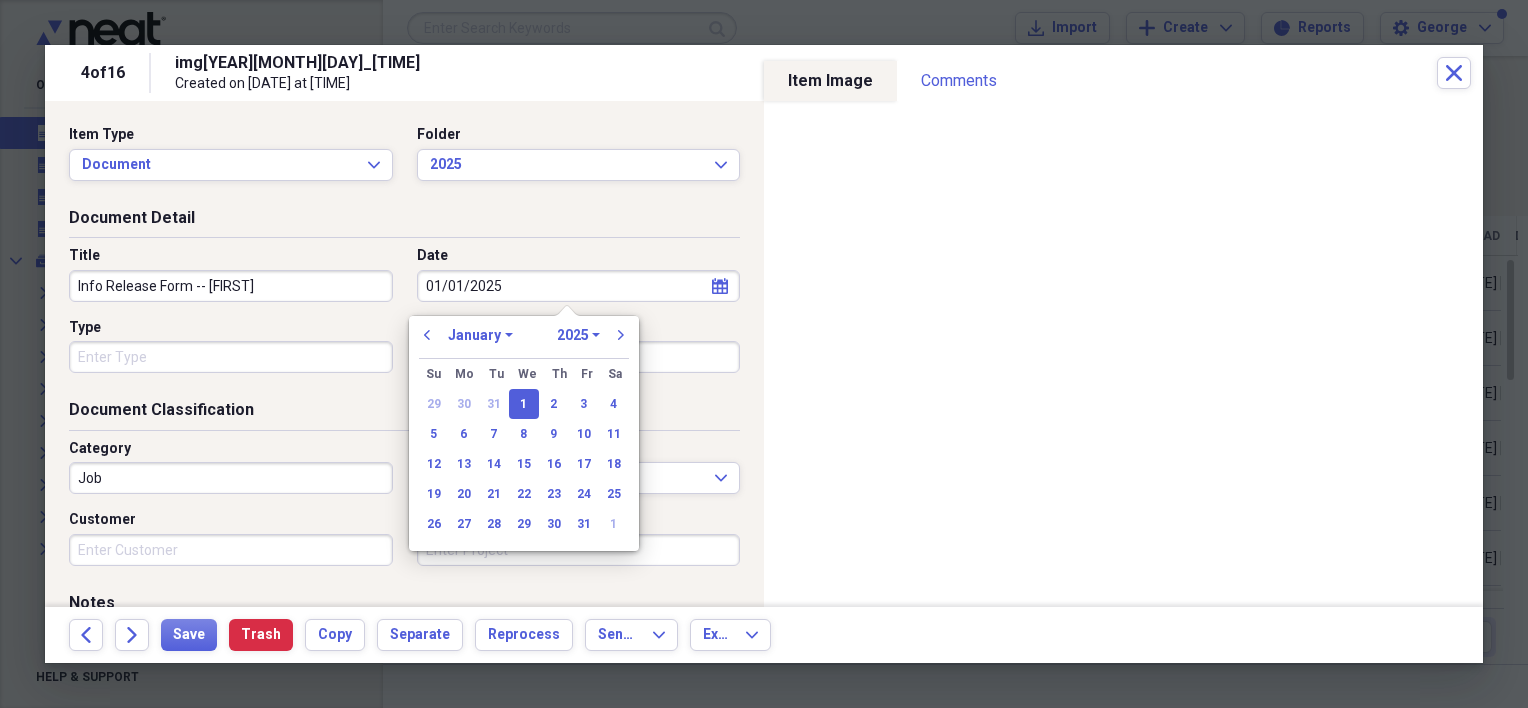 click on "Document Detail" at bounding box center (404, 222) 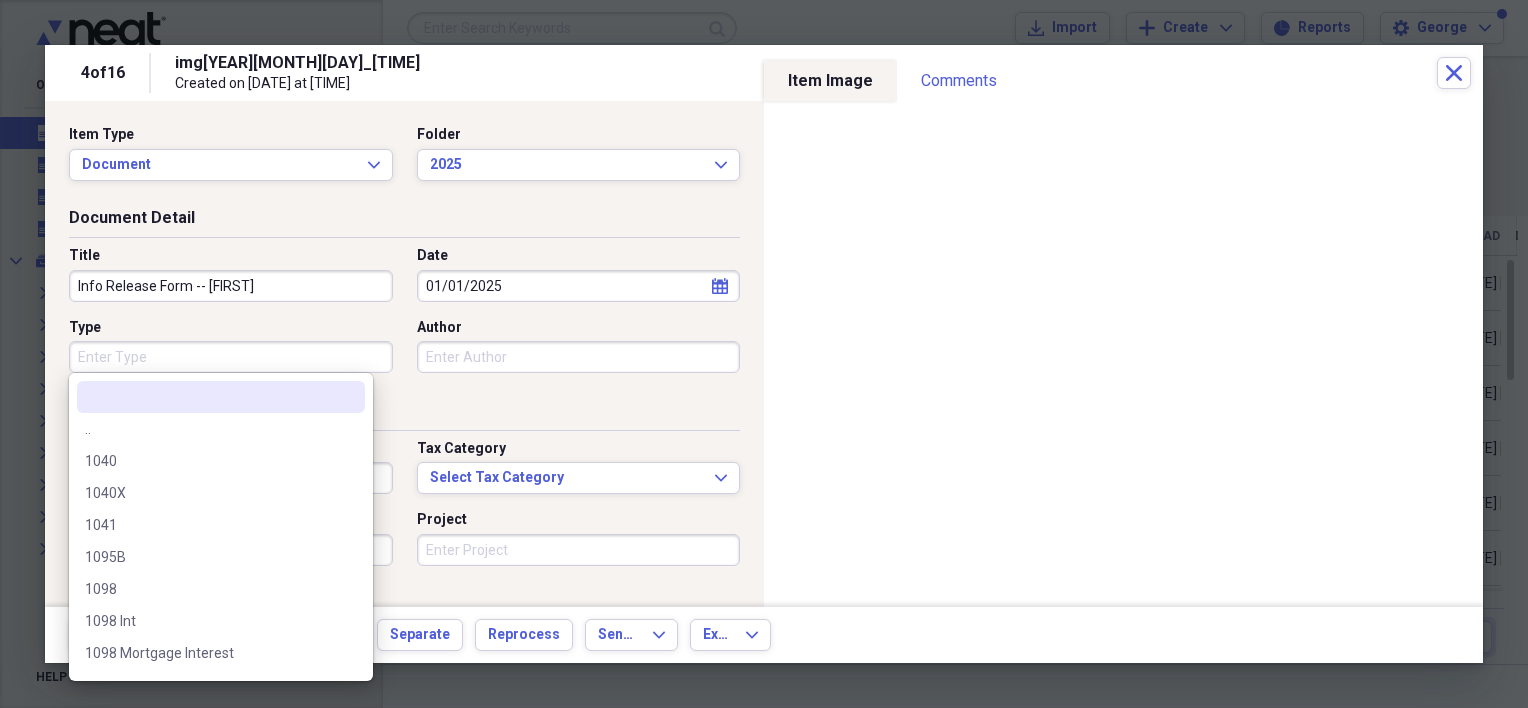 click on "Type" at bounding box center (231, 357) 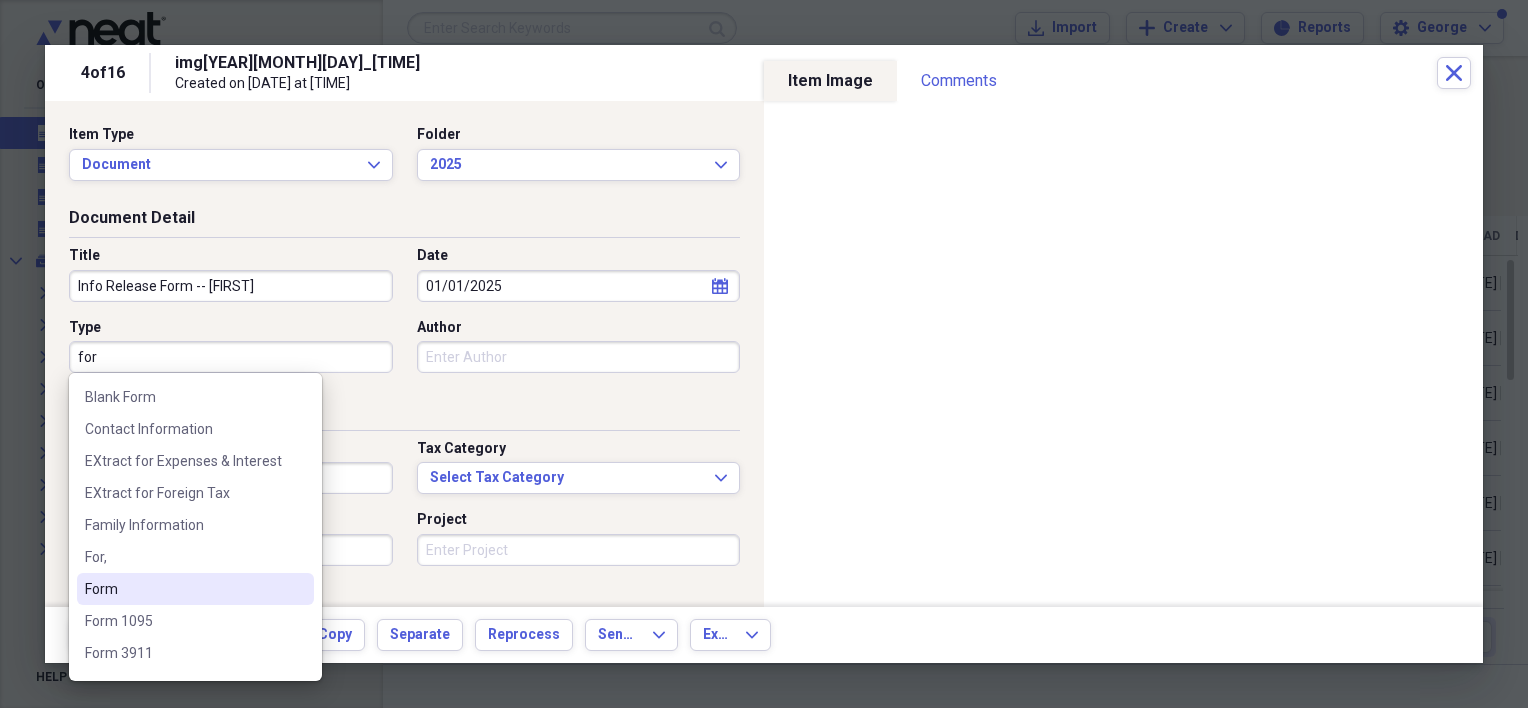 click on "Form" at bounding box center (195, 589) 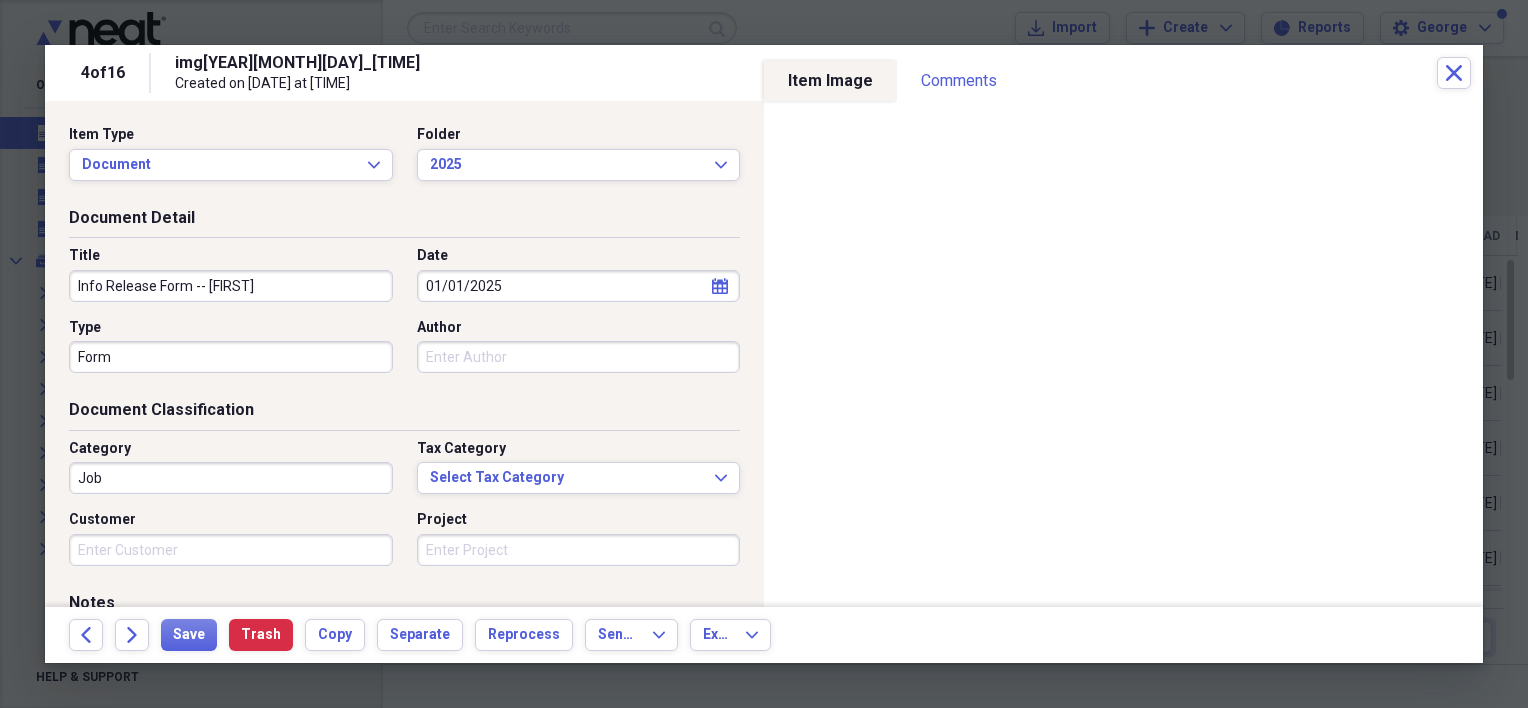 scroll, scrollTop: 200, scrollLeft: 0, axis: vertical 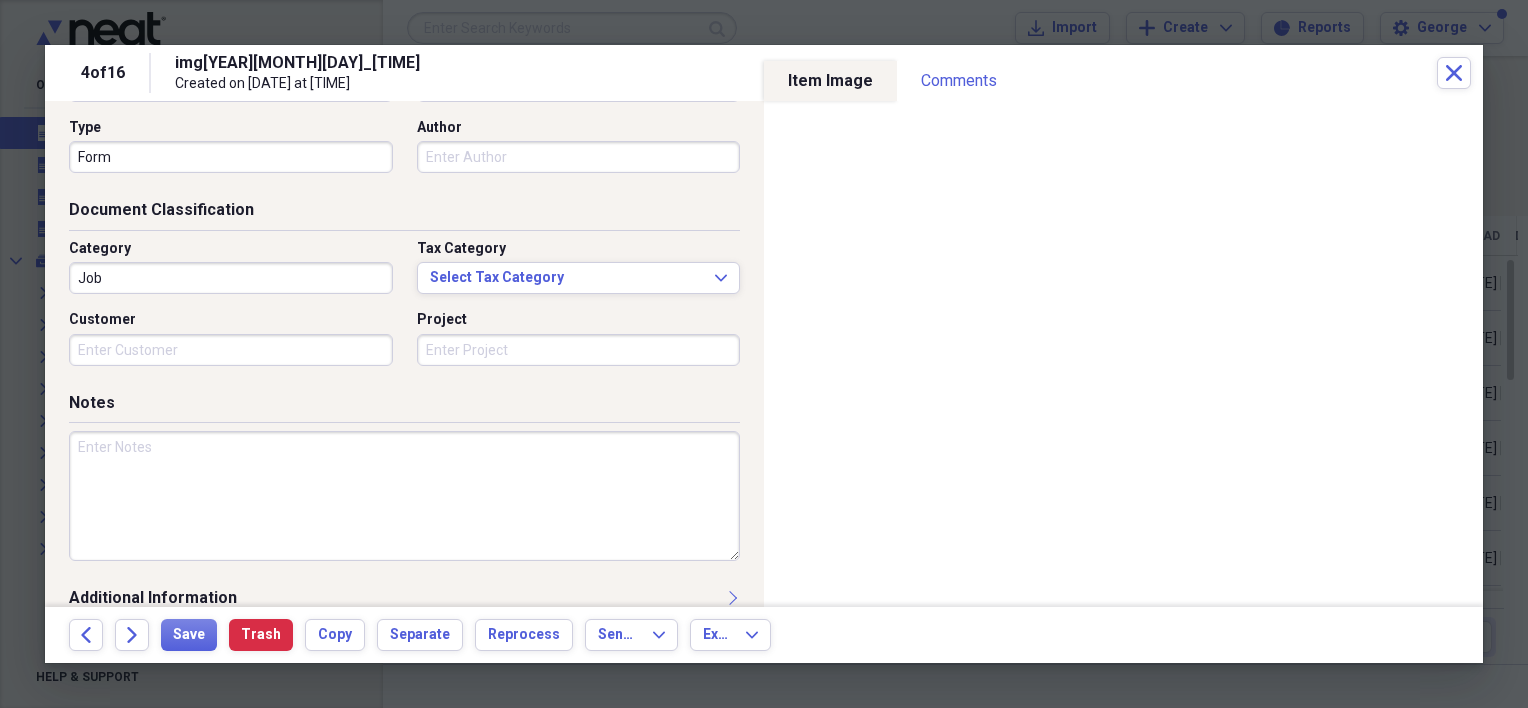 click at bounding box center [404, 496] 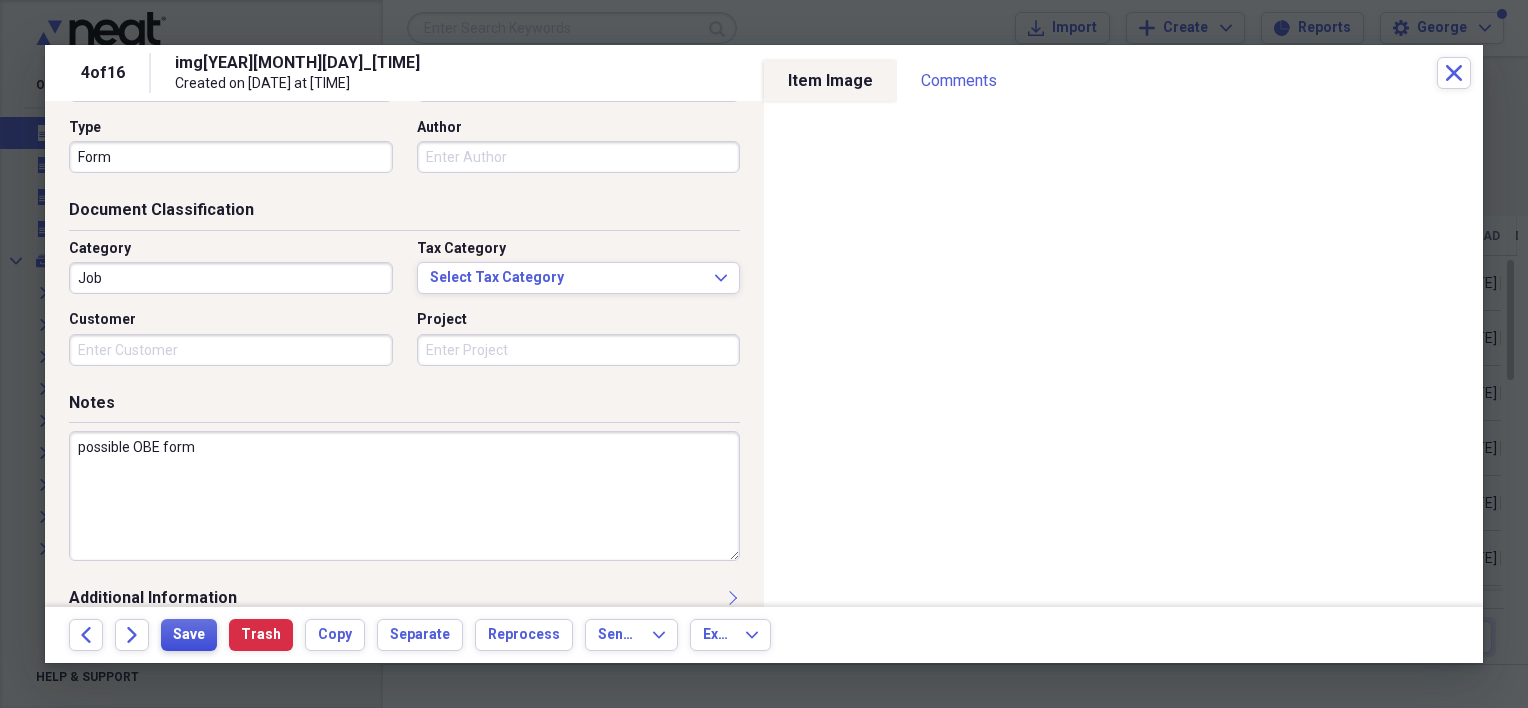 type on "possible OBE form" 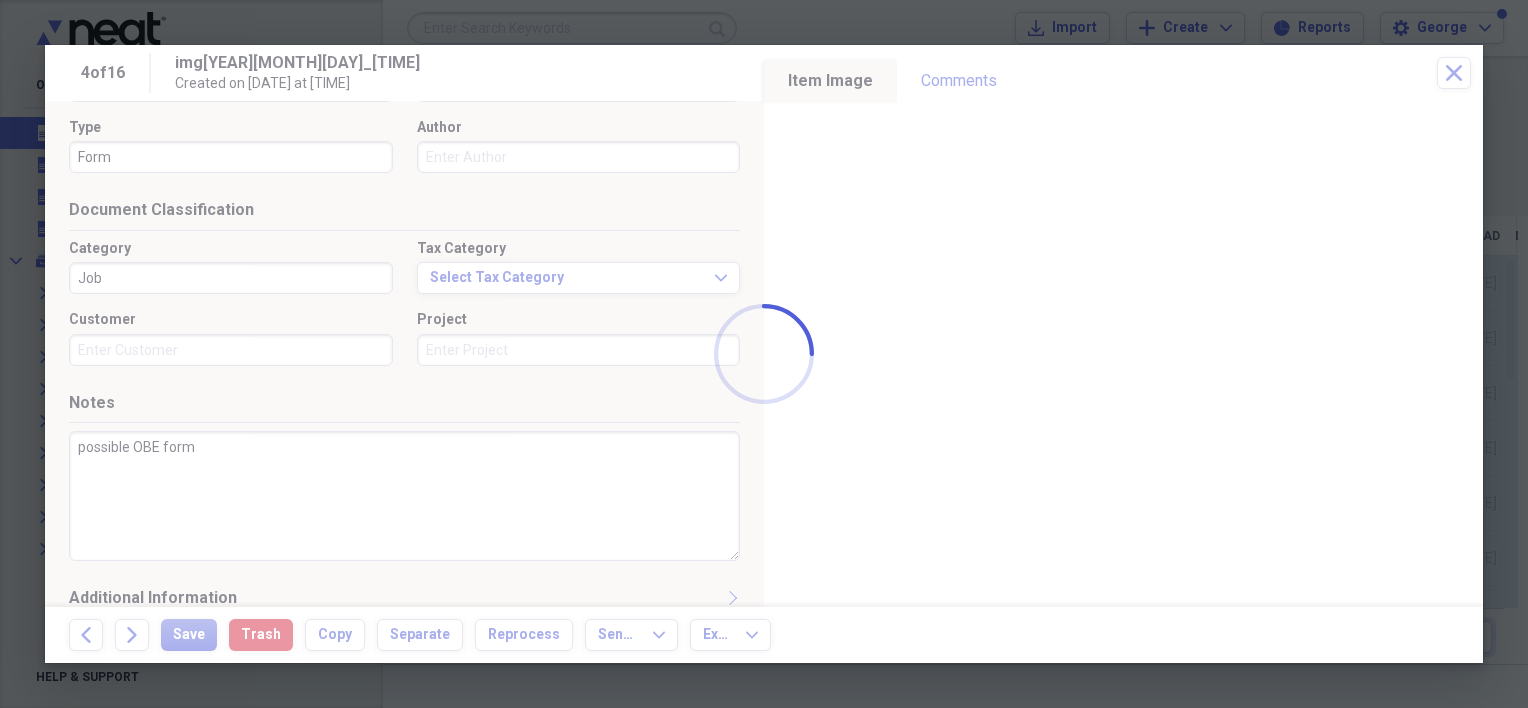 click at bounding box center (764, 354) 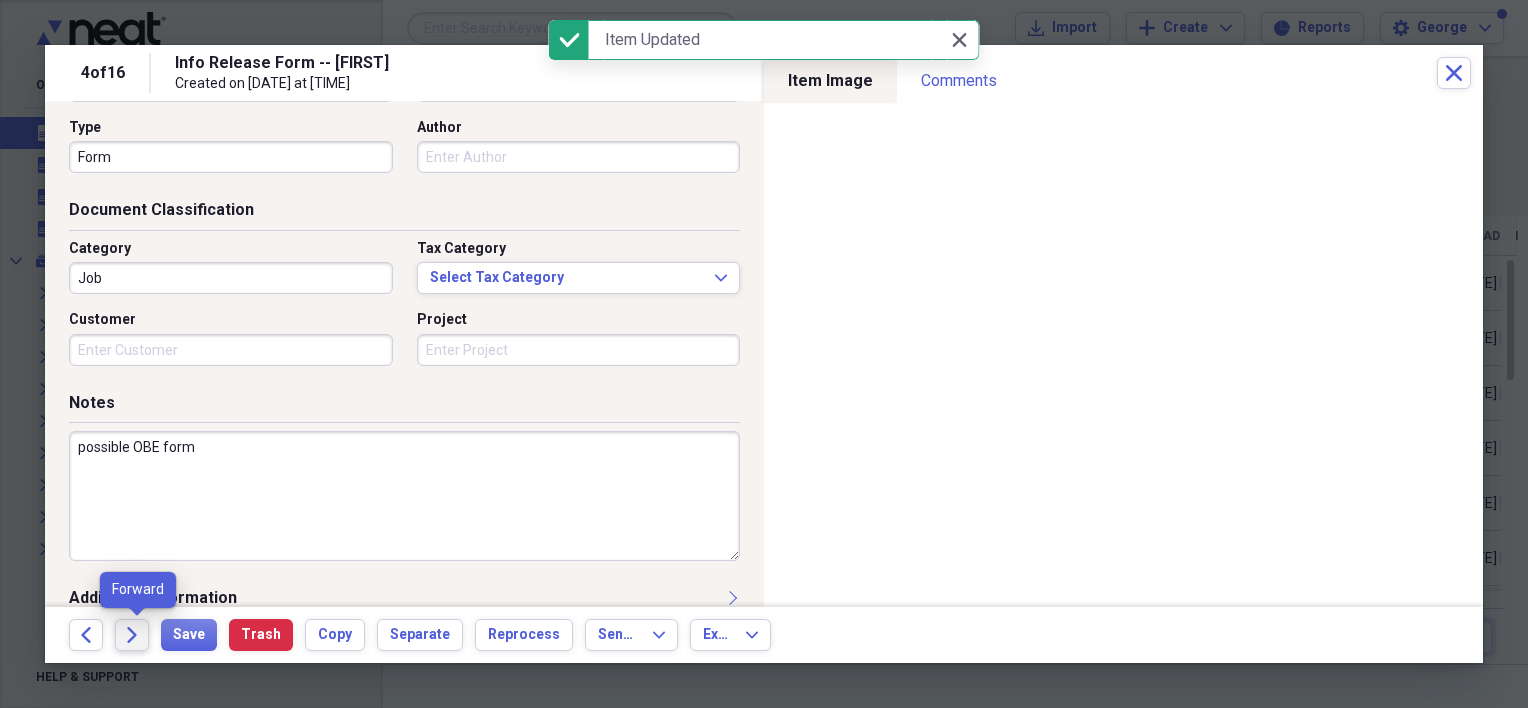 click 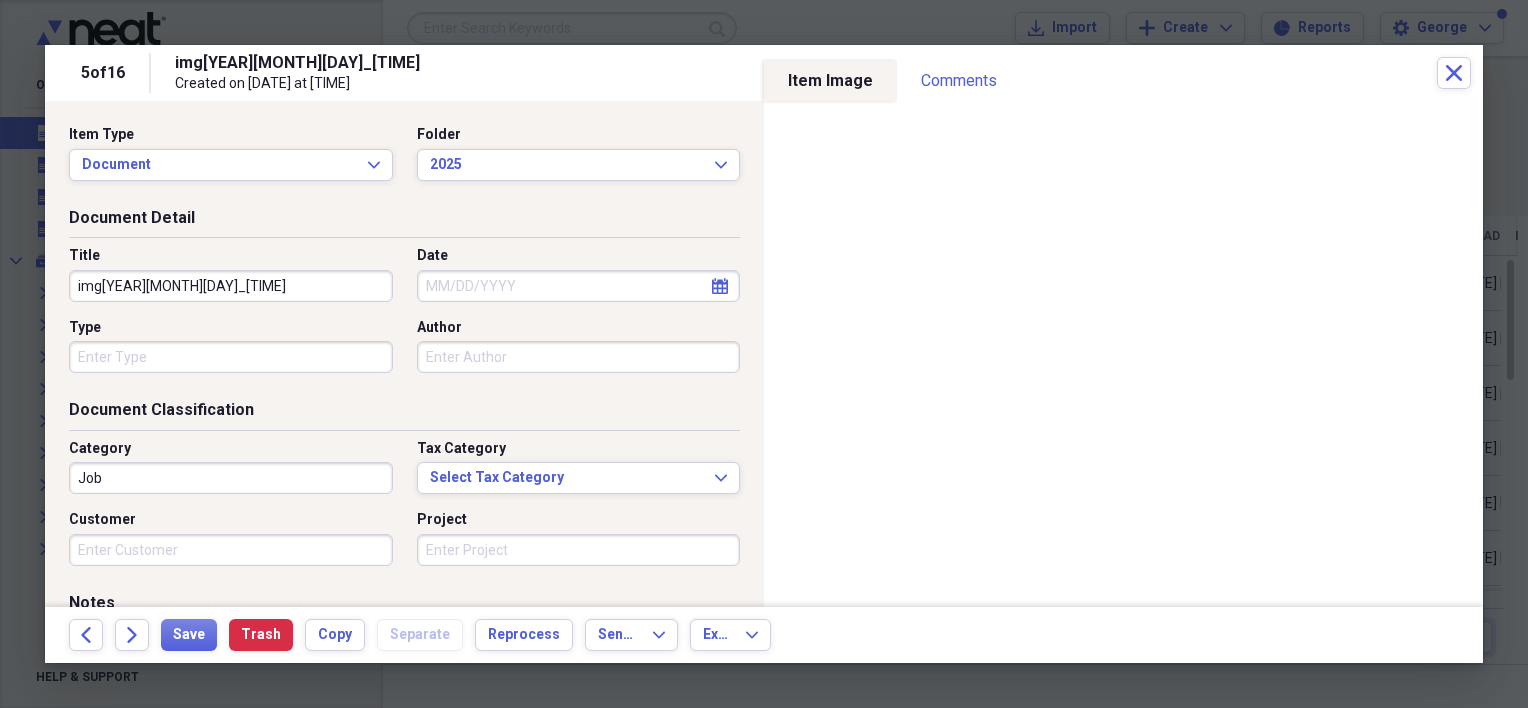 drag, startPoint x: 263, startPoint y: 288, endPoint x: 73, endPoint y: 288, distance: 190 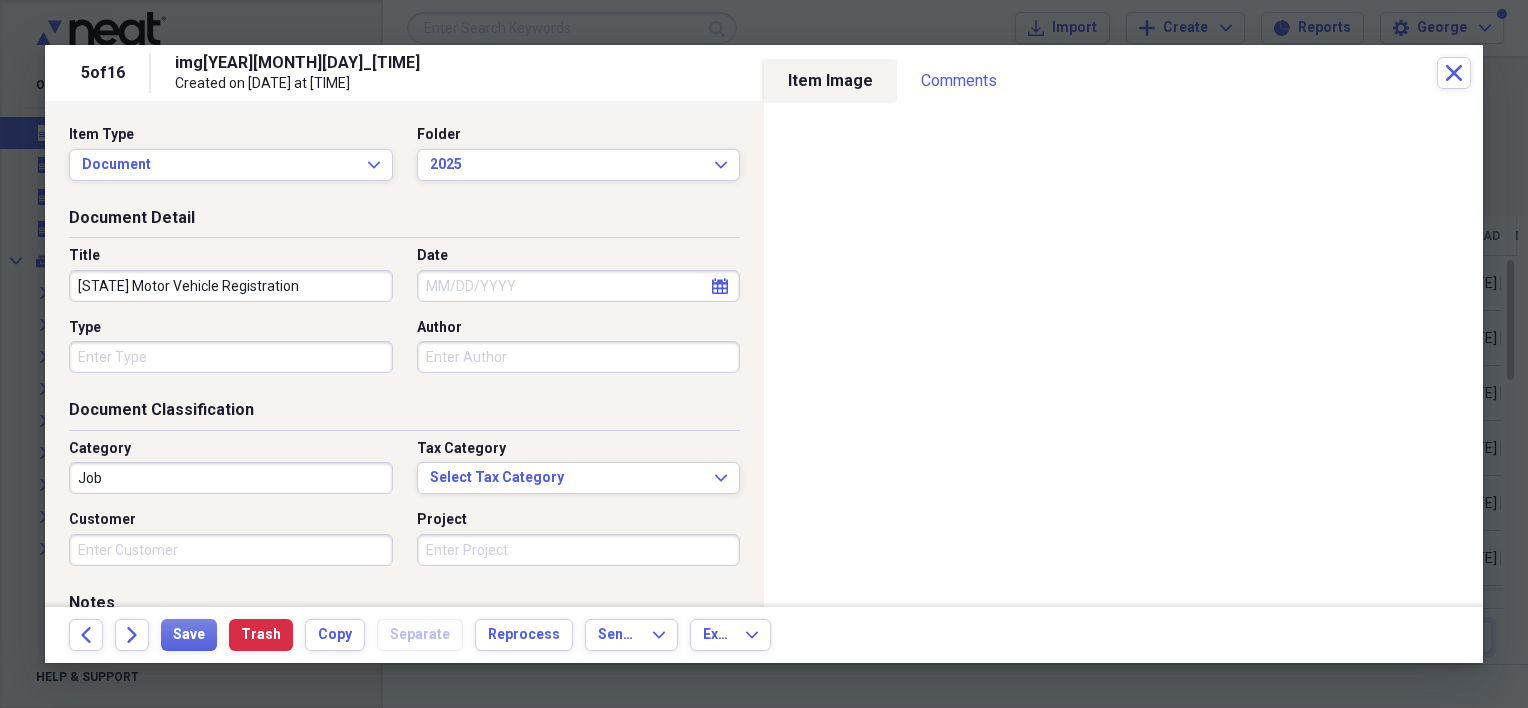 type on "[STATE] Motor Vehicle Registration" 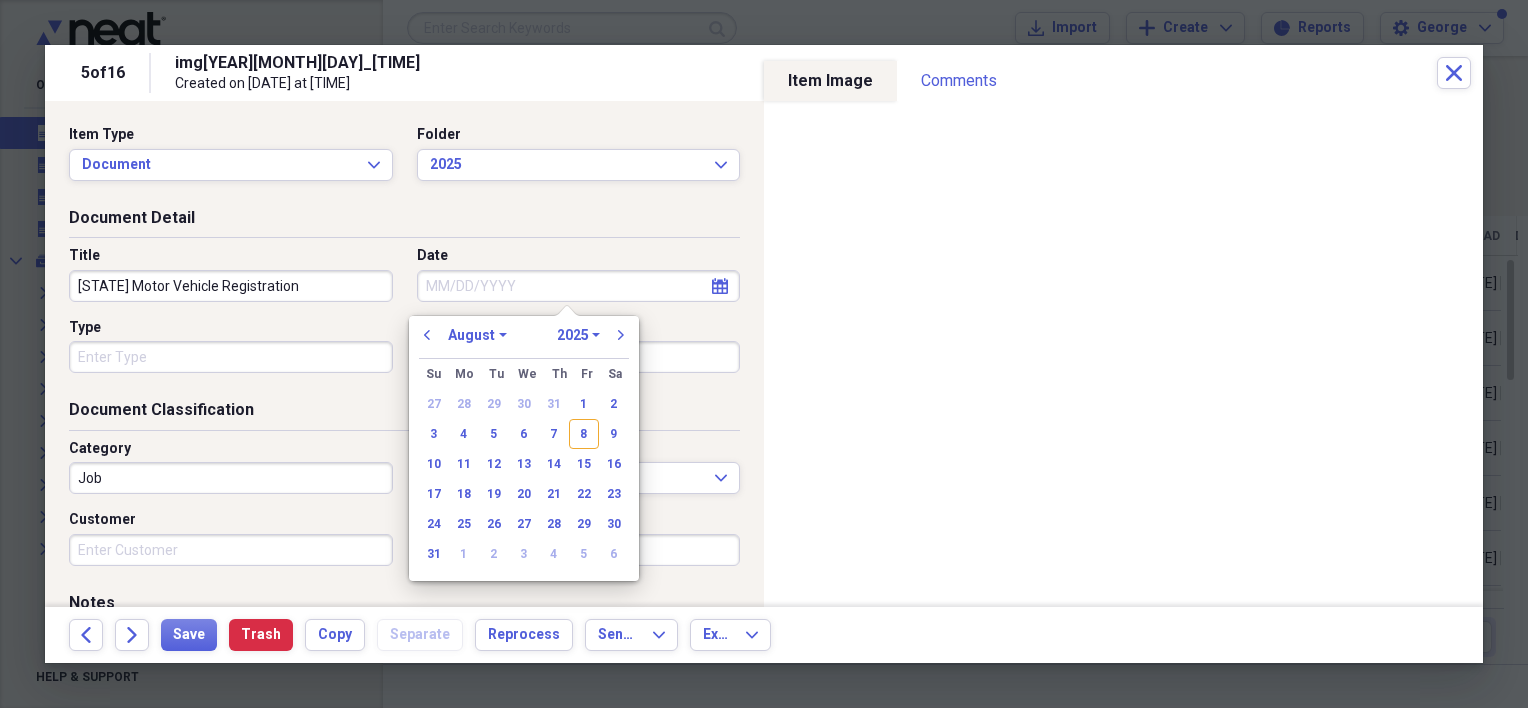 click on "Date" at bounding box center [579, 286] 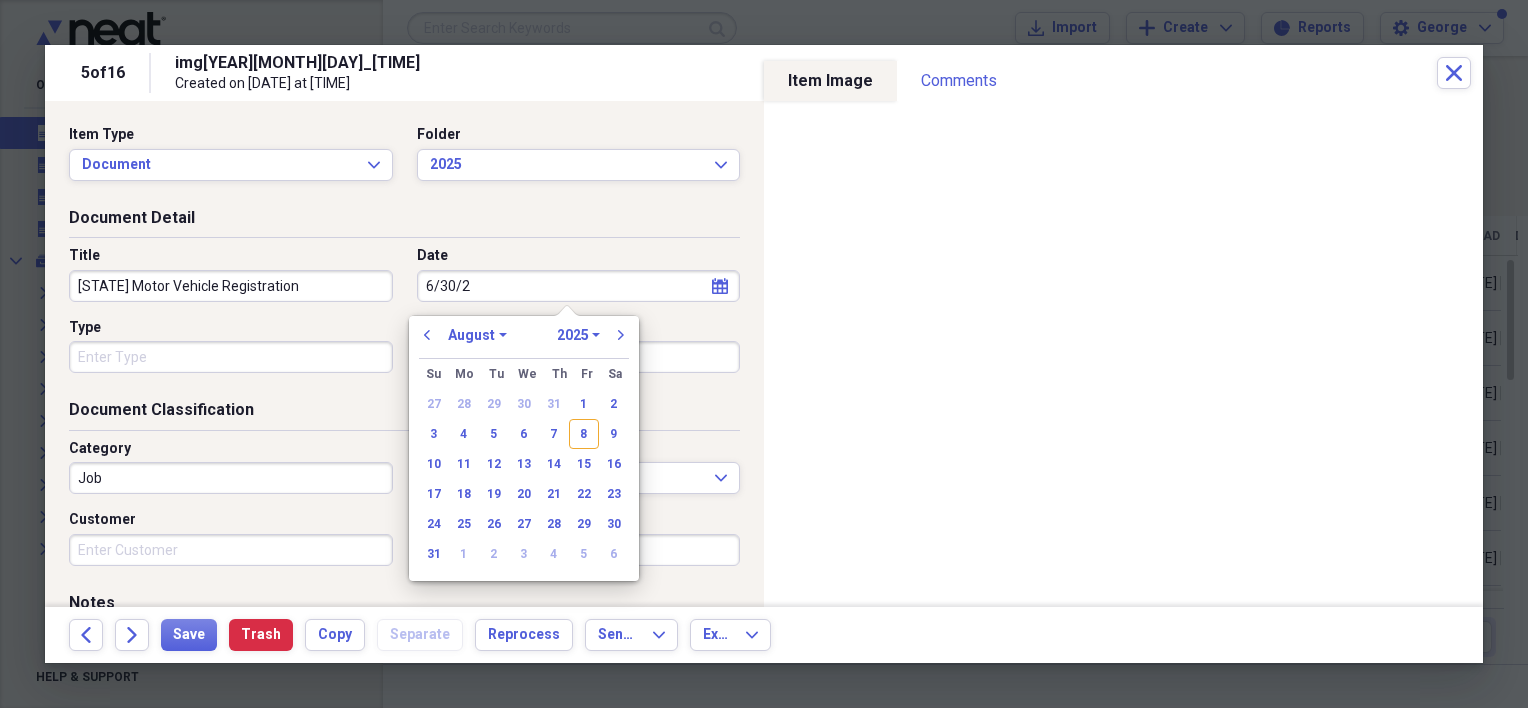 type on "6/30/25" 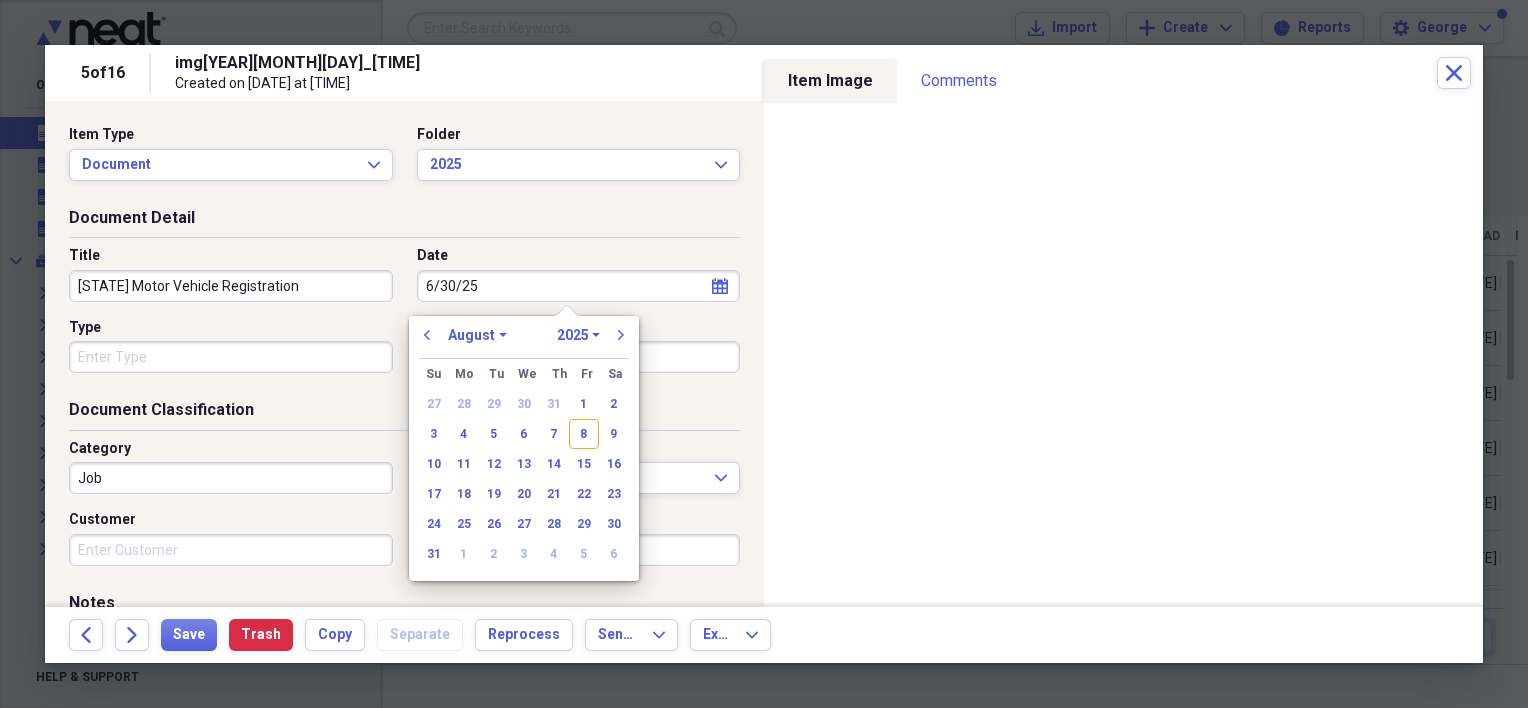 select on "5" 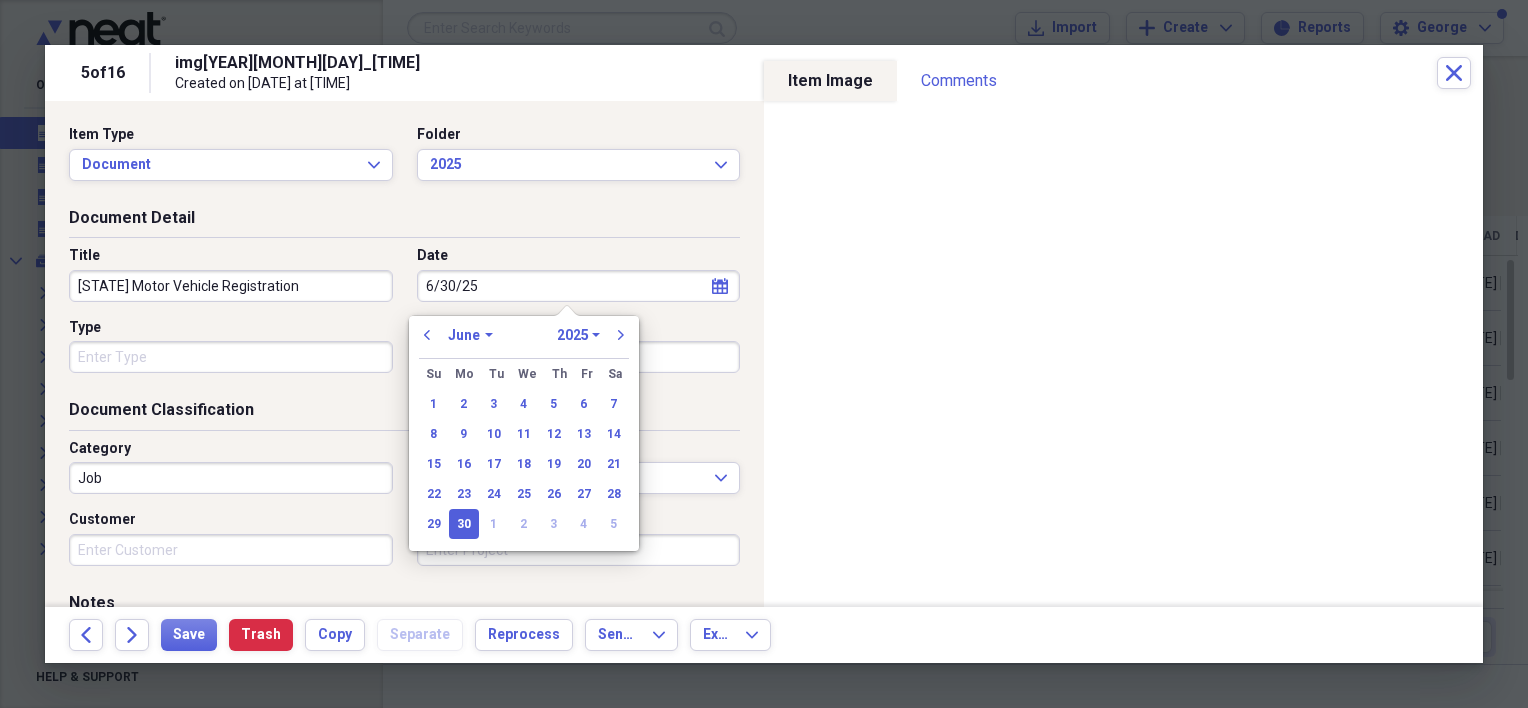 type on "06/30/2025" 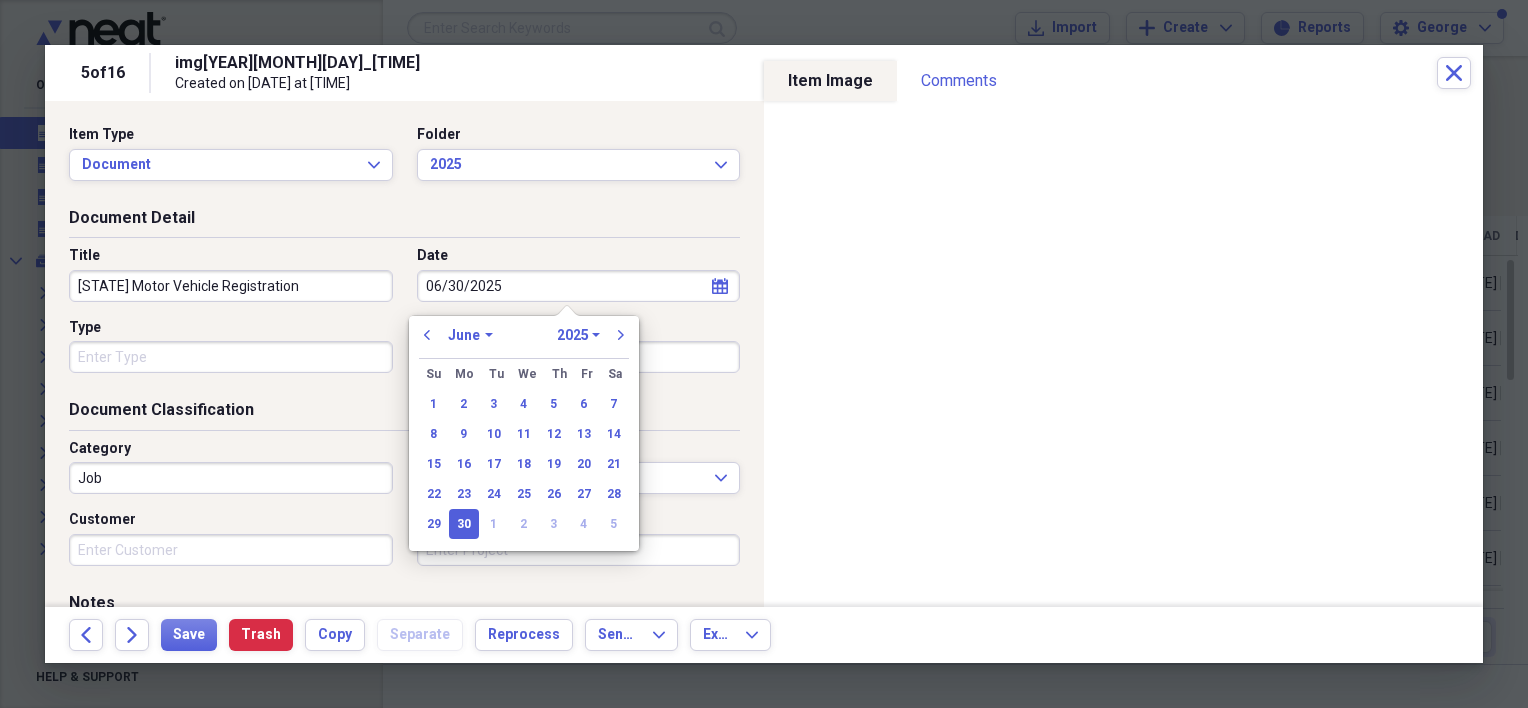click on "Type" at bounding box center [231, 357] 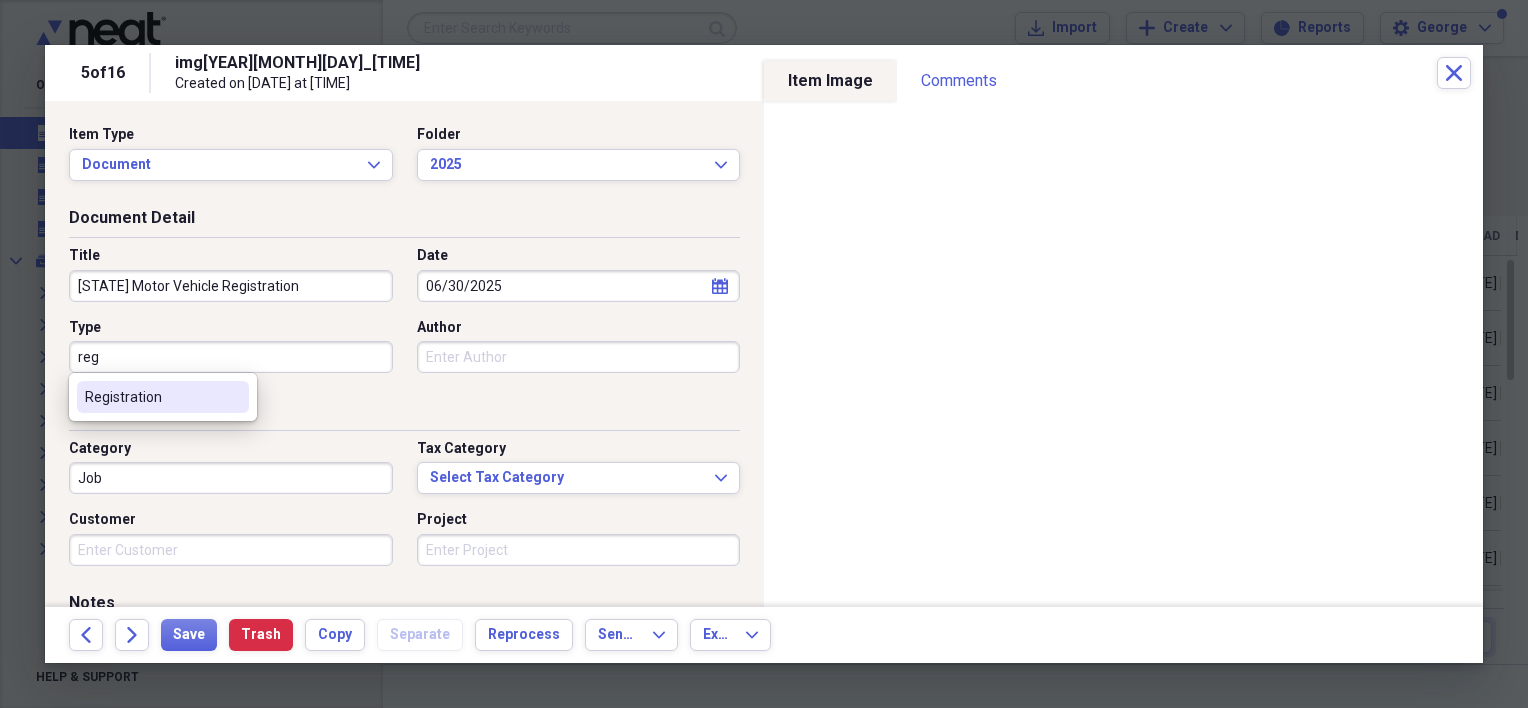 click on "Registration" at bounding box center [163, 397] 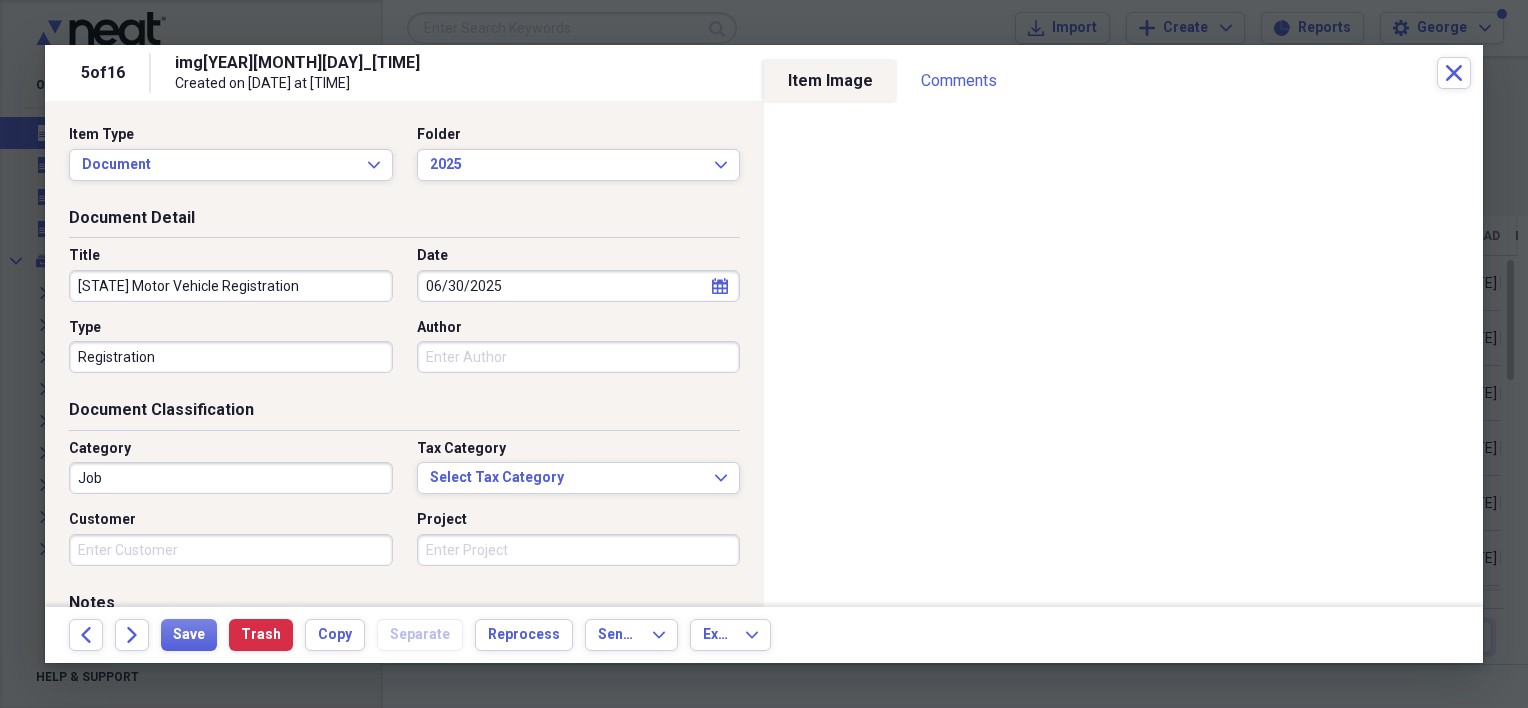 click on "Job" at bounding box center (231, 478) 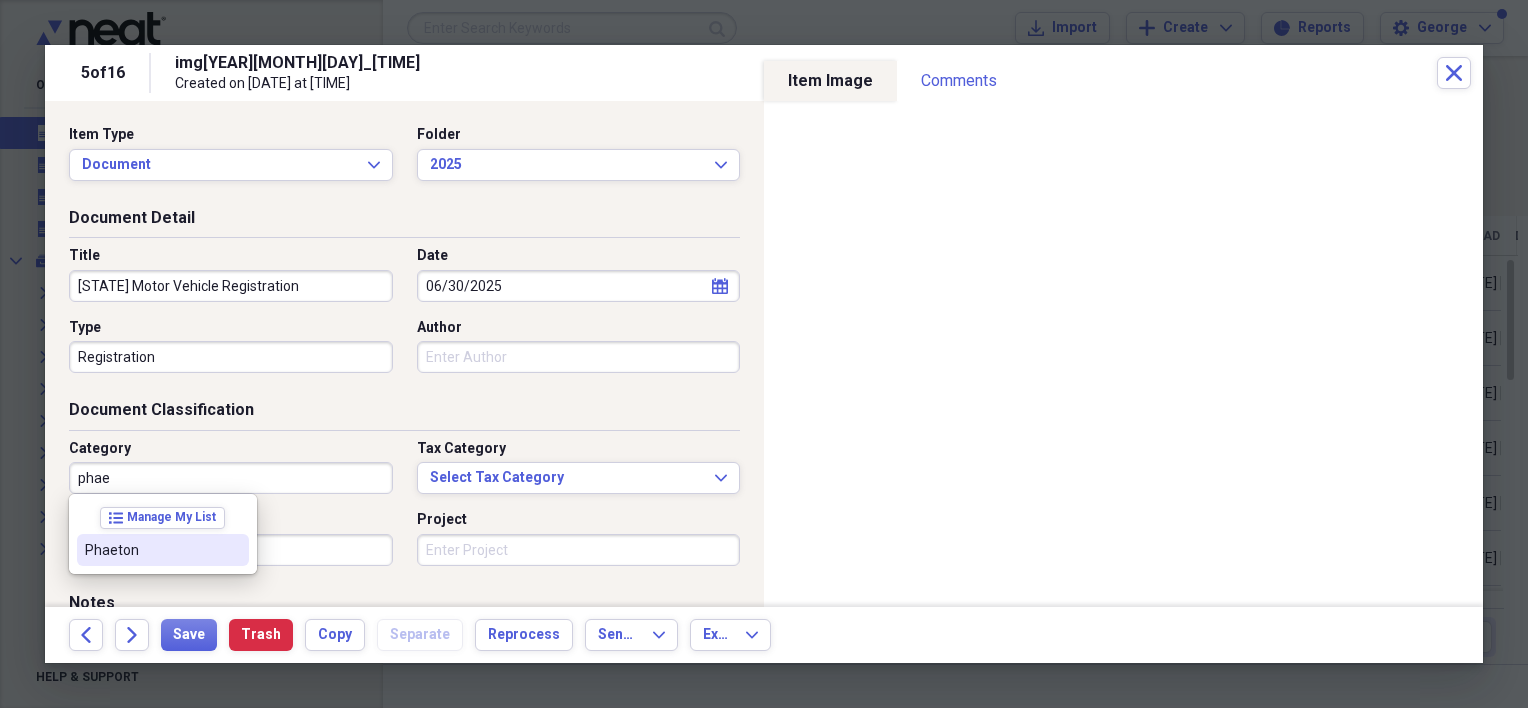 click on "Phaeton" at bounding box center (163, 550) 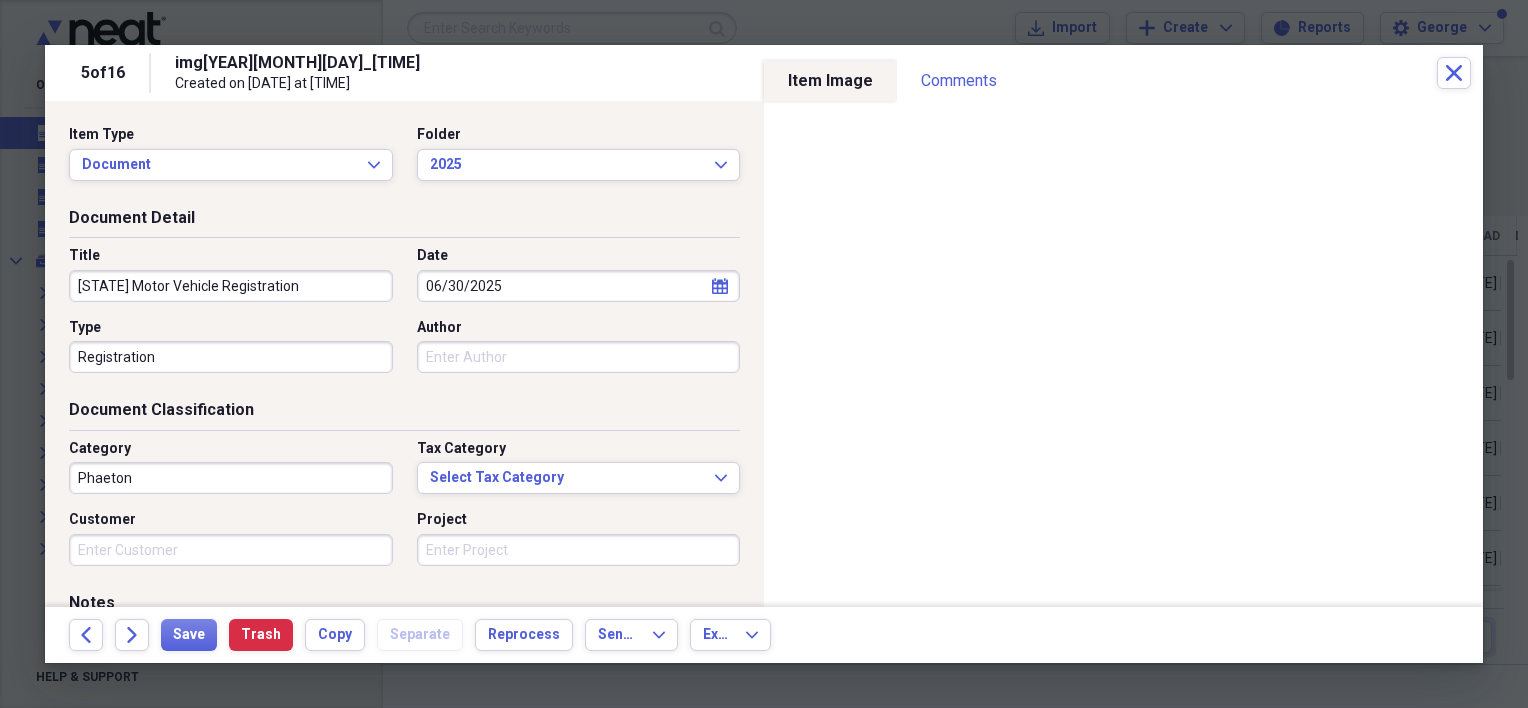 click on "Project" at bounding box center (579, 550) 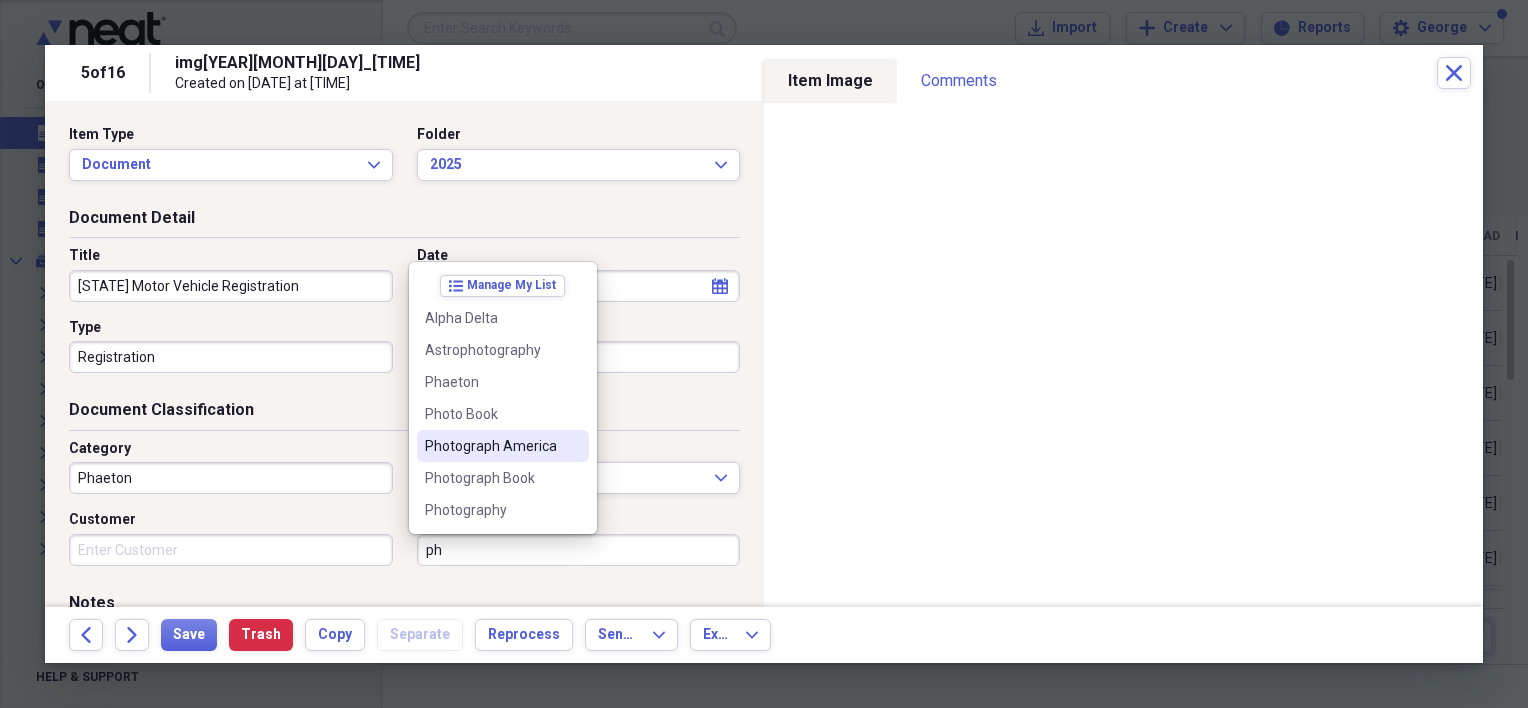 click on "list Manage My List Alpha Delta Astrophotography Phaeton Photo Book Photograph America Photograph Book Photography" at bounding box center [503, 398] 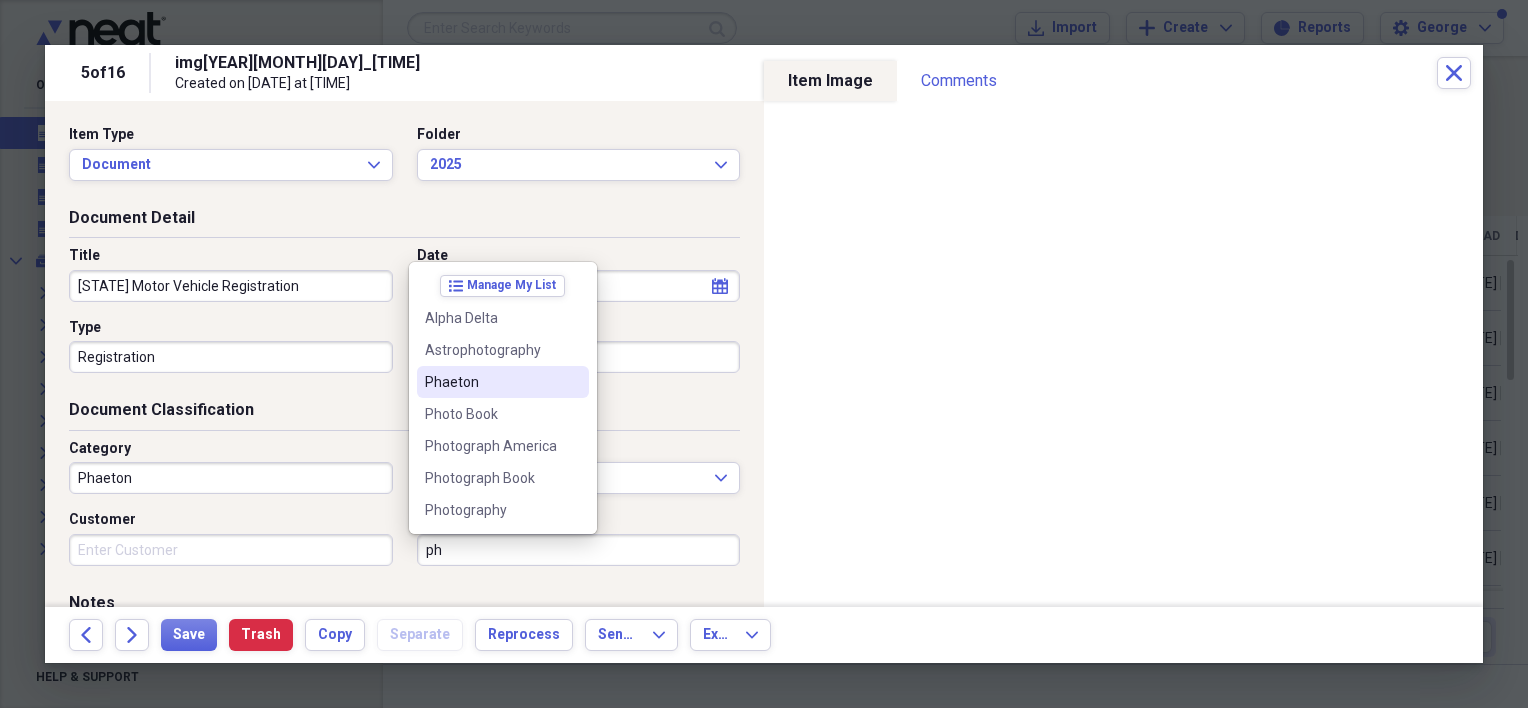 click on "Phaeton" at bounding box center (503, 382) 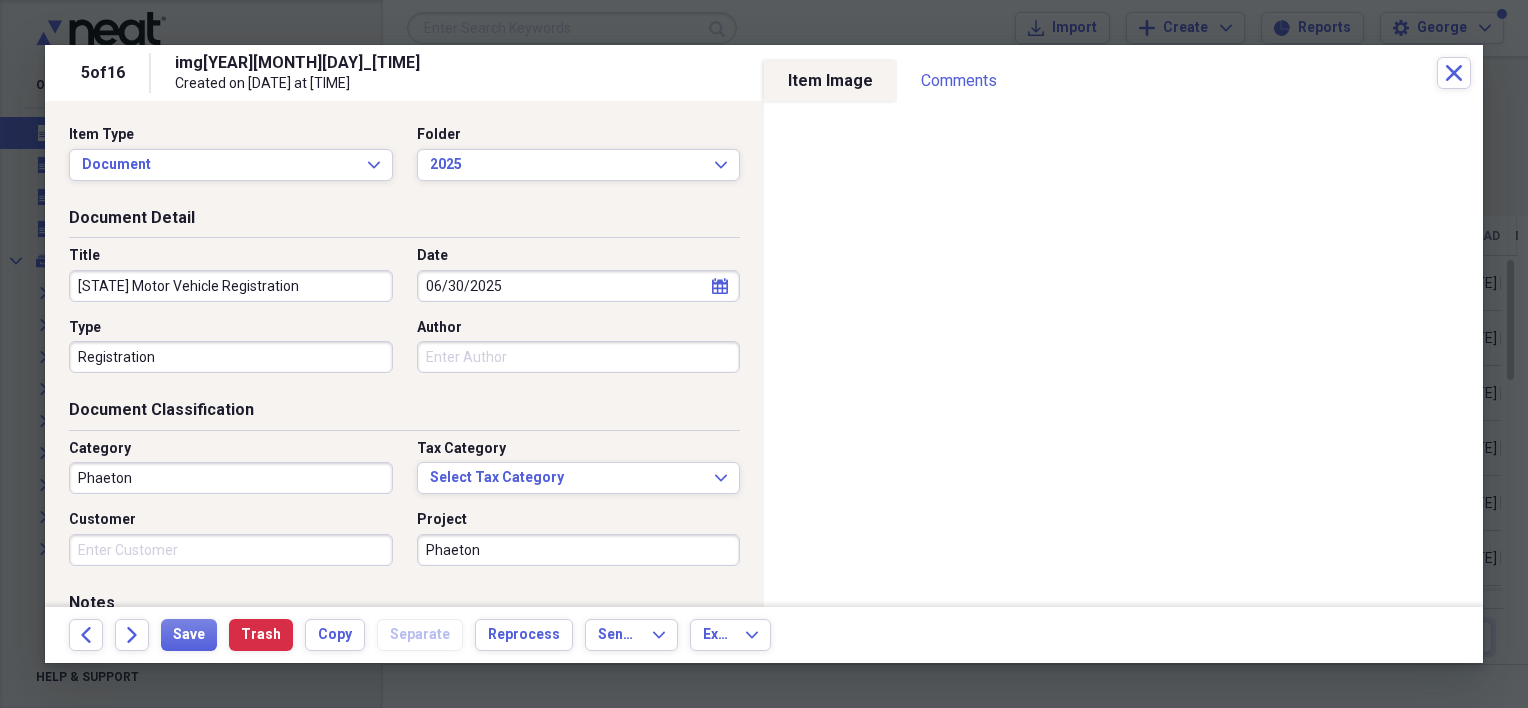 scroll, scrollTop: 100, scrollLeft: 0, axis: vertical 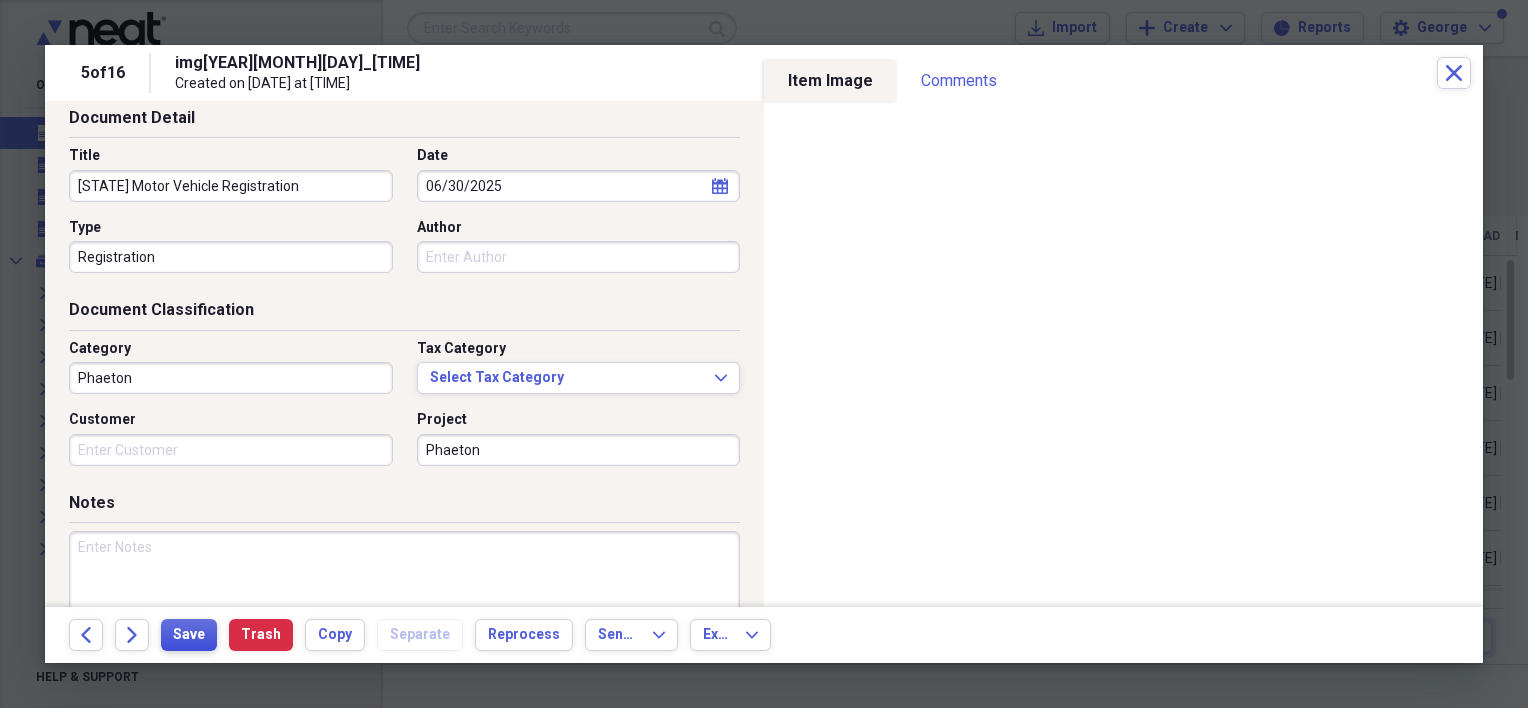 click on "Save" at bounding box center [189, 635] 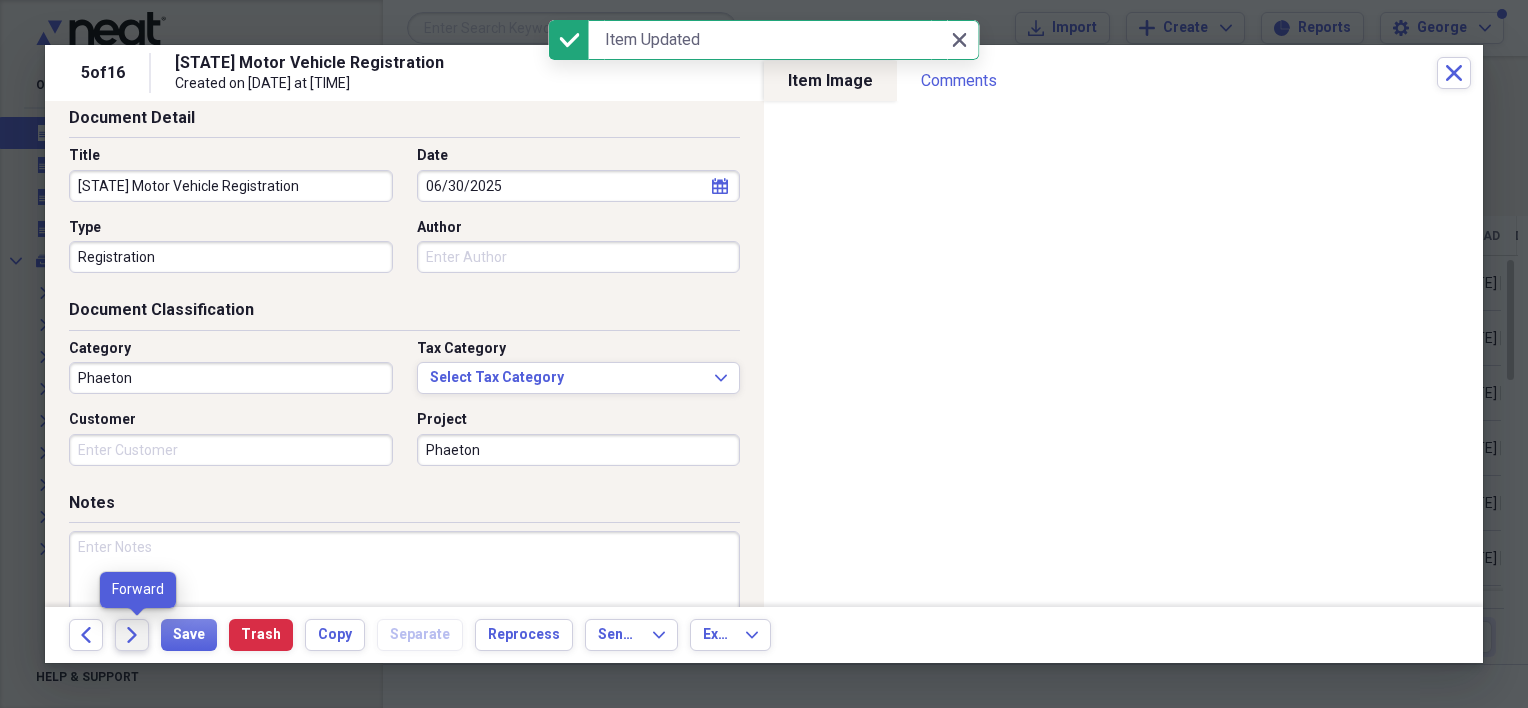 click on "Forward" 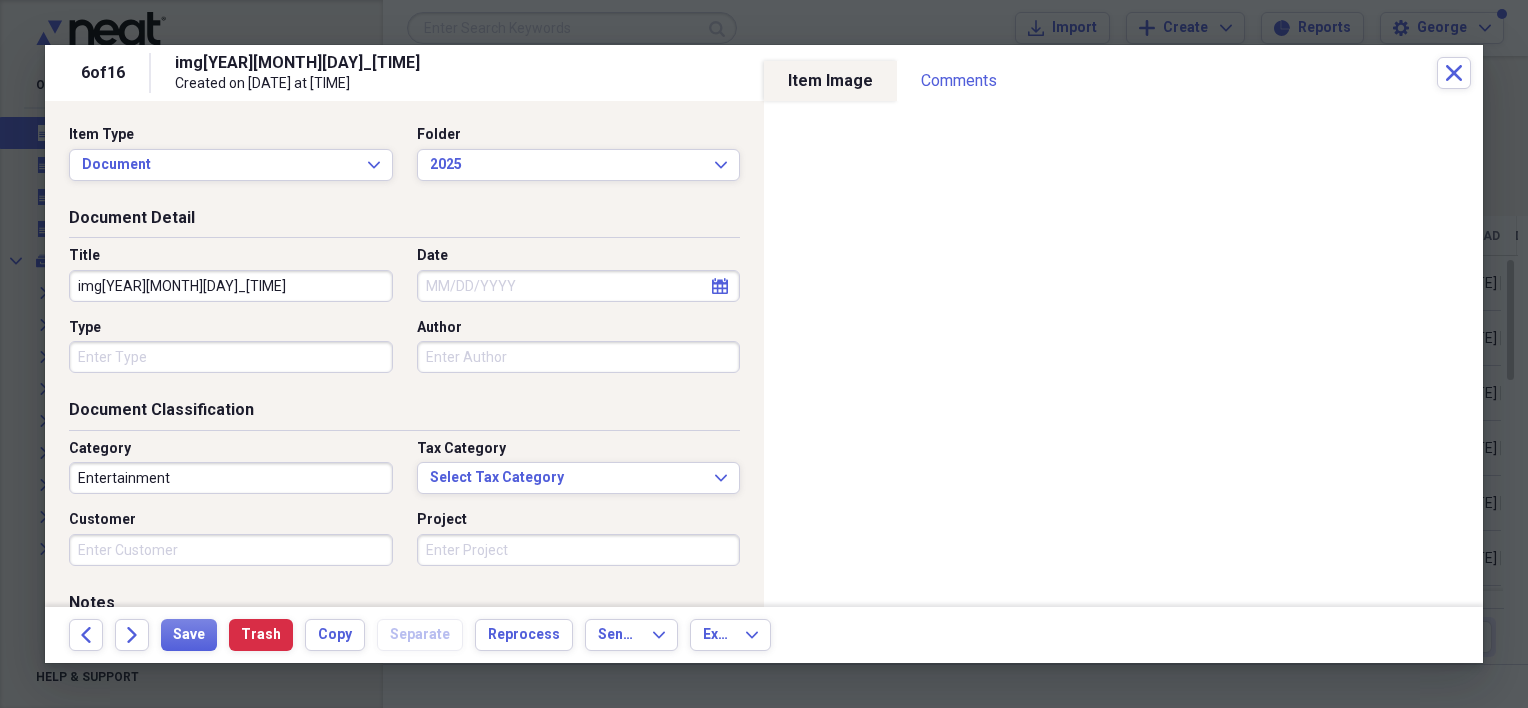 drag, startPoint x: 311, startPoint y: 297, endPoint x: 70, endPoint y: 300, distance: 241.01868 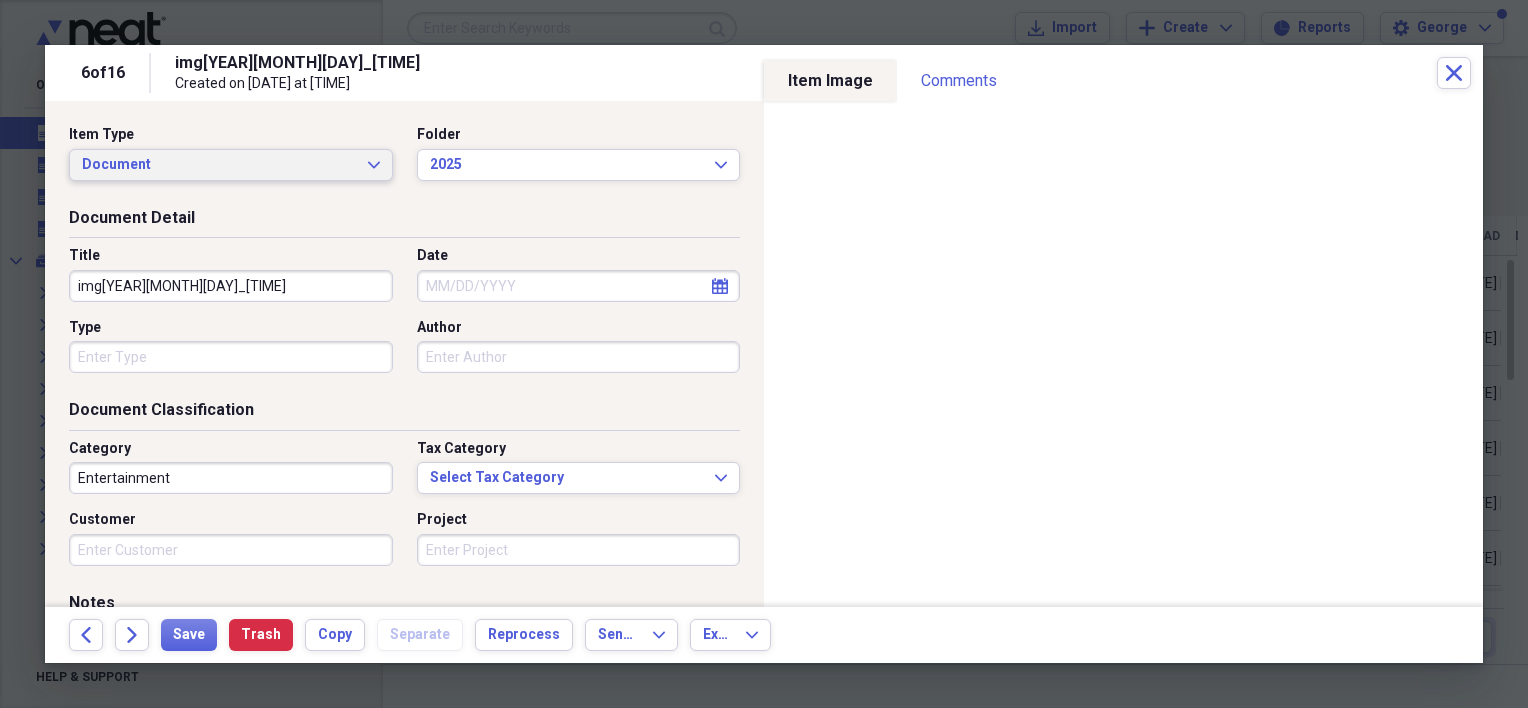 click on "Document" at bounding box center (219, 165) 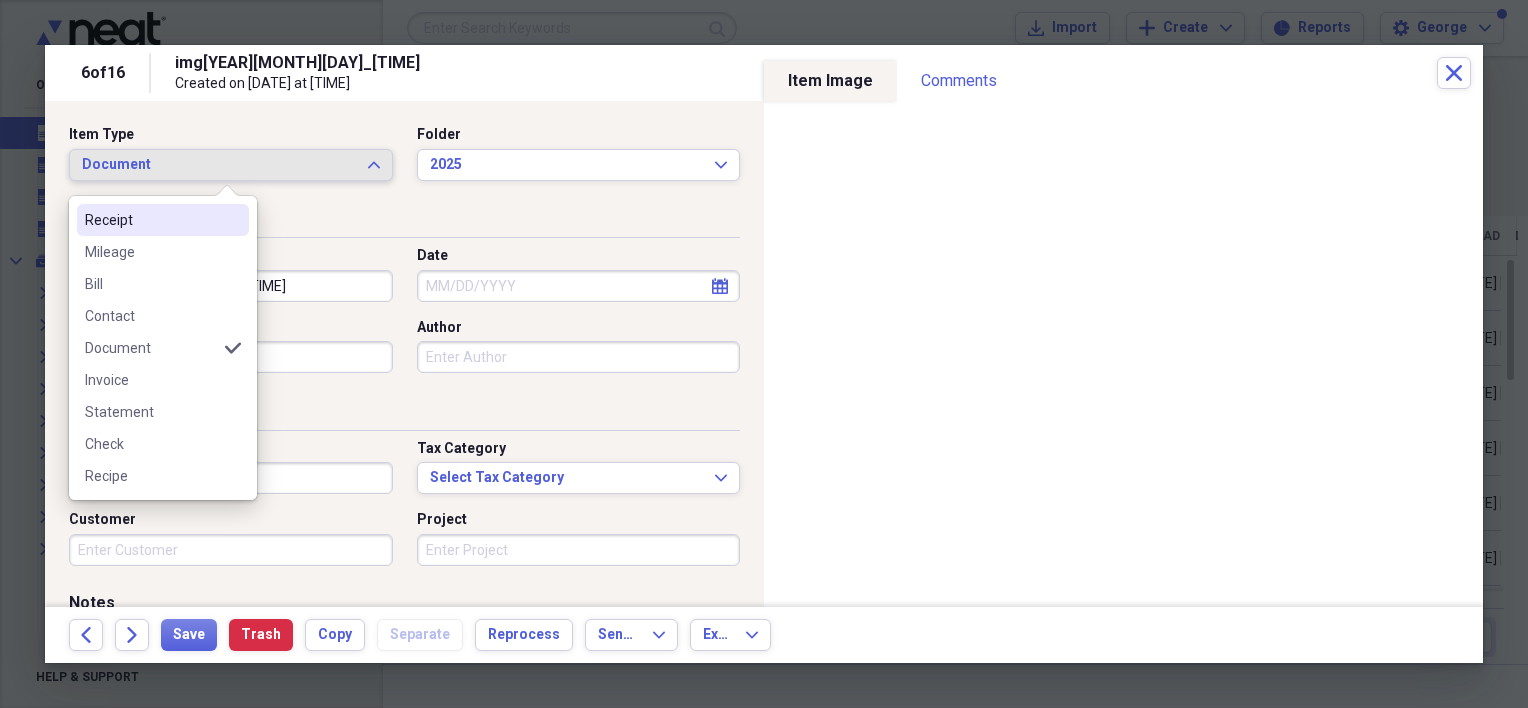 click on "Receipt" at bounding box center [163, 220] 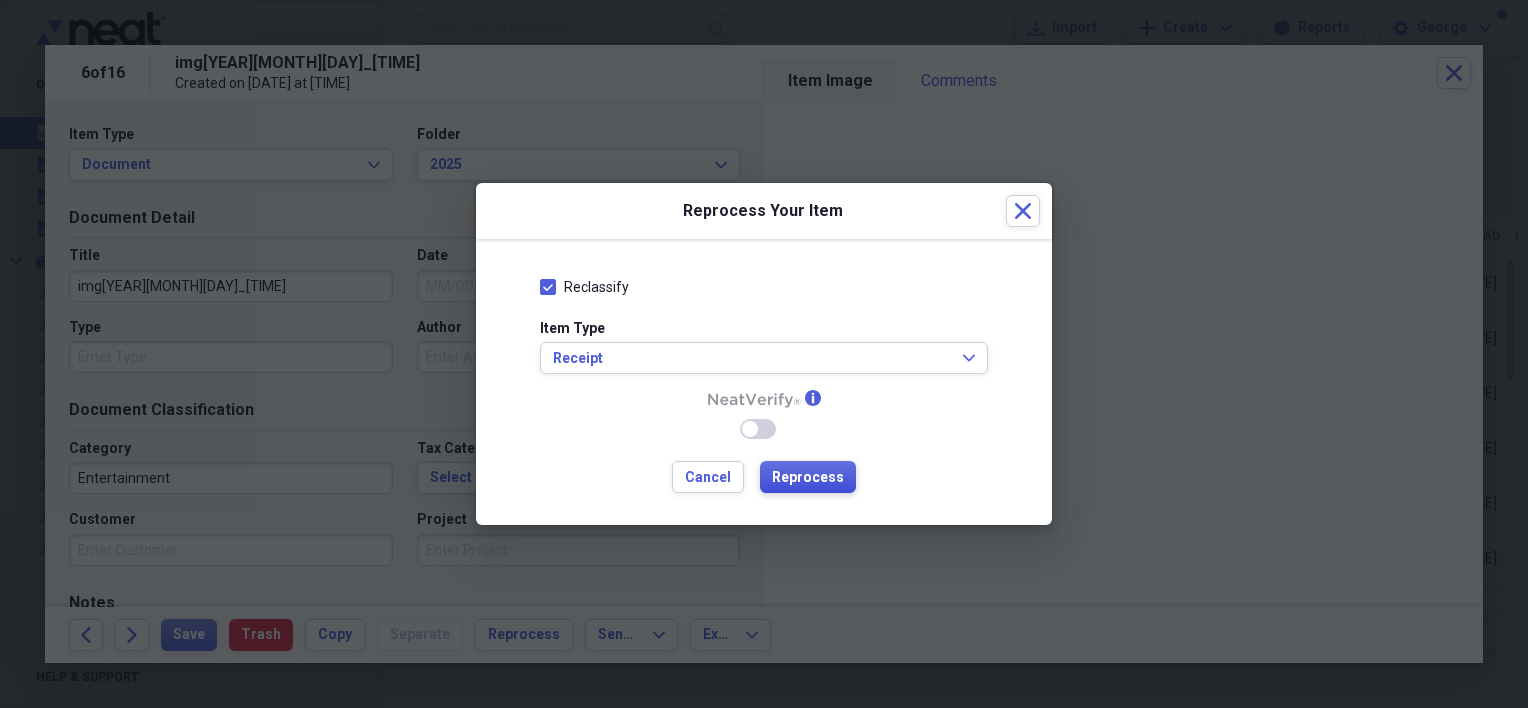click on "Reprocess" at bounding box center (808, 478) 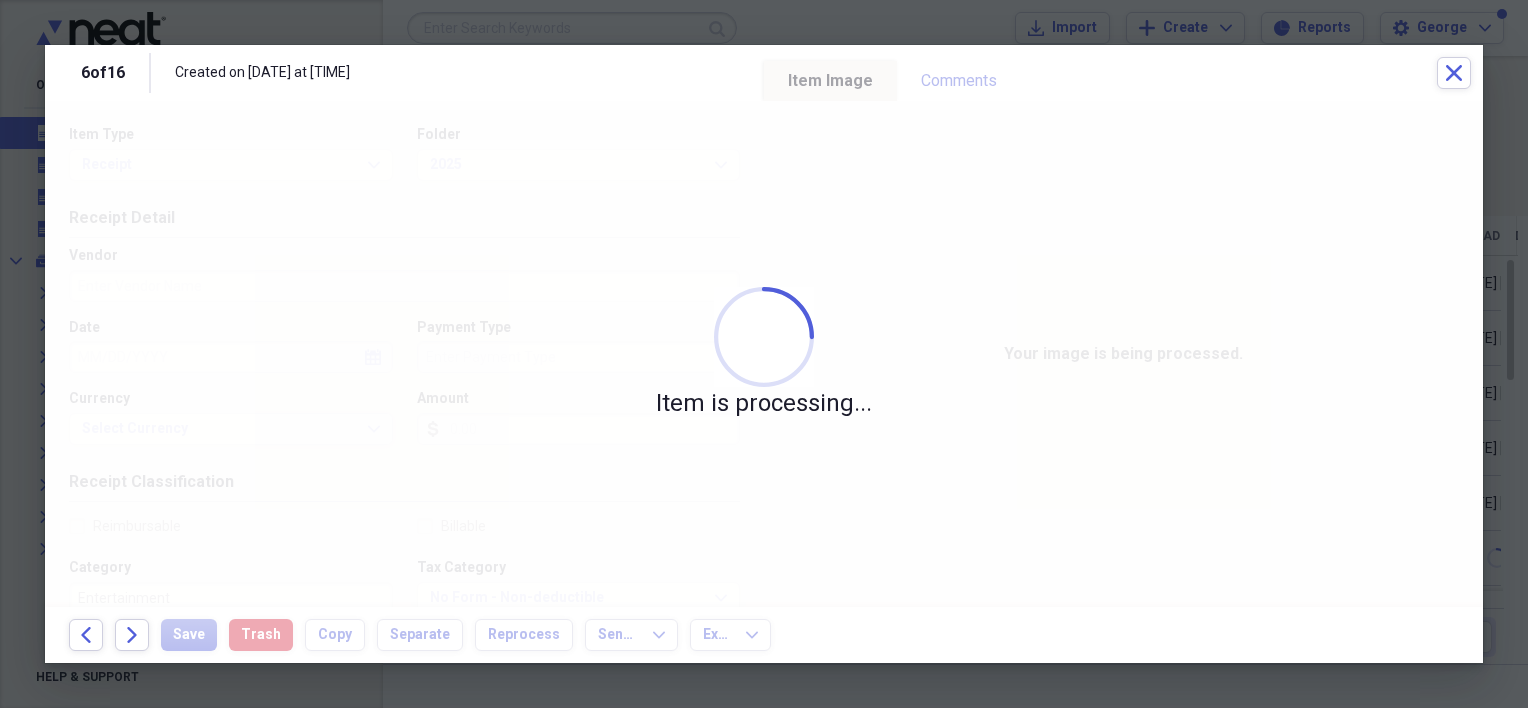 type on "Lowe" 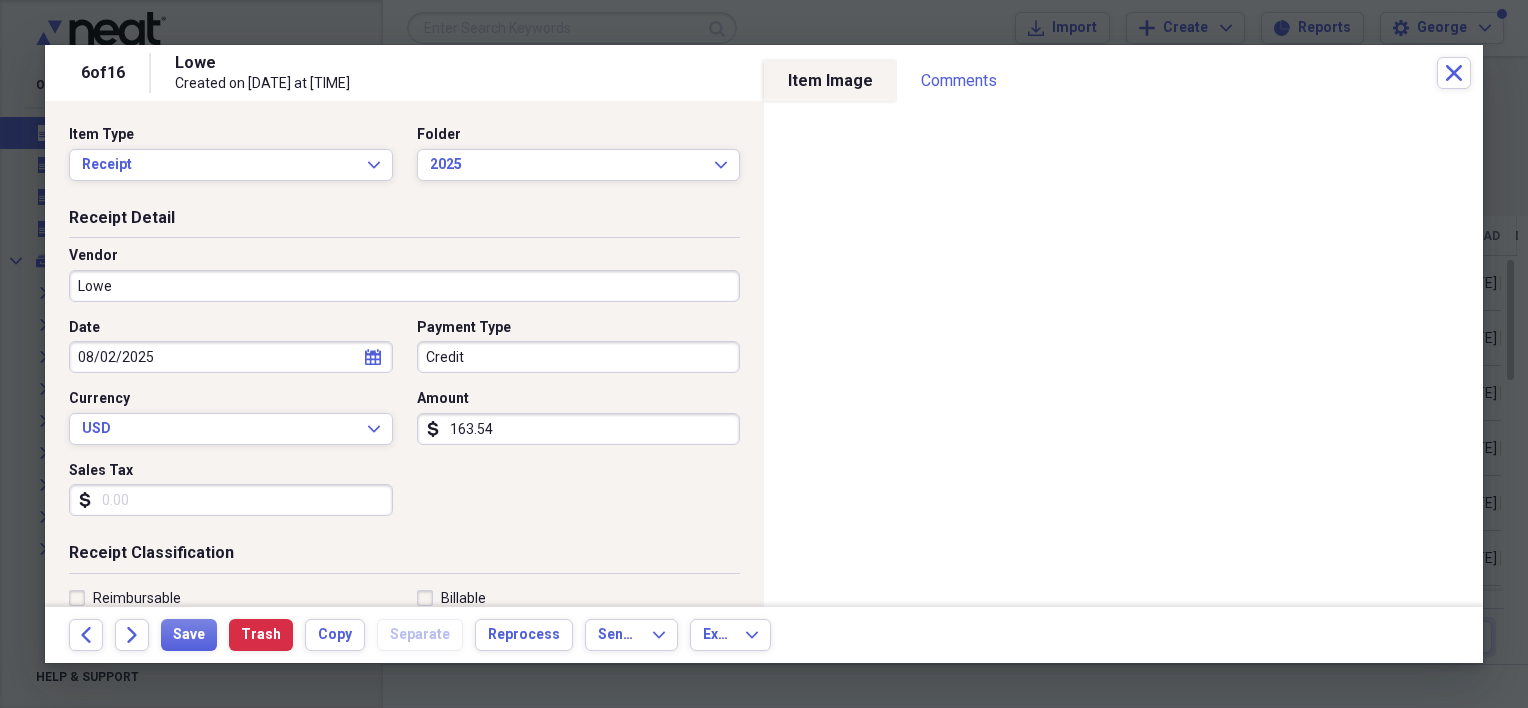 click on "Lowe" at bounding box center [404, 286] 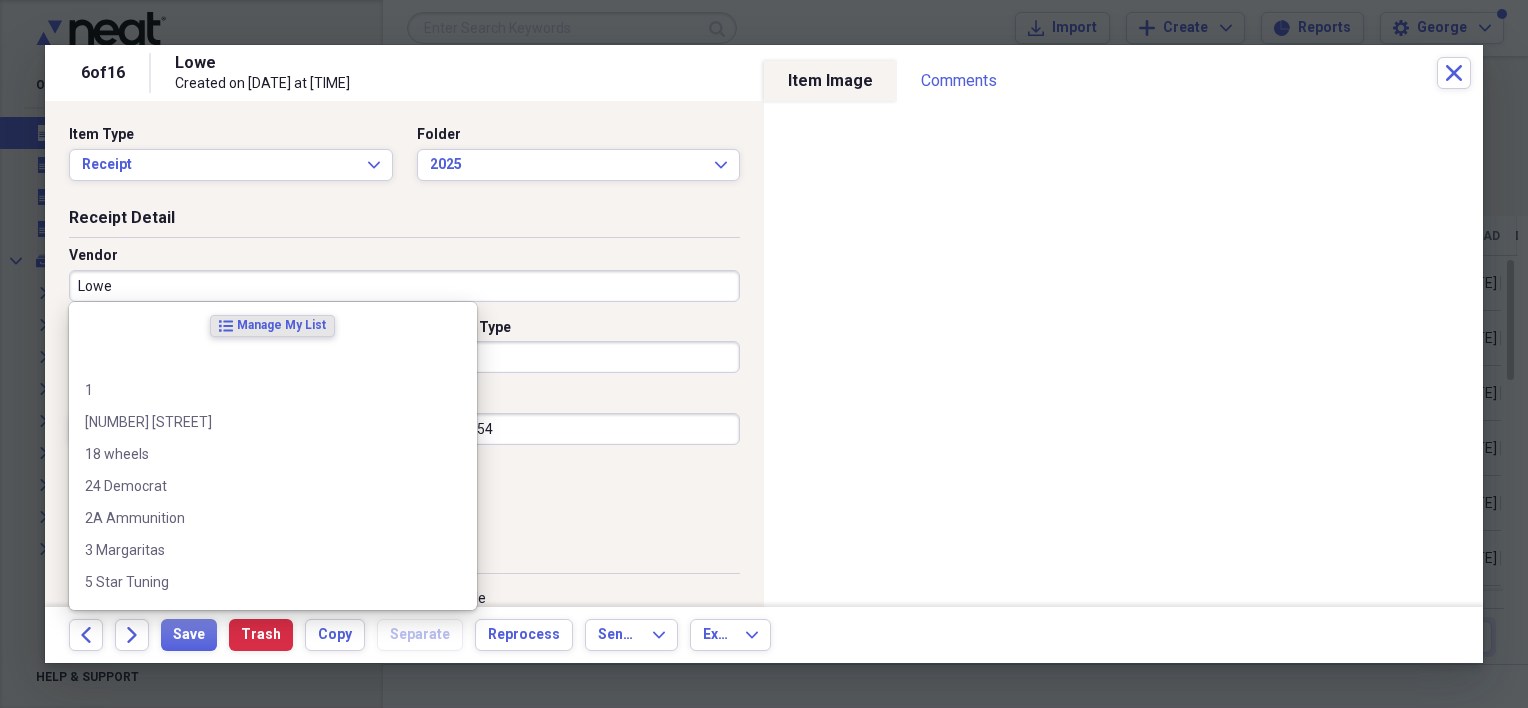 click on "Lowe" at bounding box center [404, 286] 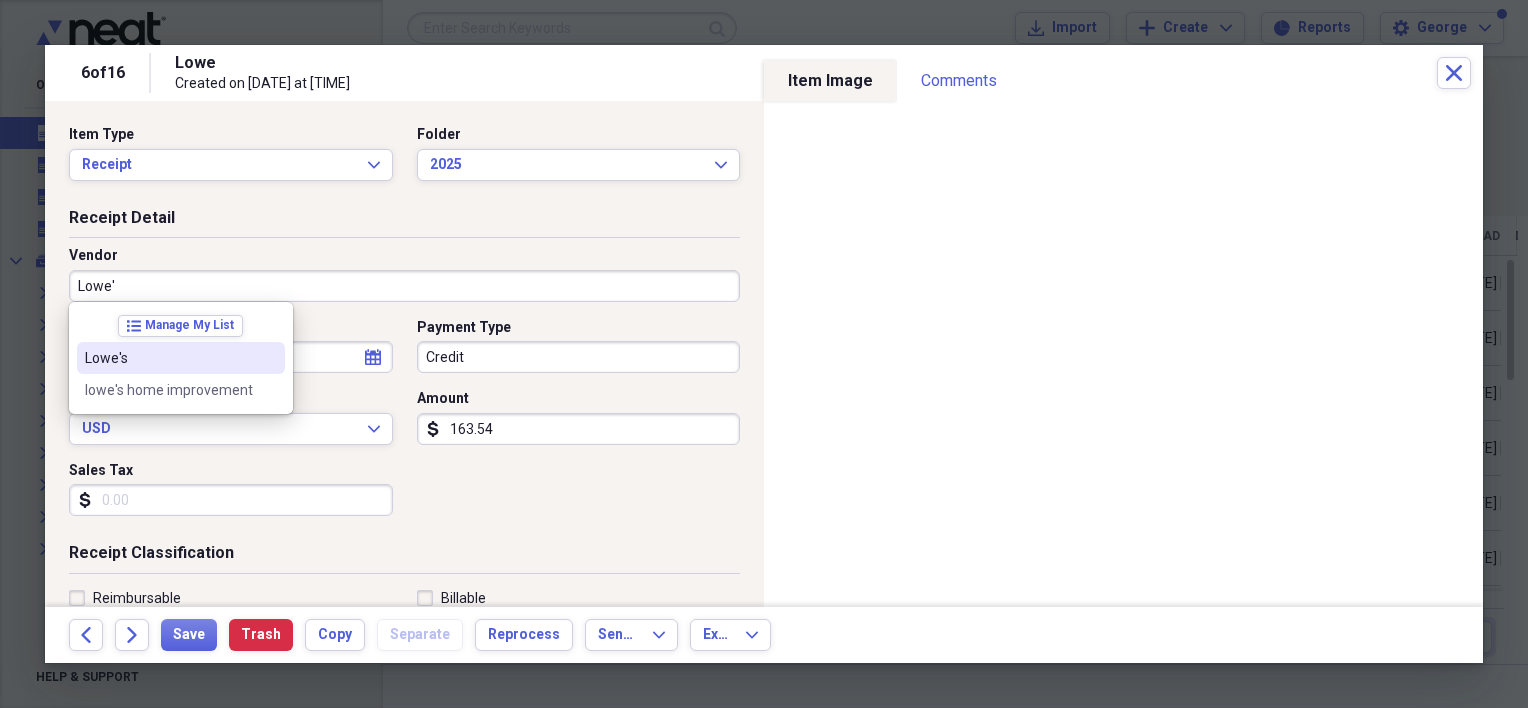click on "Lowe's" at bounding box center (181, 358) 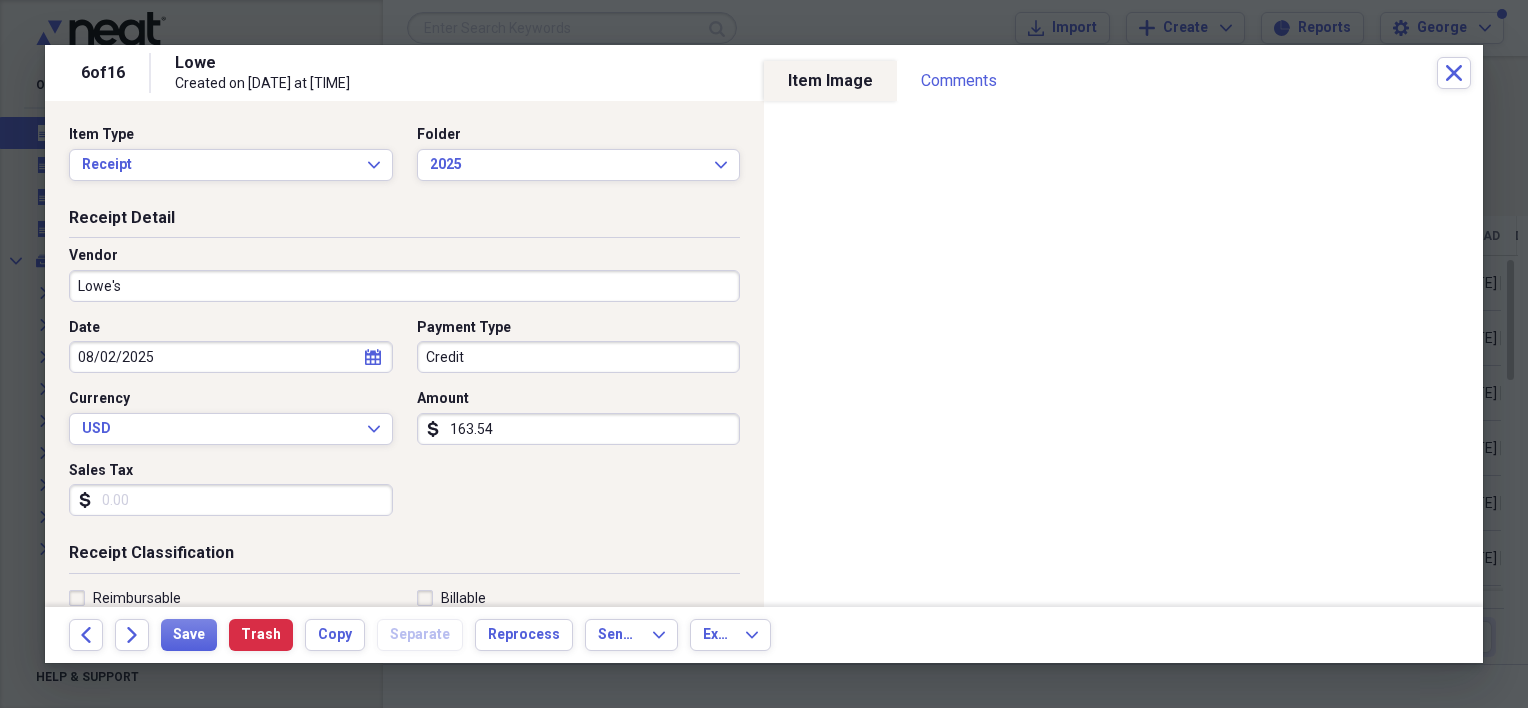 type on "Dwelling" 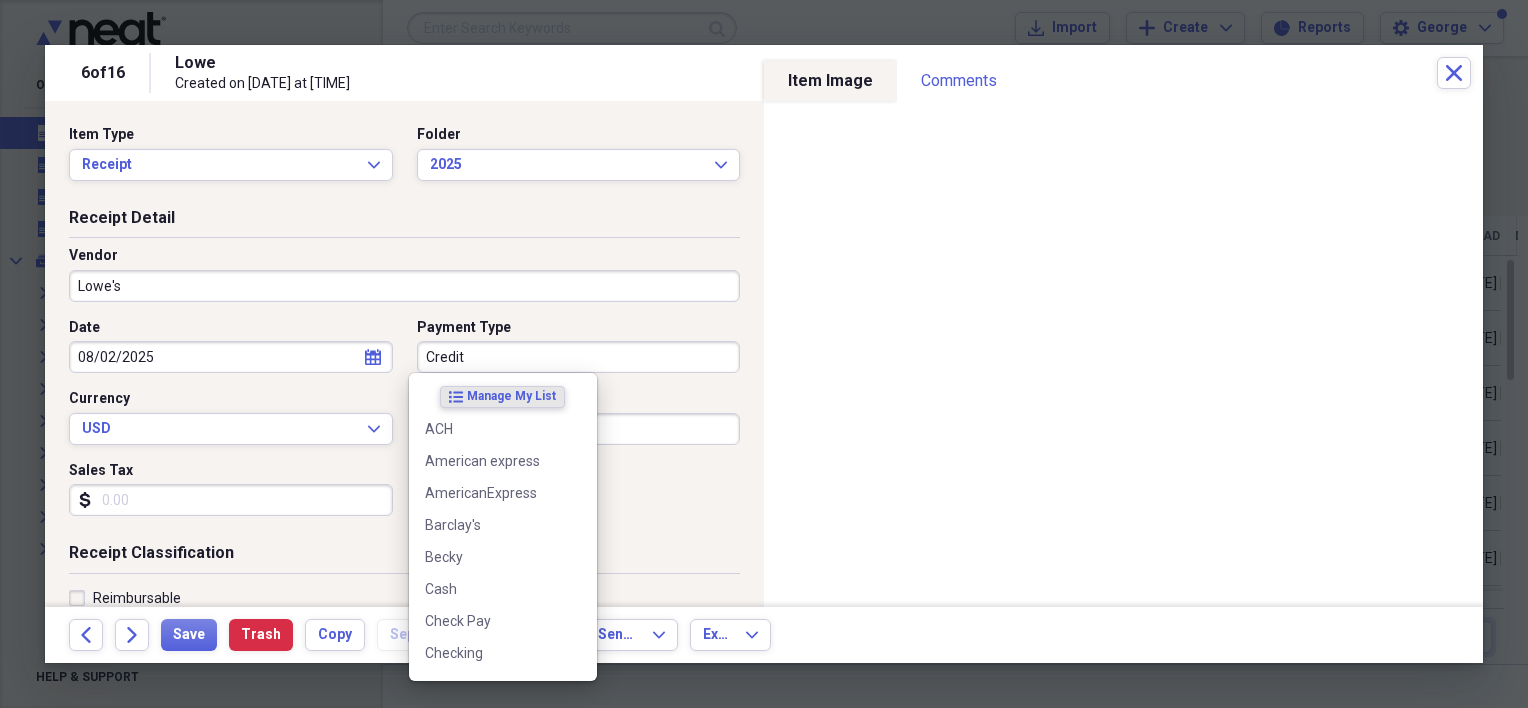 click on "Credit" at bounding box center (579, 357) 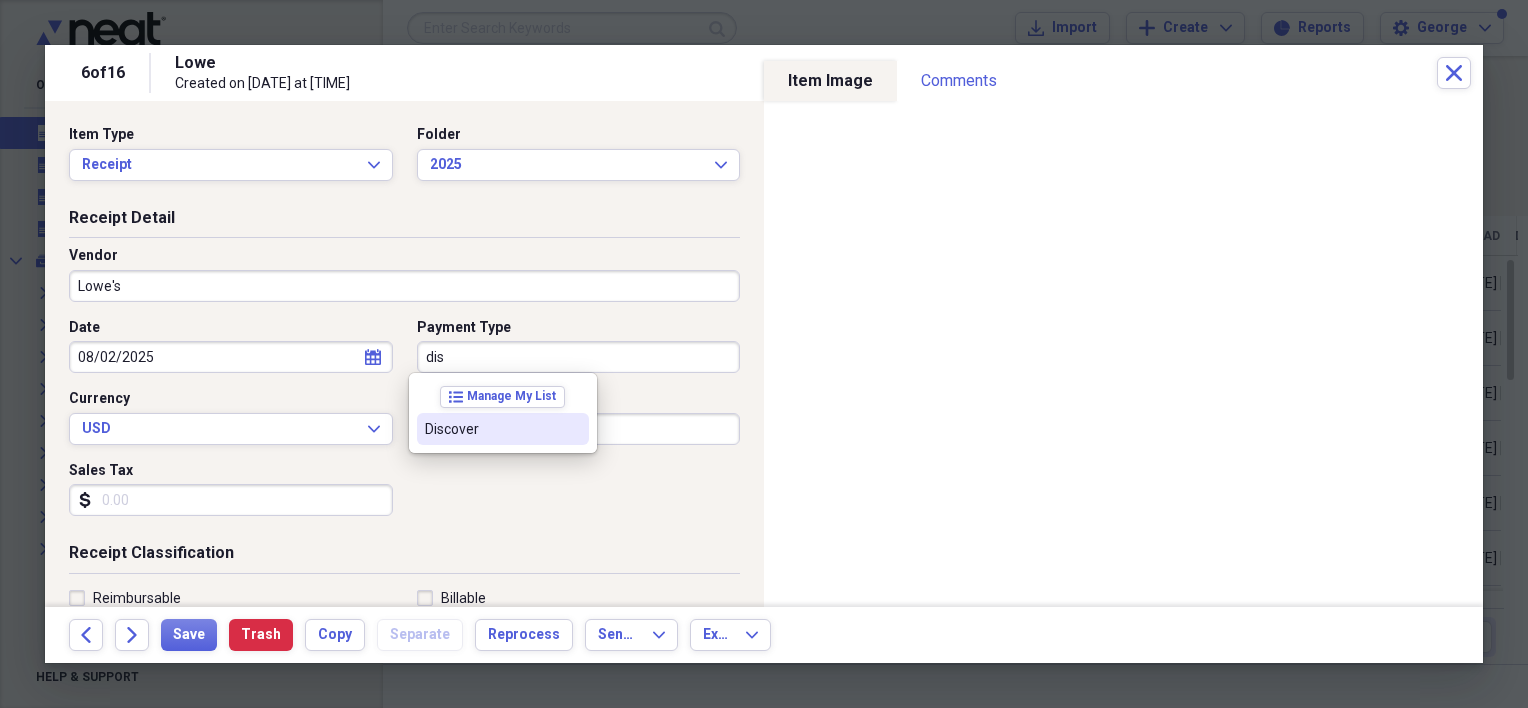 click on "Discover" at bounding box center (503, 429) 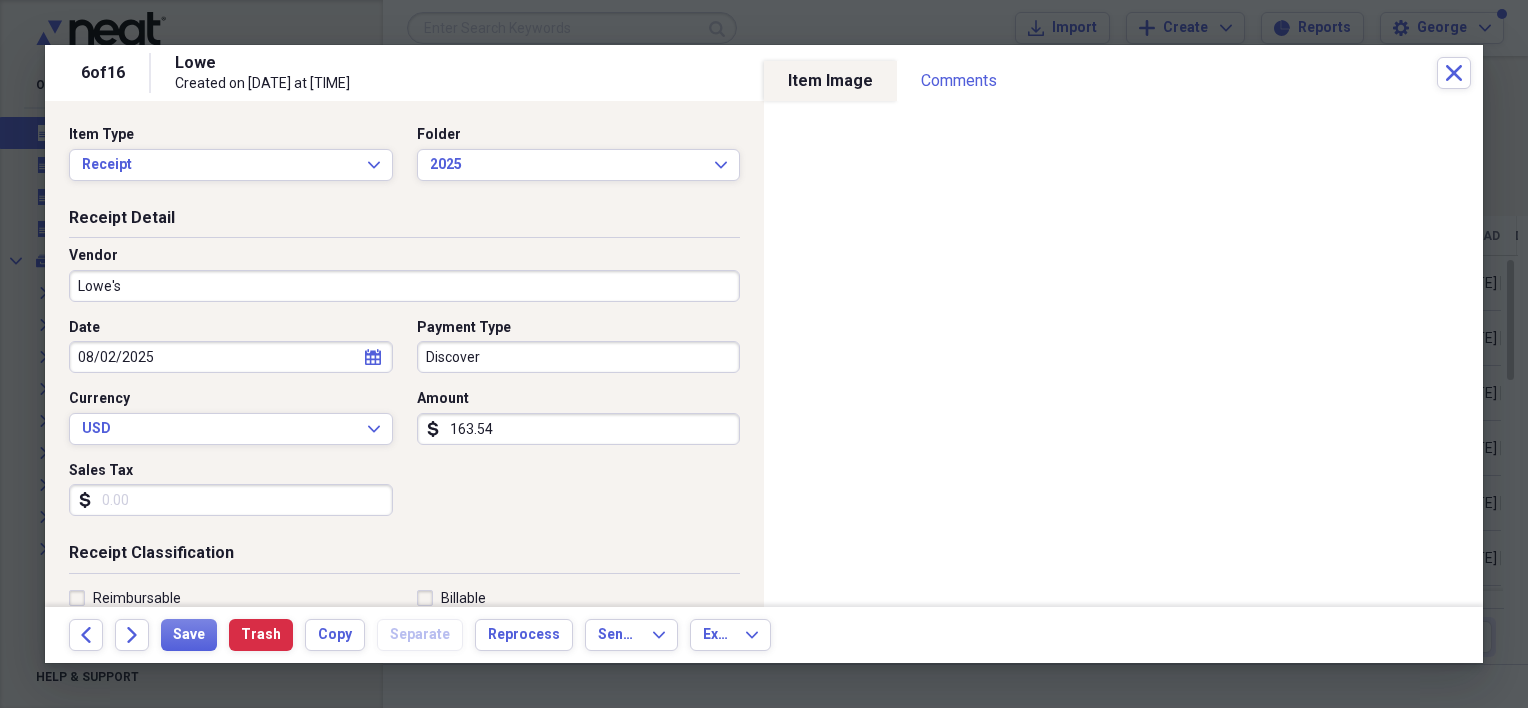 scroll, scrollTop: 200, scrollLeft: 0, axis: vertical 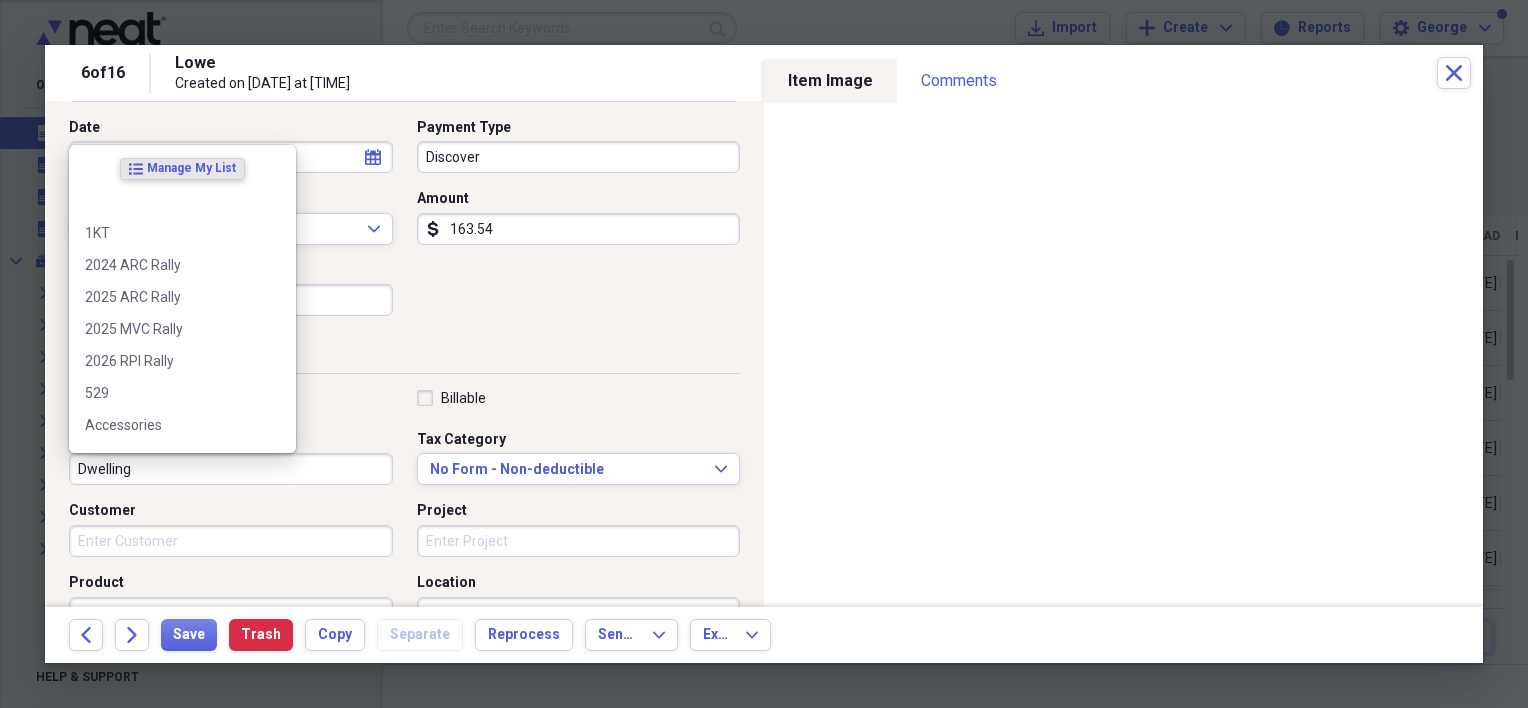 click on "Dwelling" at bounding box center (231, 469) 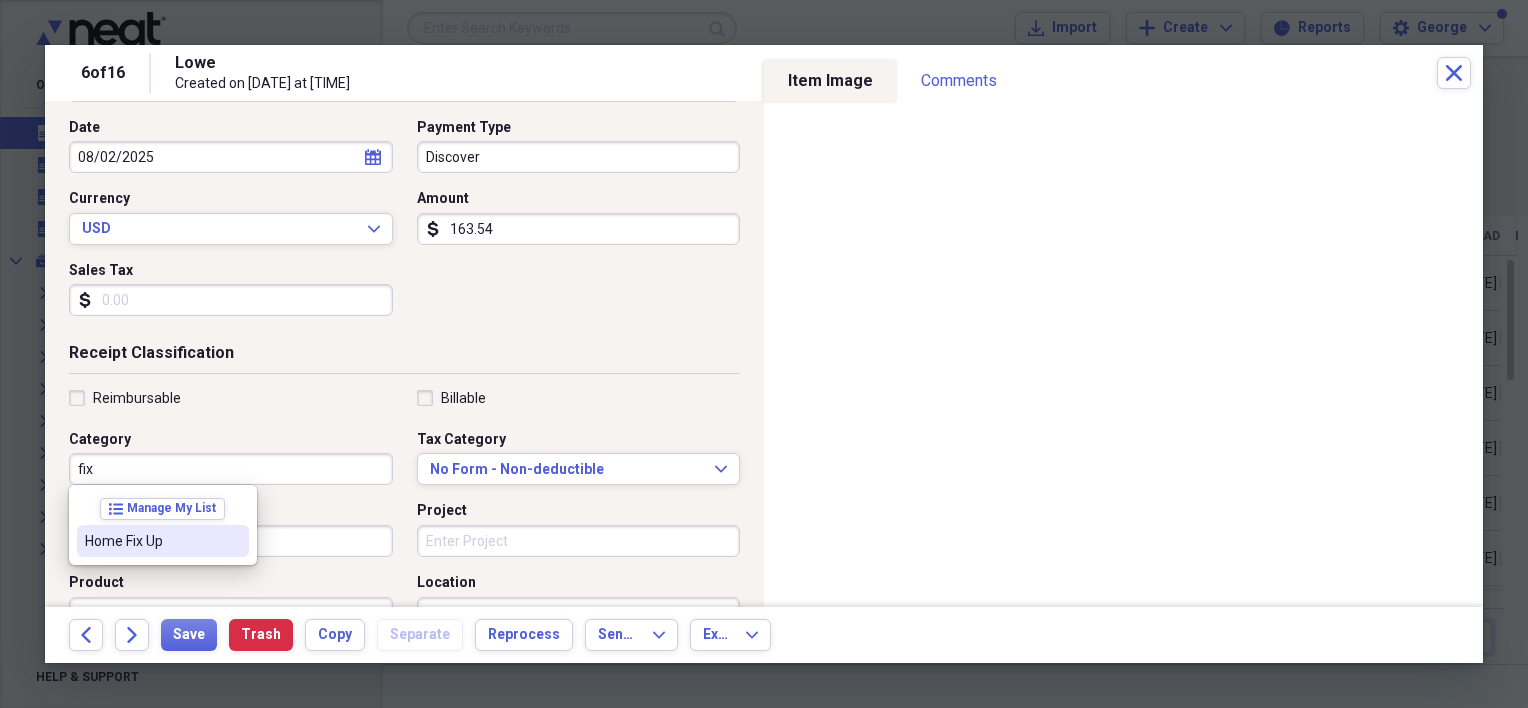 click on "Home Fix Up" at bounding box center [151, 541] 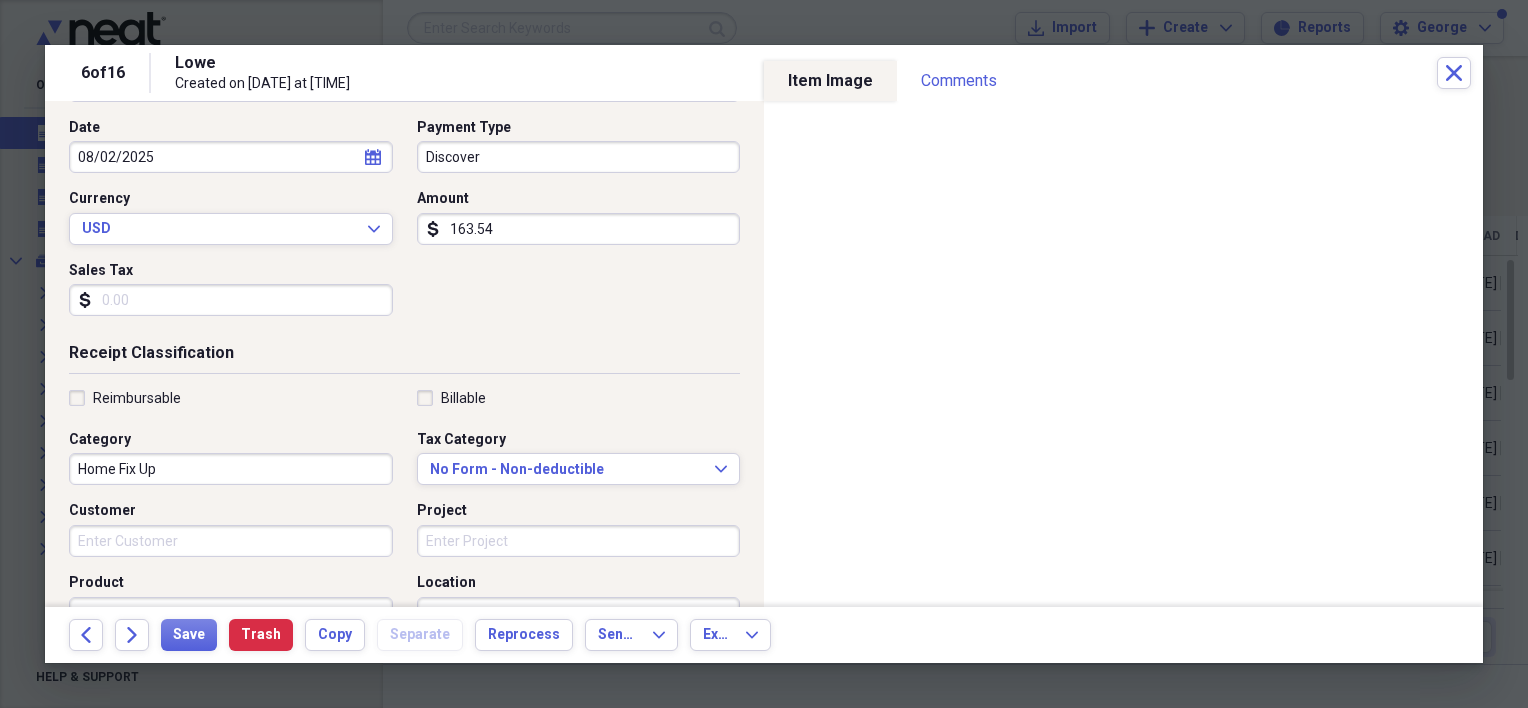 click on "Project" at bounding box center [579, 541] 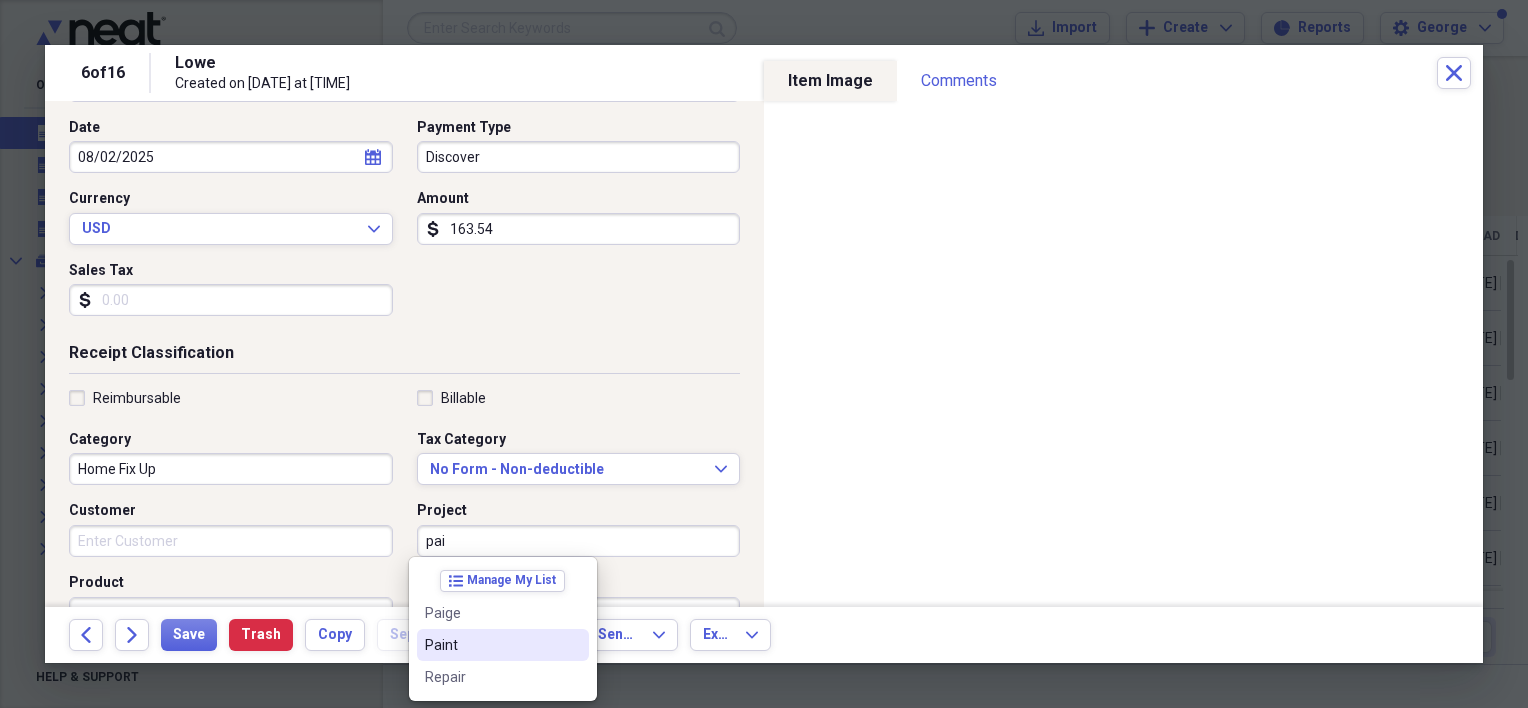 click on "Paint" at bounding box center (491, 645) 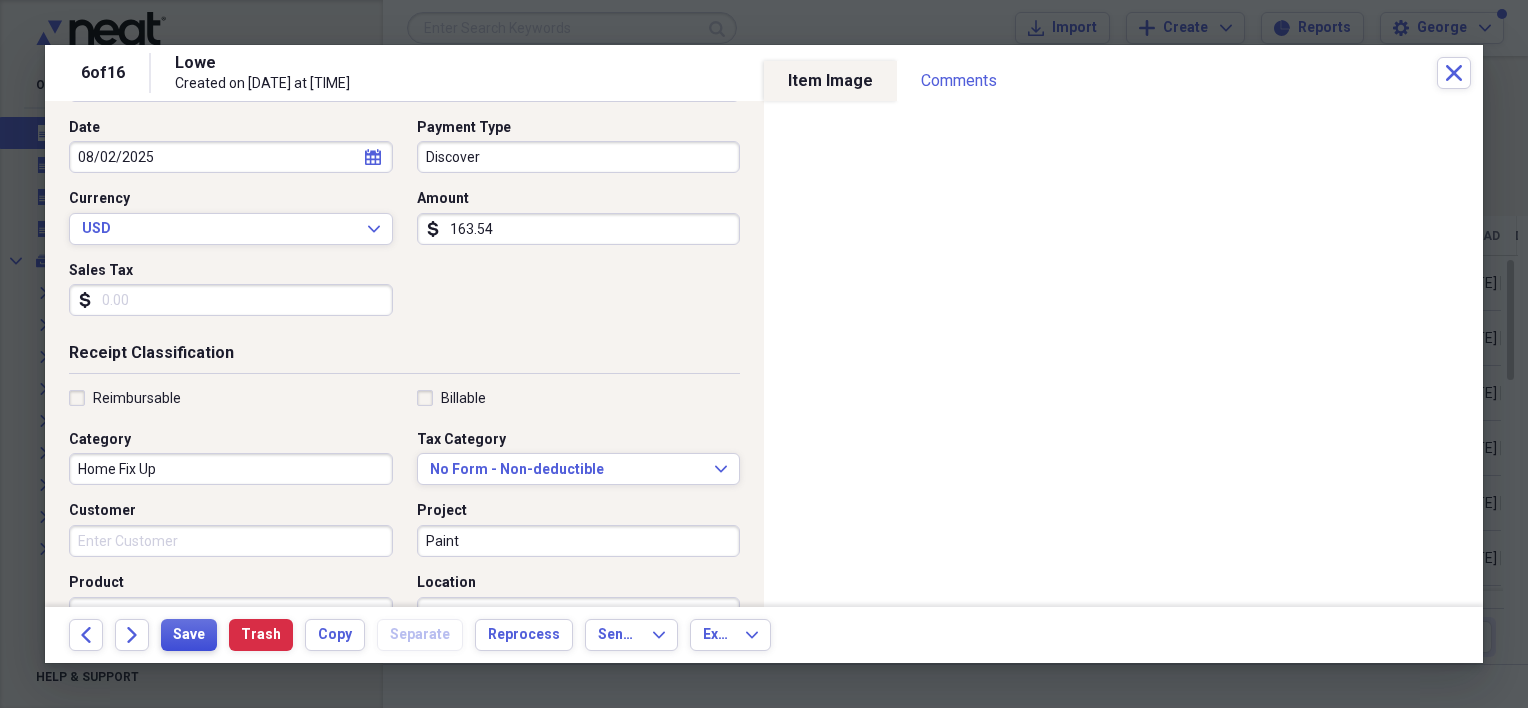 click on "Save" at bounding box center [189, 635] 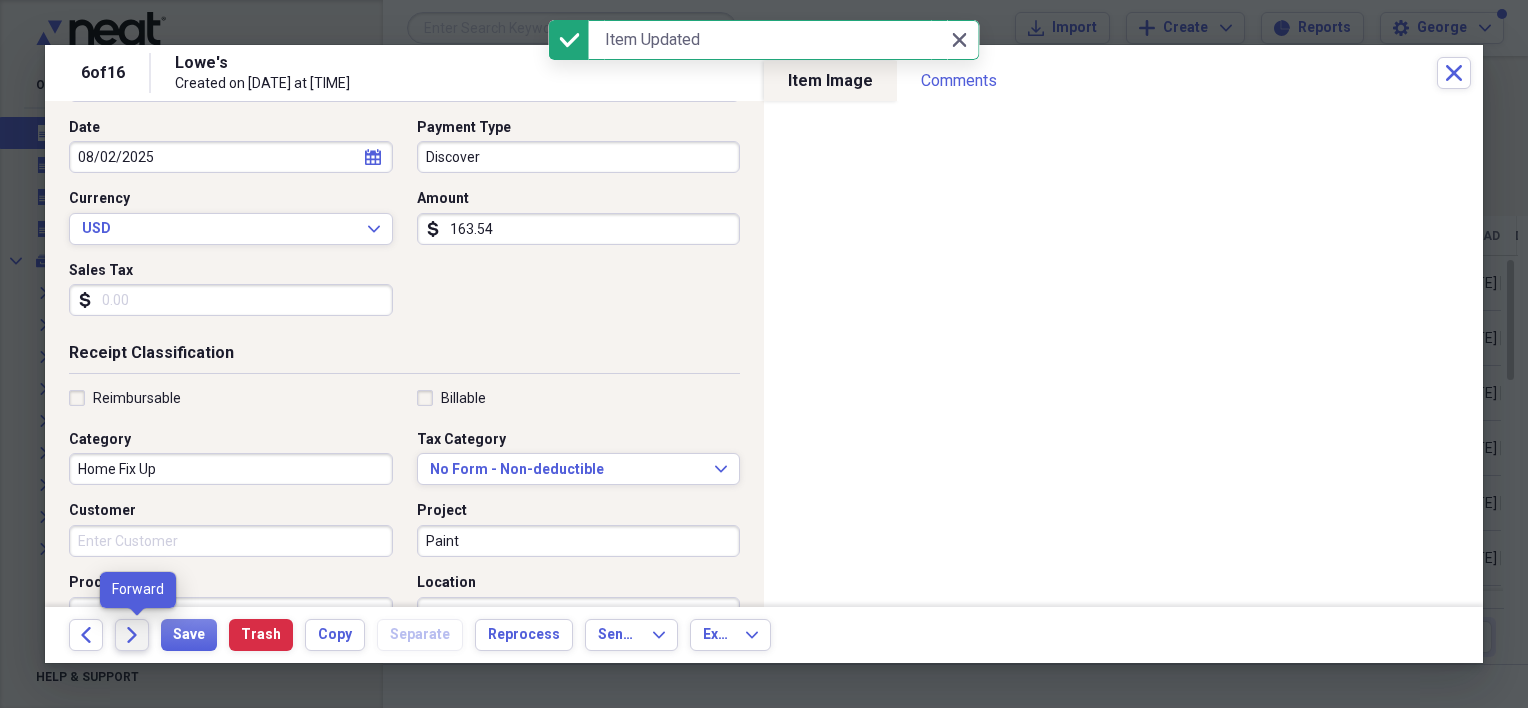 click 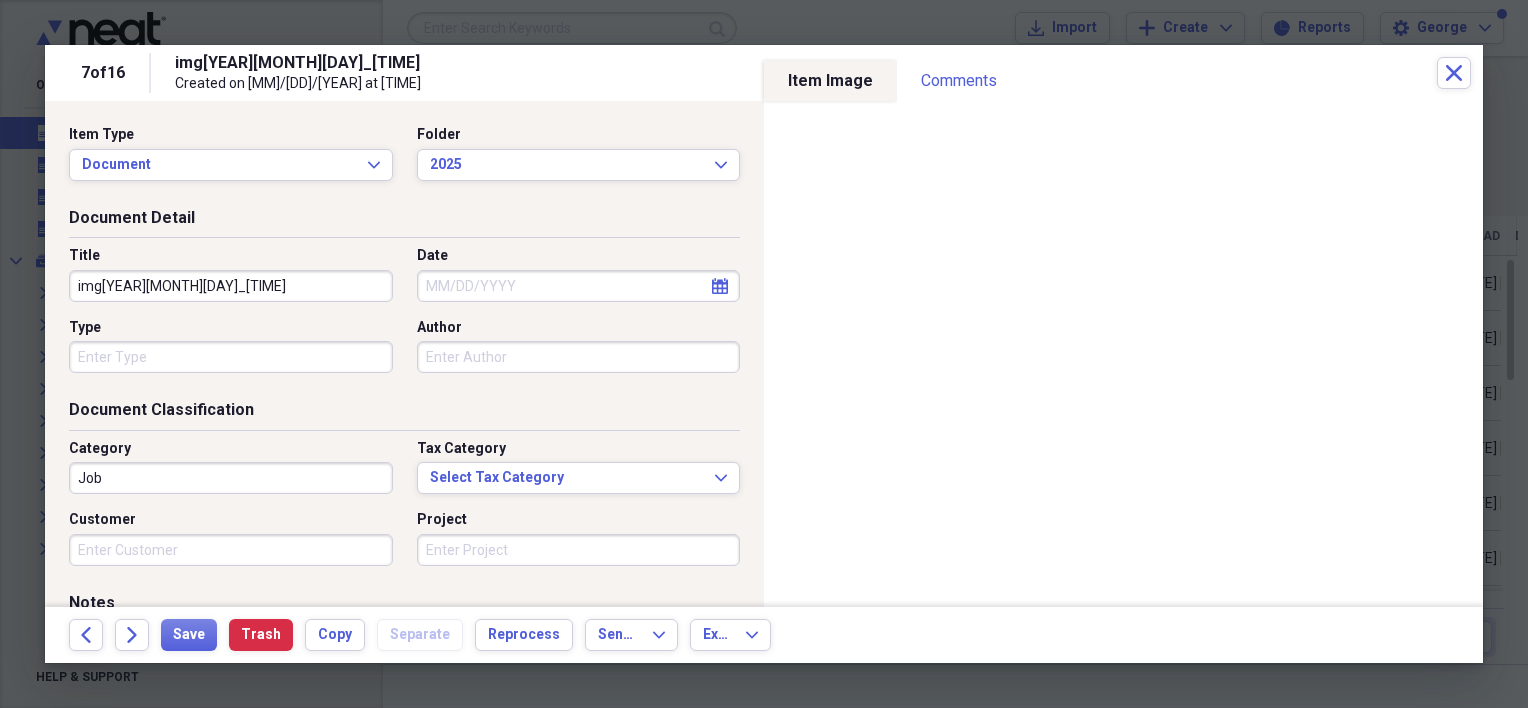 click on "img[YEAR][MONTH][DAY]_[TIME]" at bounding box center (231, 286) 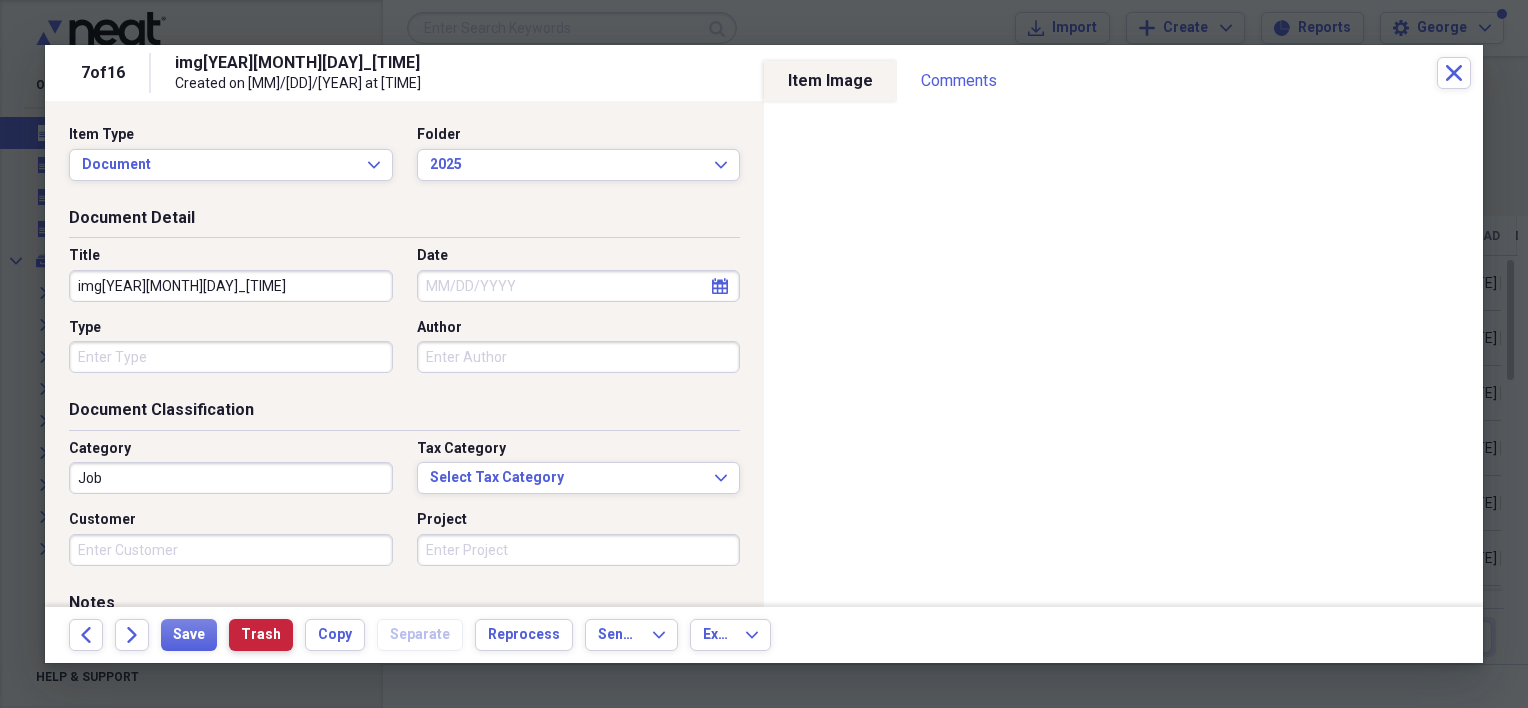 click on "Trash" at bounding box center [261, 635] 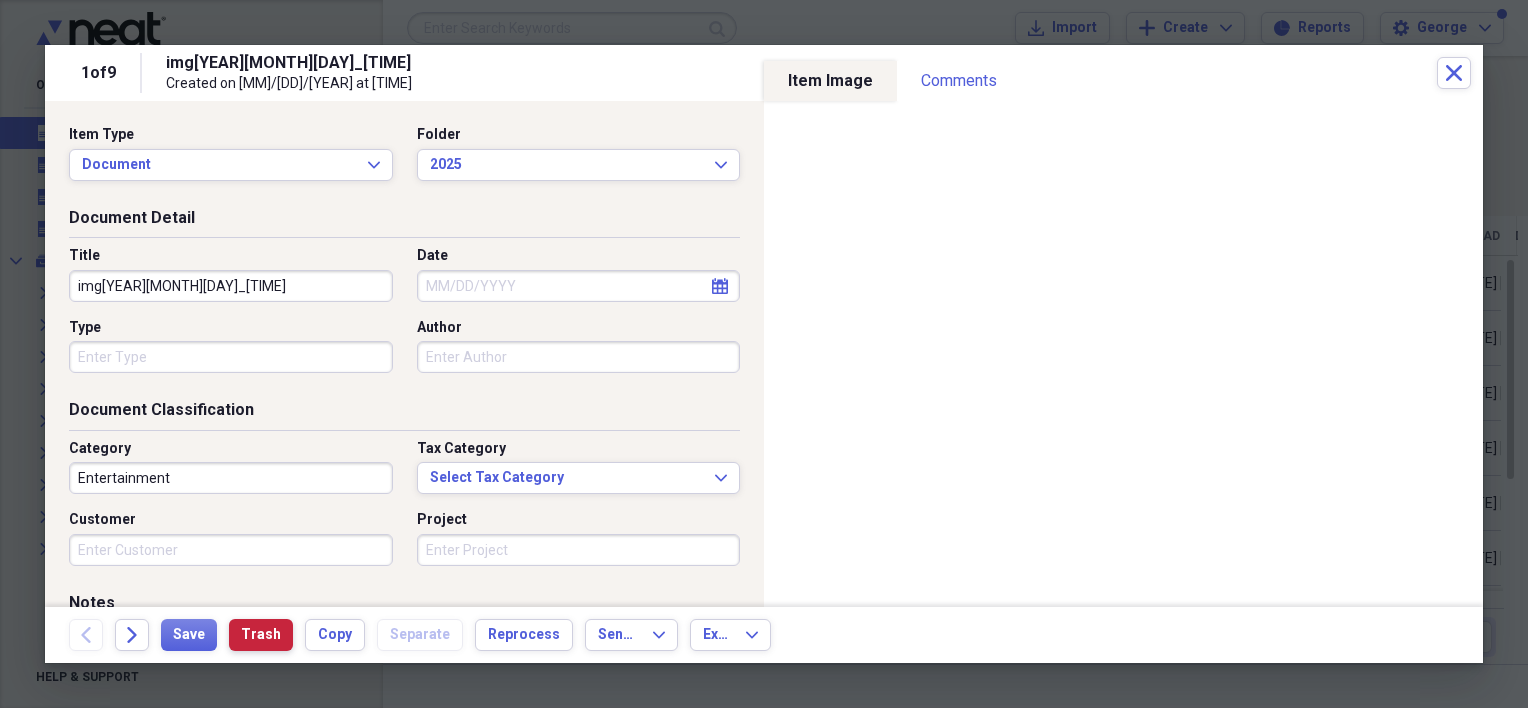 click on "Trash" at bounding box center [261, 635] 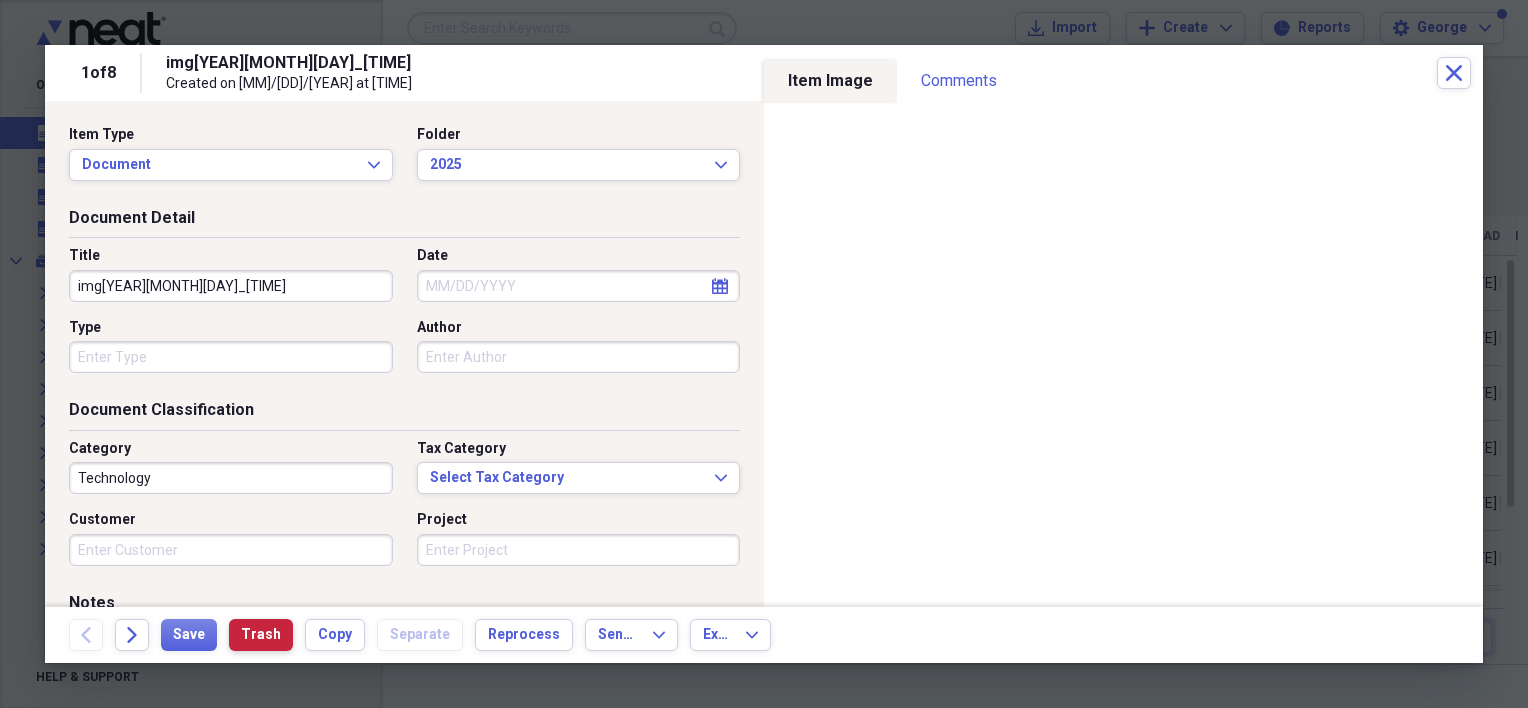 click on "Trash" at bounding box center [261, 635] 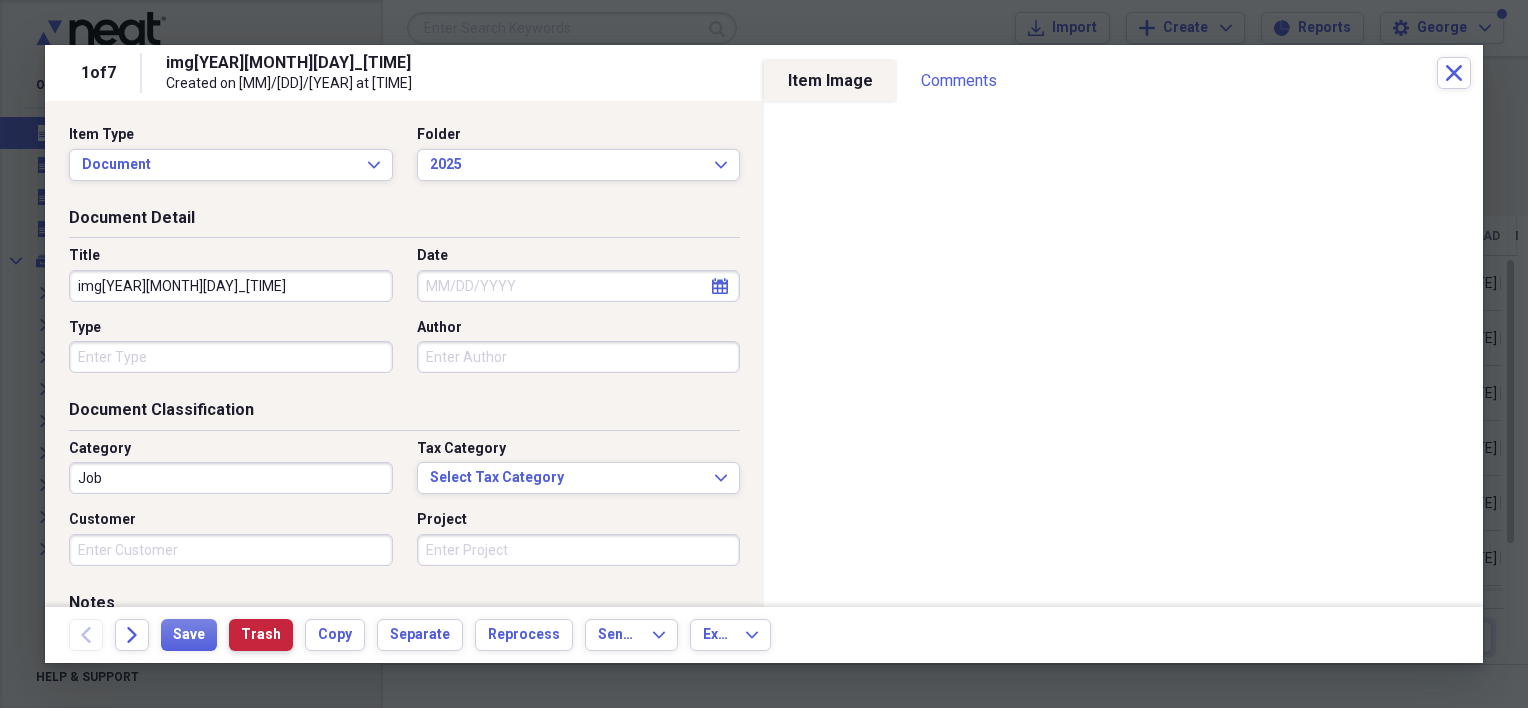 click on "Trash" at bounding box center [261, 635] 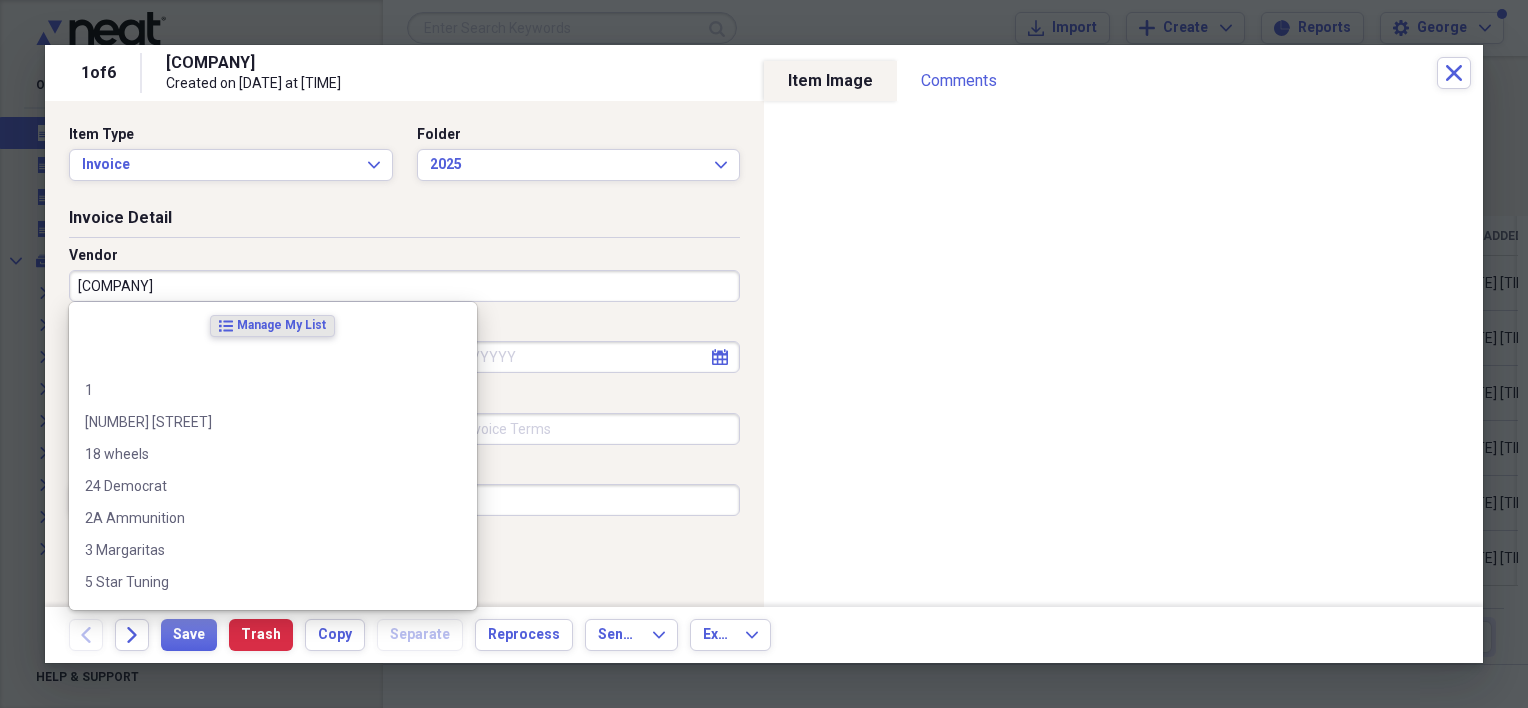 click on "[COMPANY]" at bounding box center [404, 286] 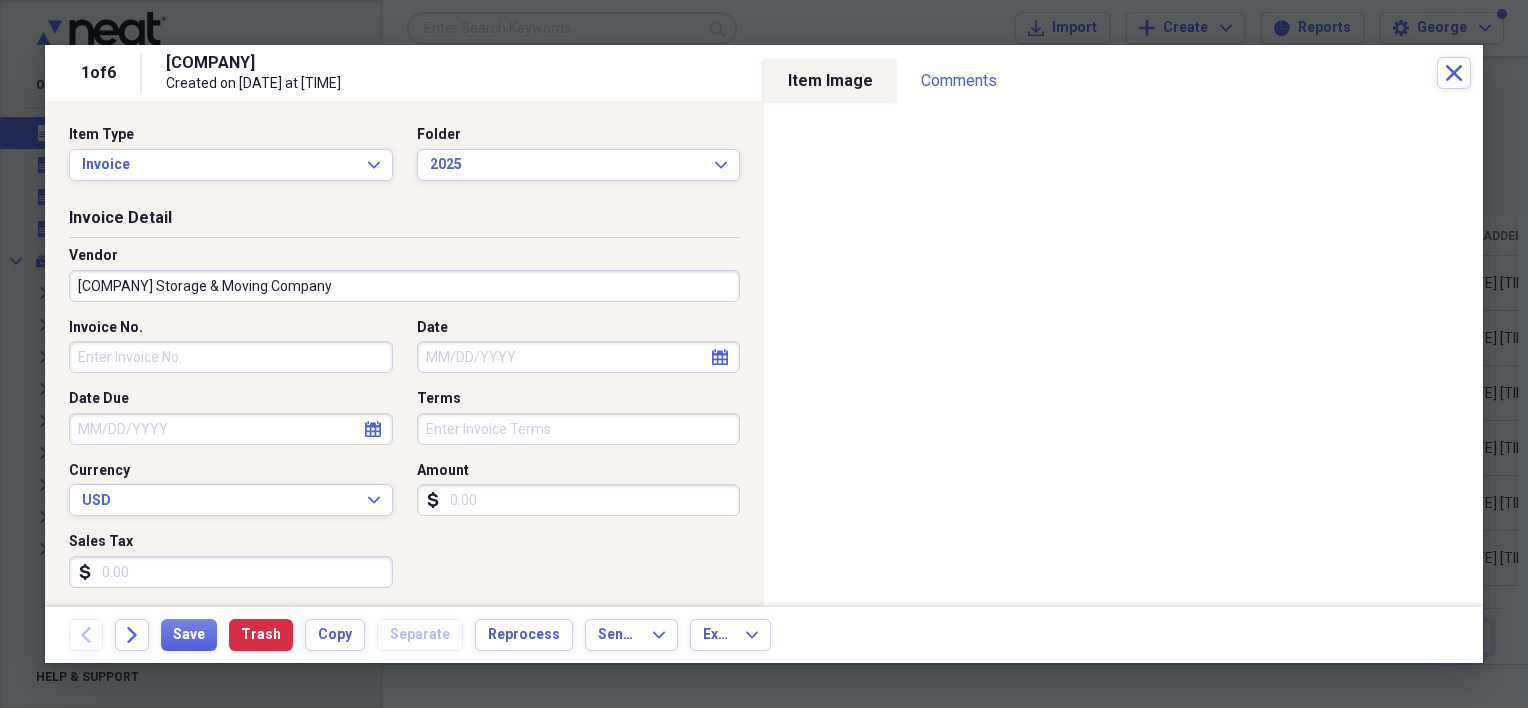 drag, startPoint x: 316, startPoint y: 285, endPoint x: 64, endPoint y: 285, distance: 252 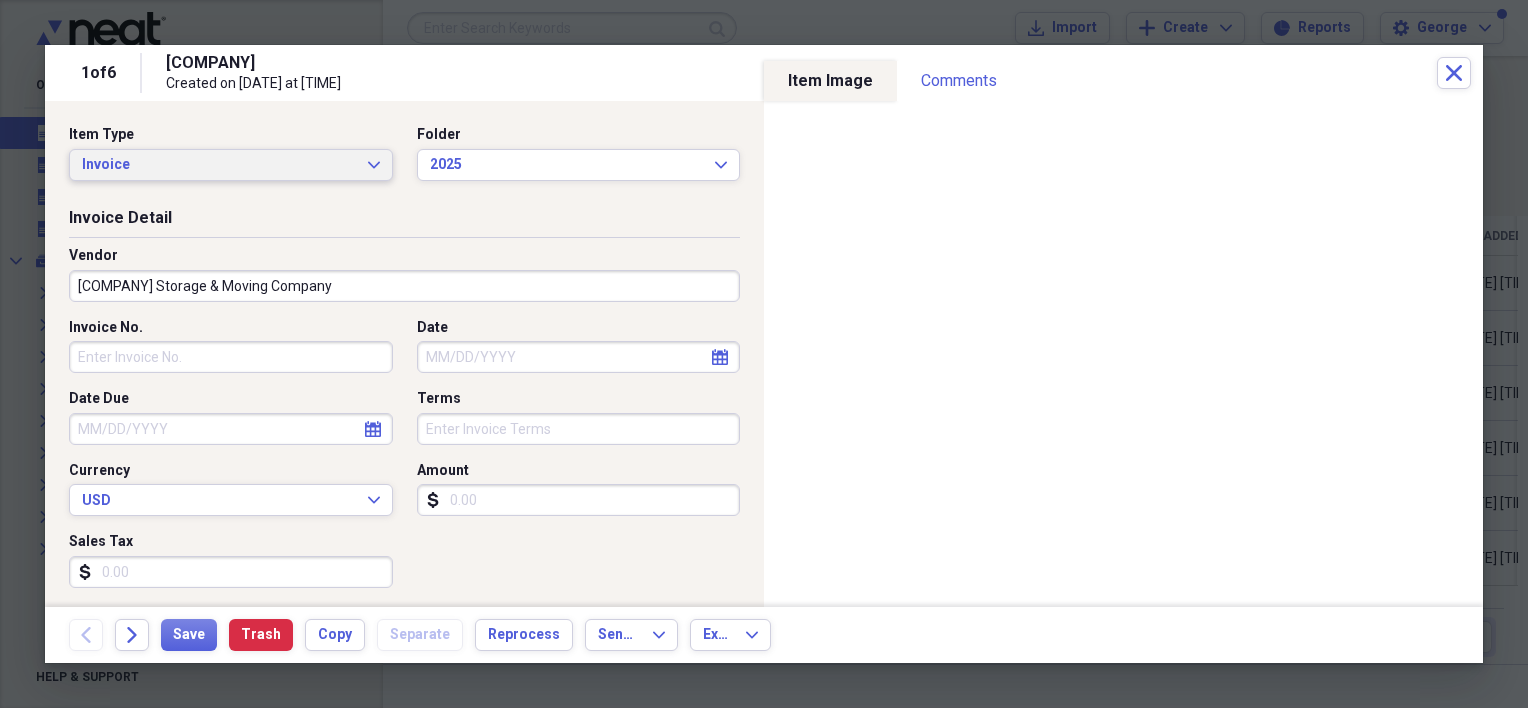 type on "[COMPANY] Storage & Moving Company" 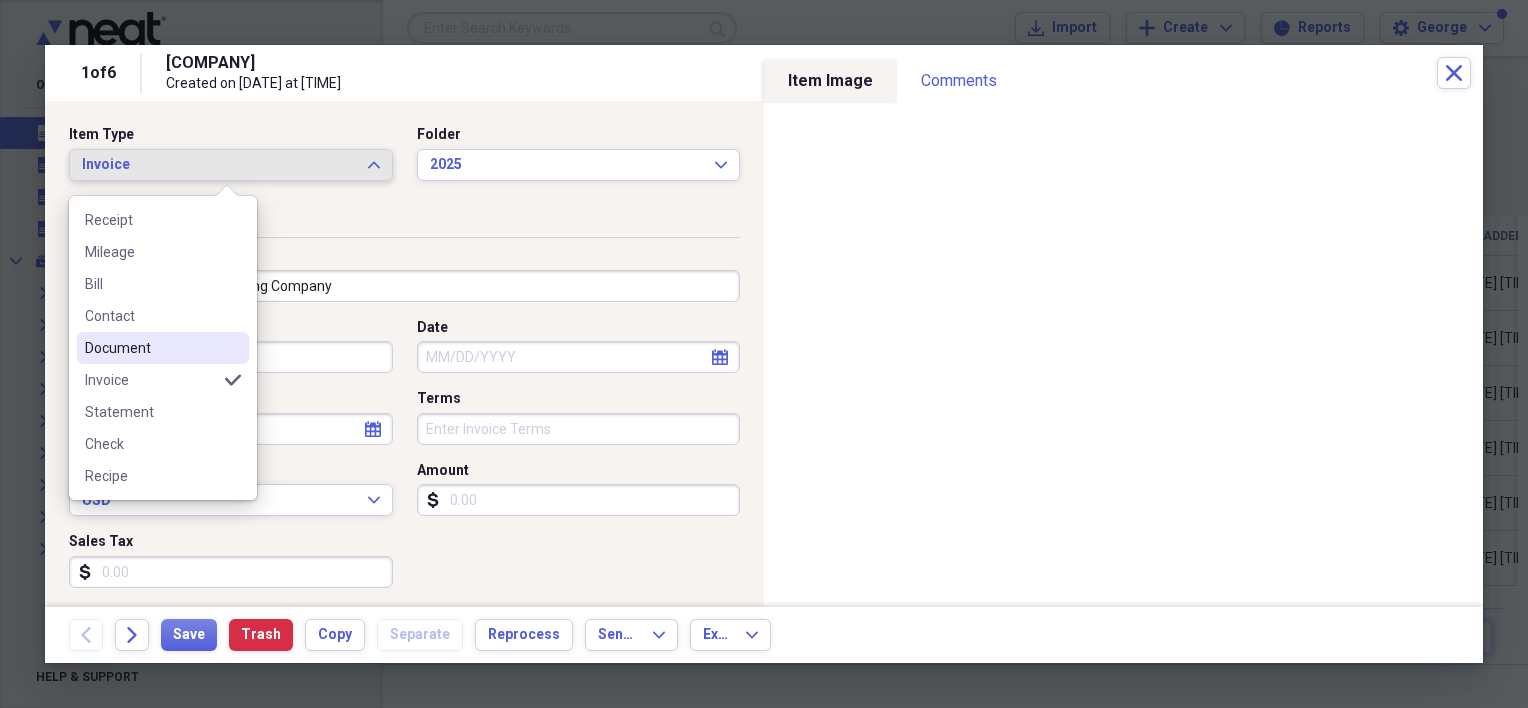 click on "Document" at bounding box center [163, 348] 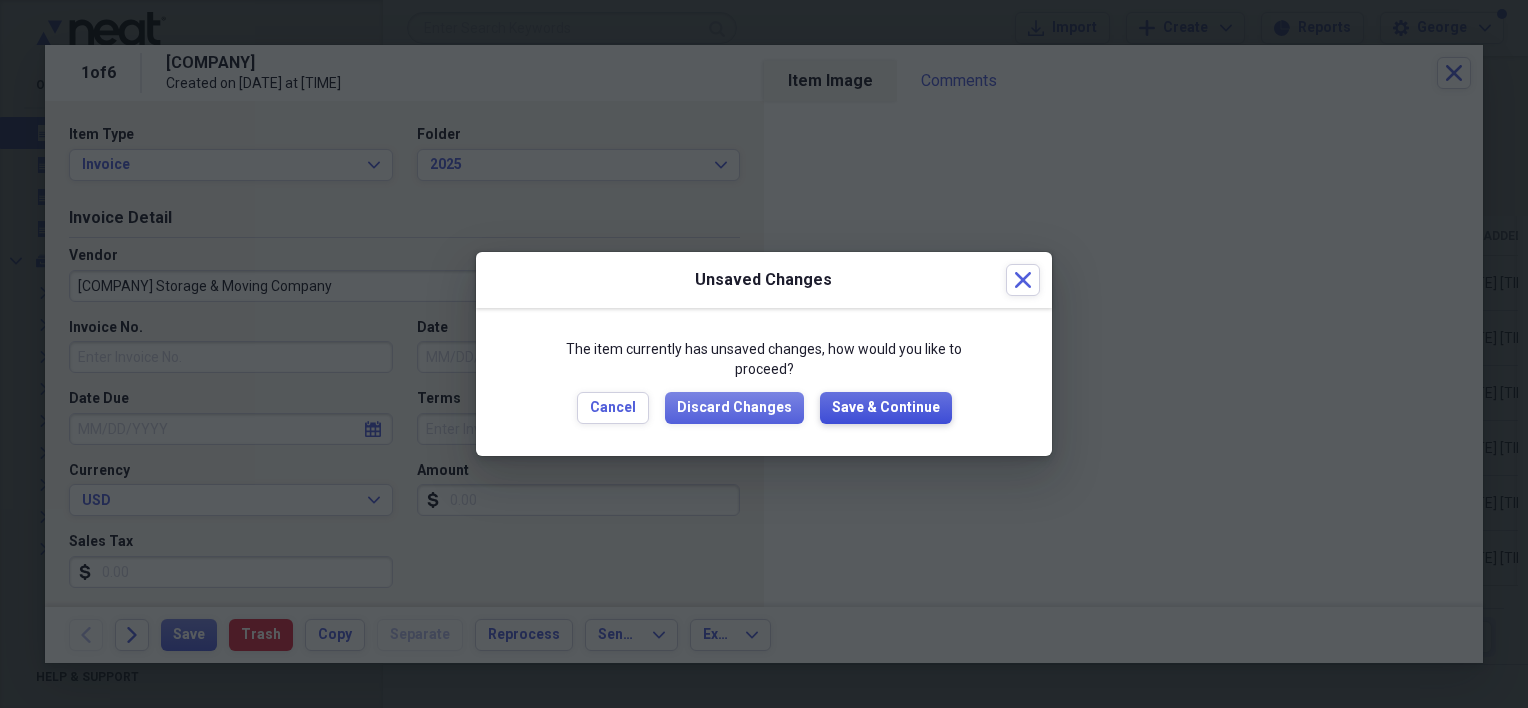 click on "Save & Continue" at bounding box center (886, 408) 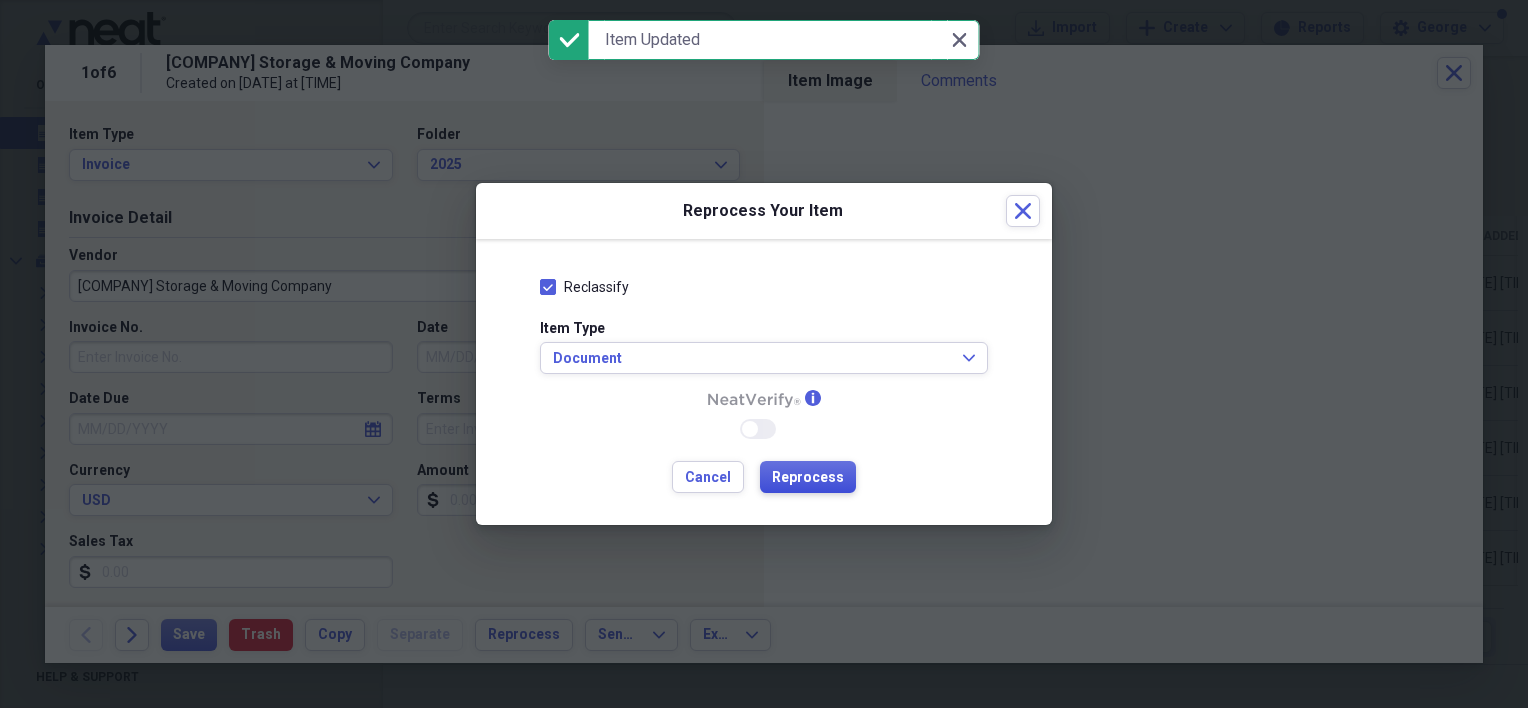click on "Reprocess" at bounding box center [808, 478] 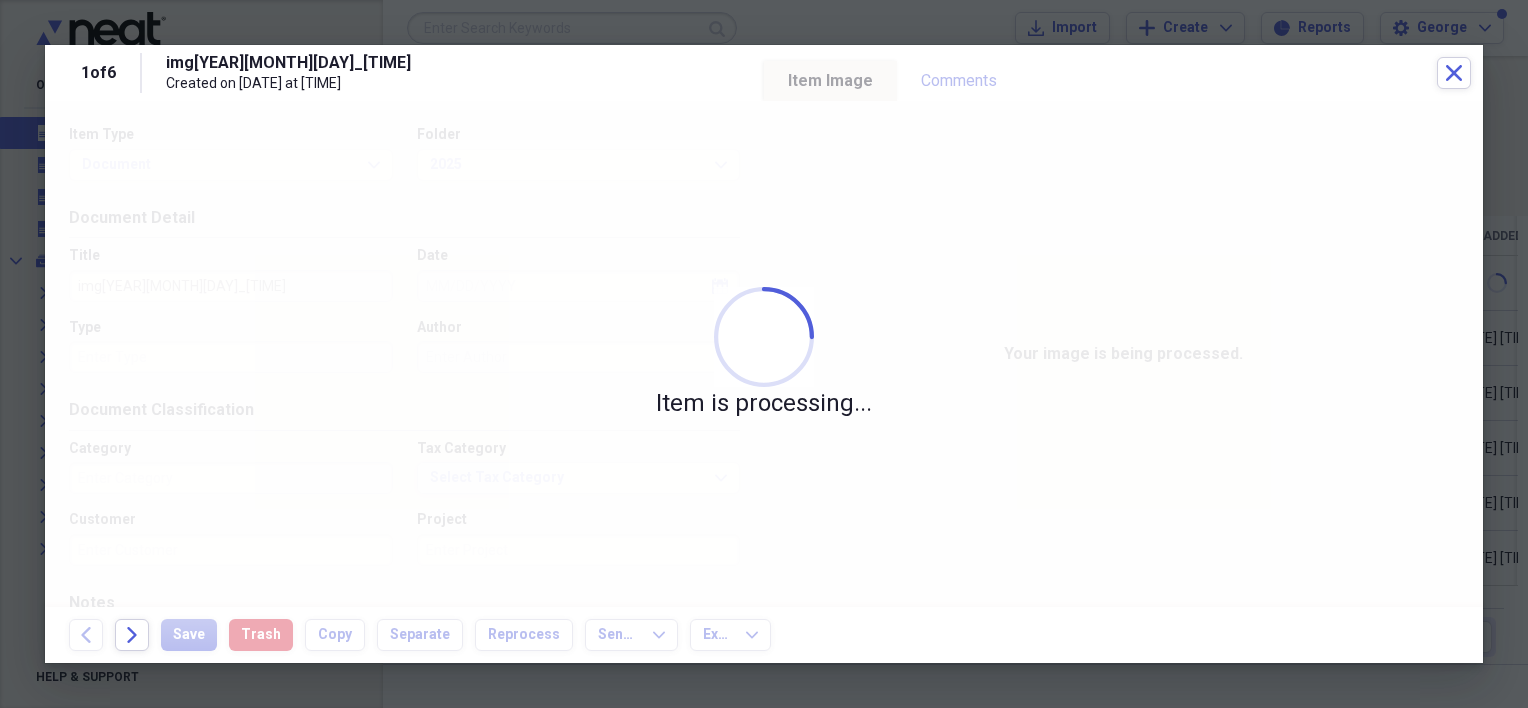 type on "Job" 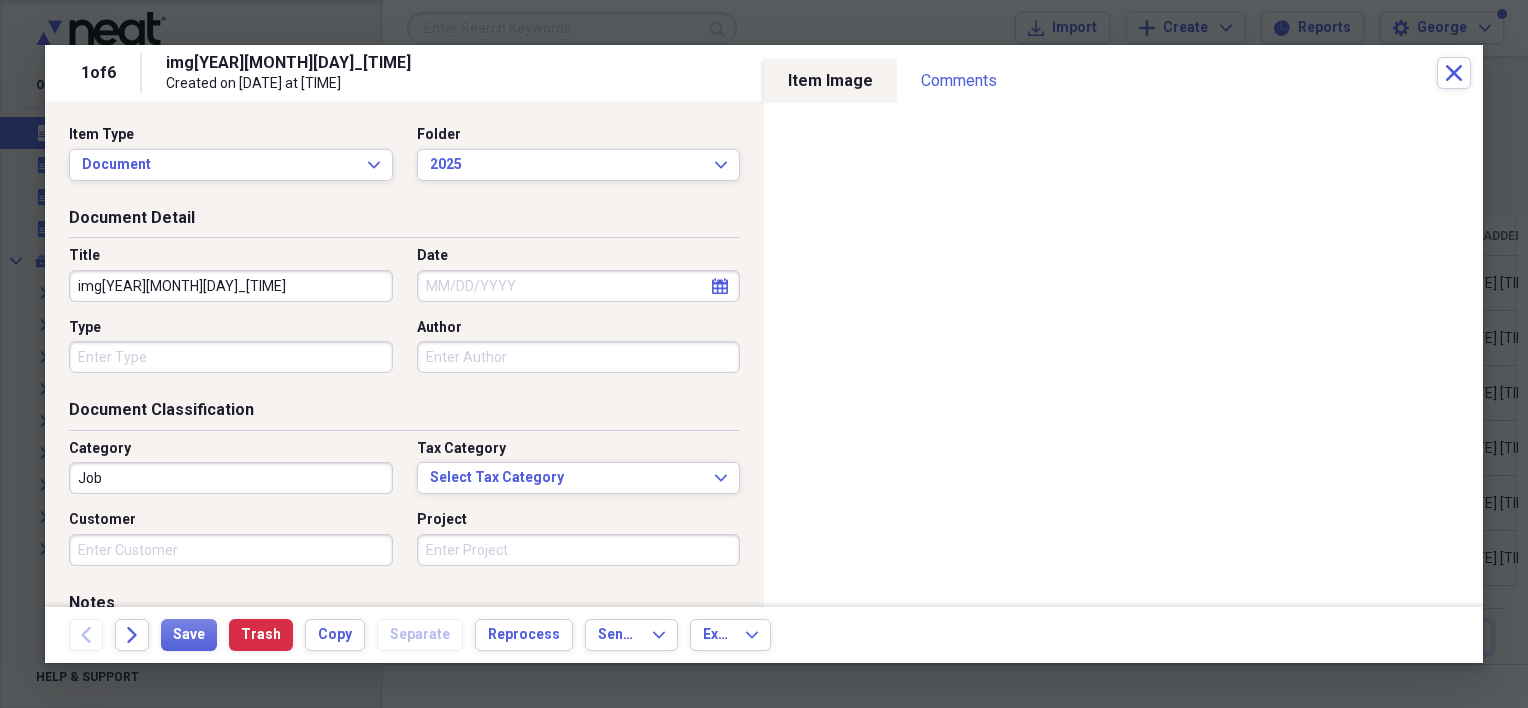 drag, startPoint x: 252, startPoint y: 290, endPoint x: 76, endPoint y: 288, distance: 176.01137 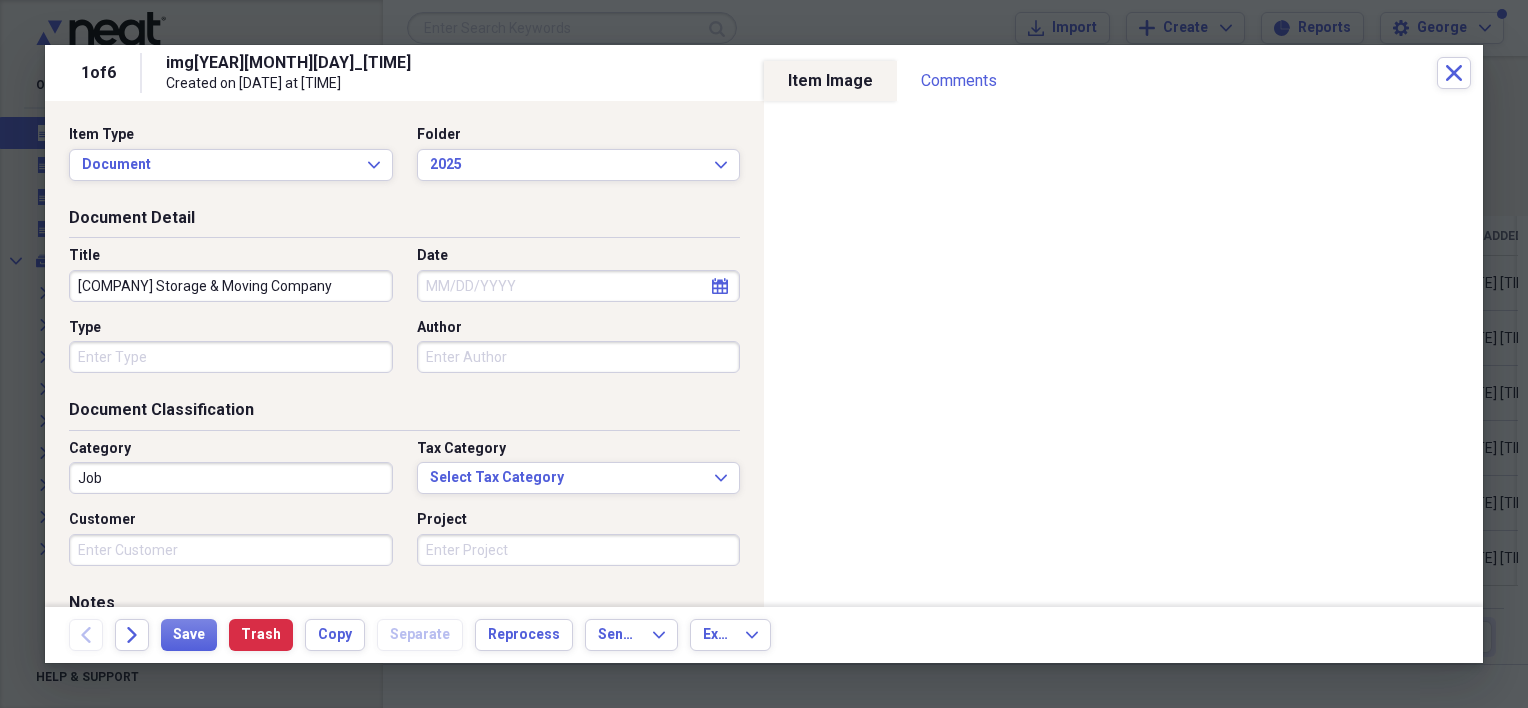 type on "[COMPANY] Storage & Moving Company" 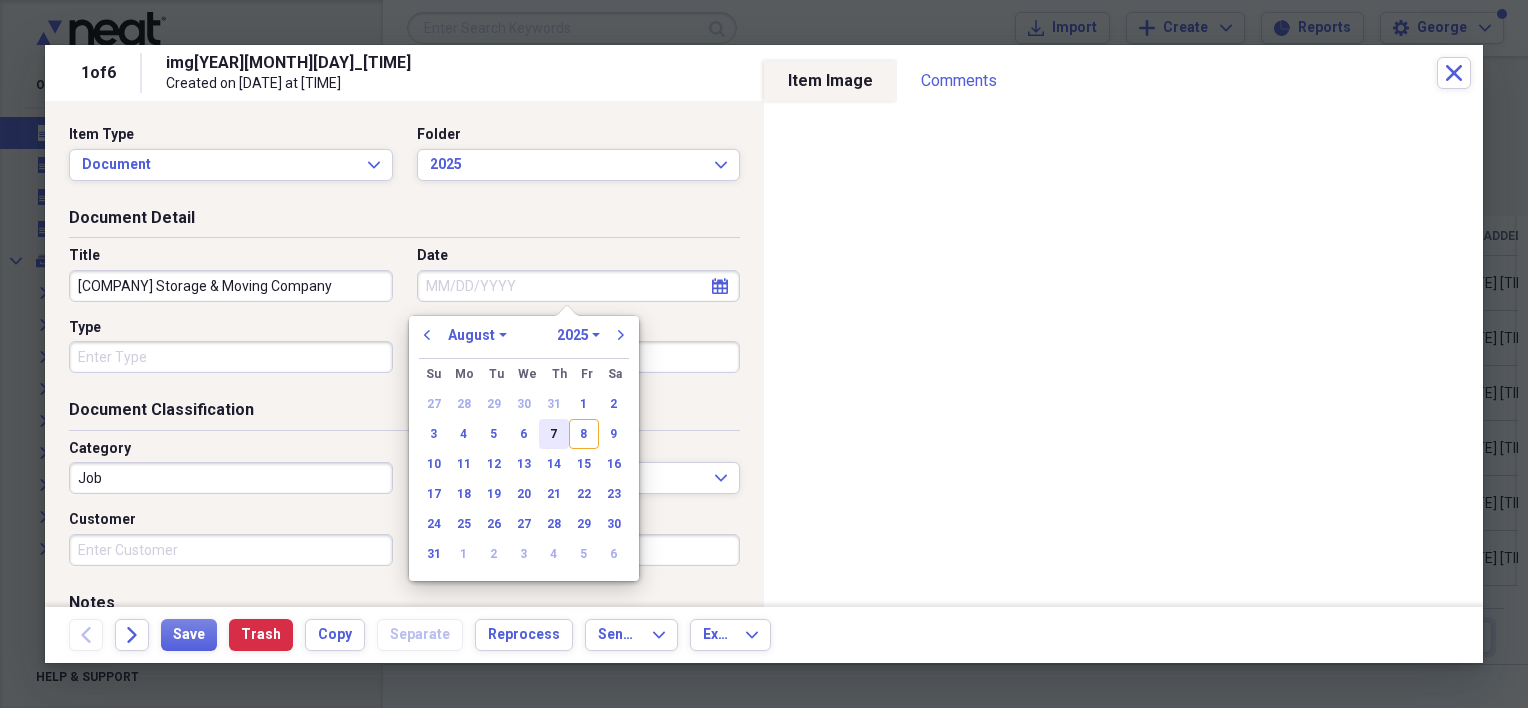 click on "7" at bounding box center (554, 434) 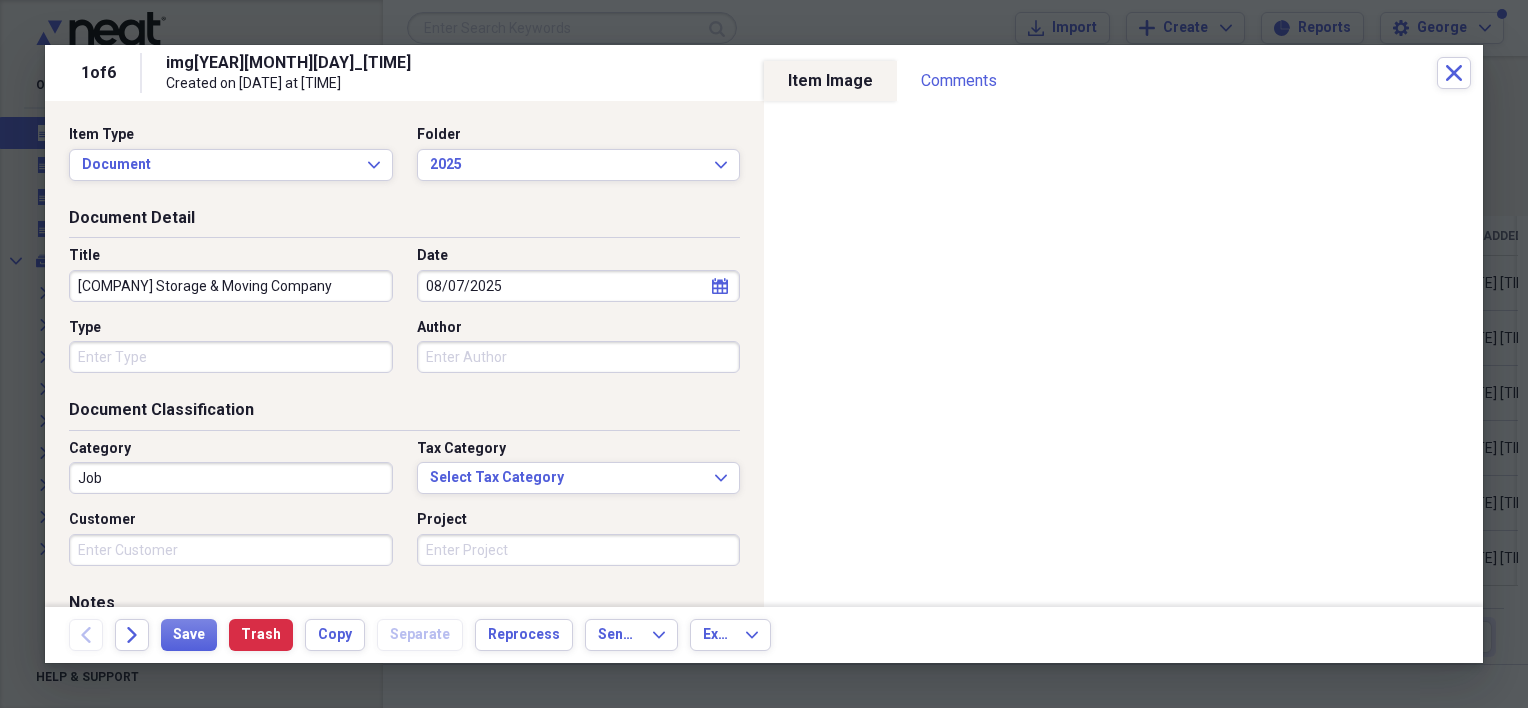 click on "Job" at bounding box center (231, 478) 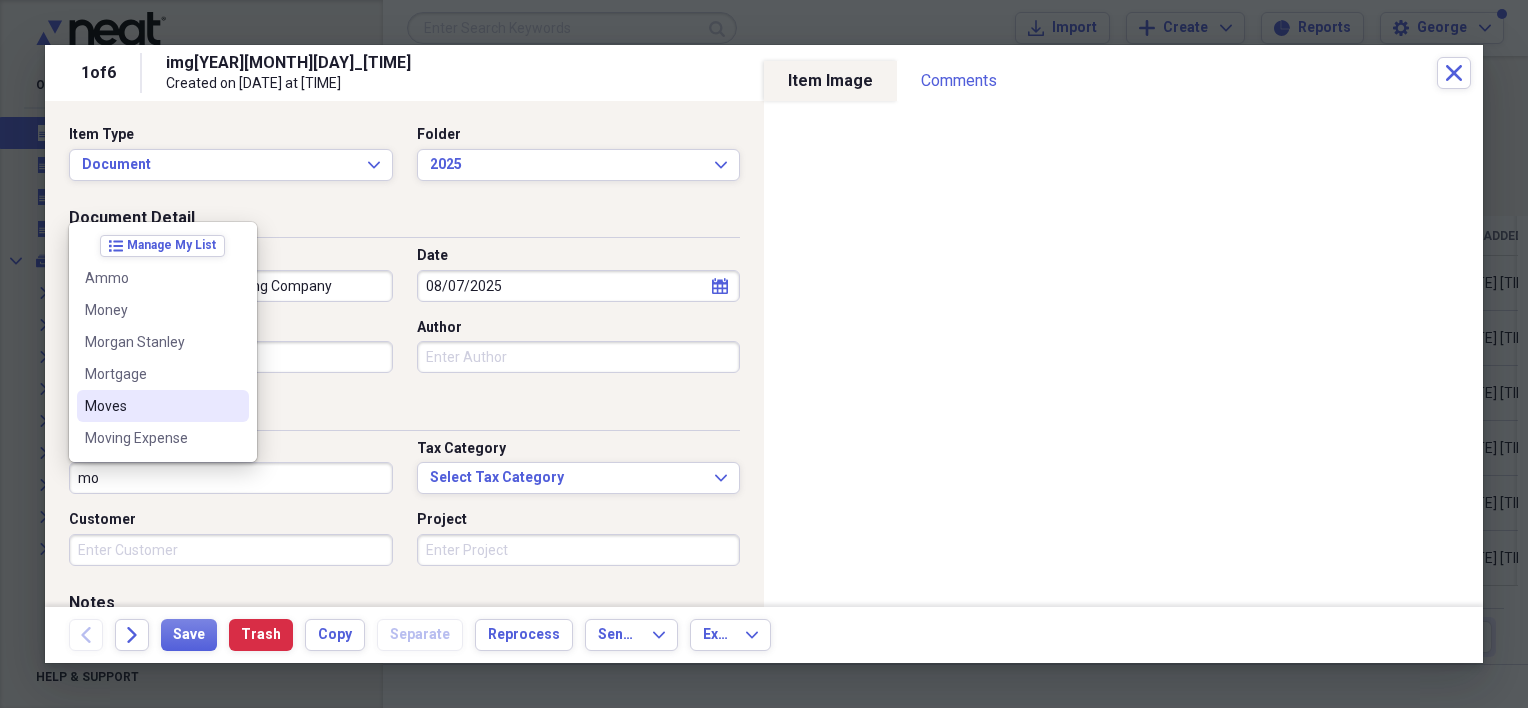 click on "Moves" at bounding box center [151, 406] 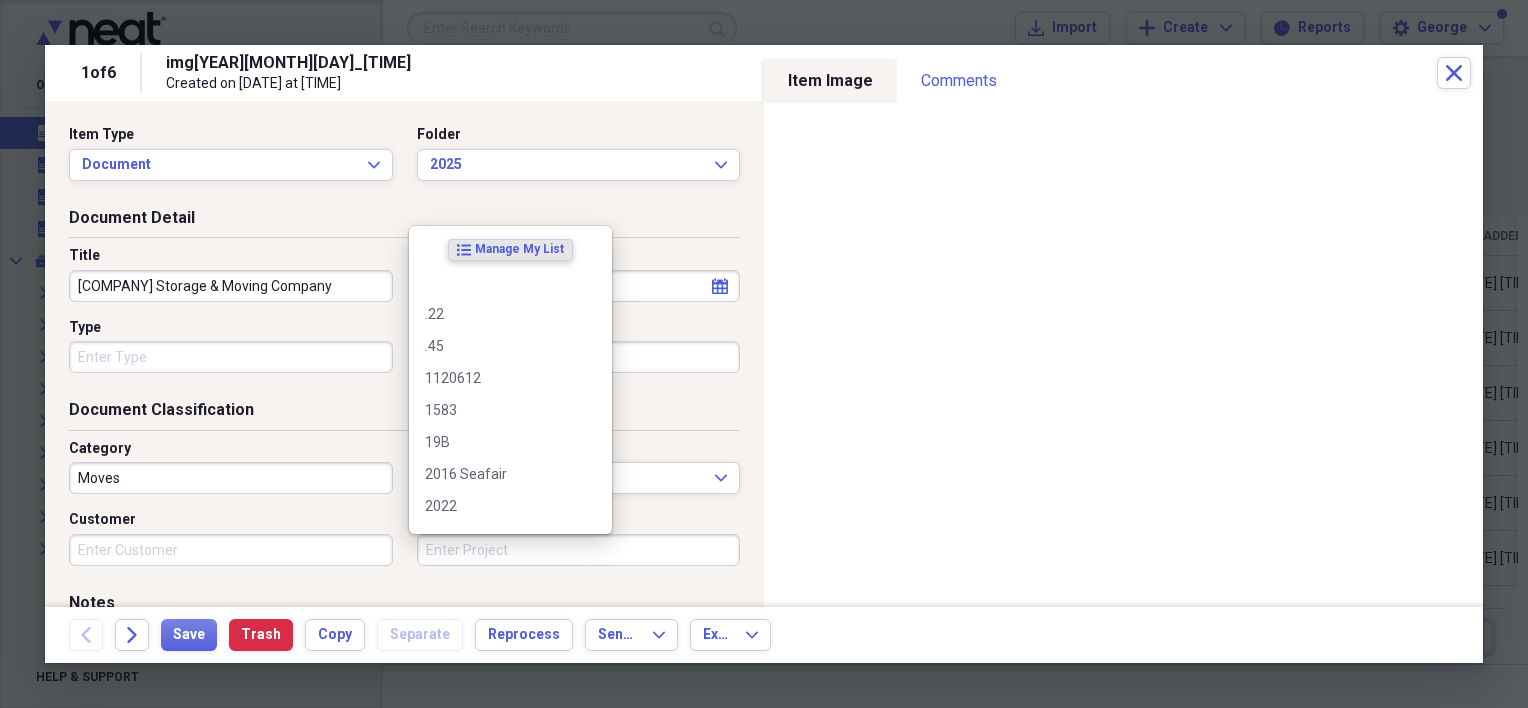 click on "Project" at bounding box center (579, 550) 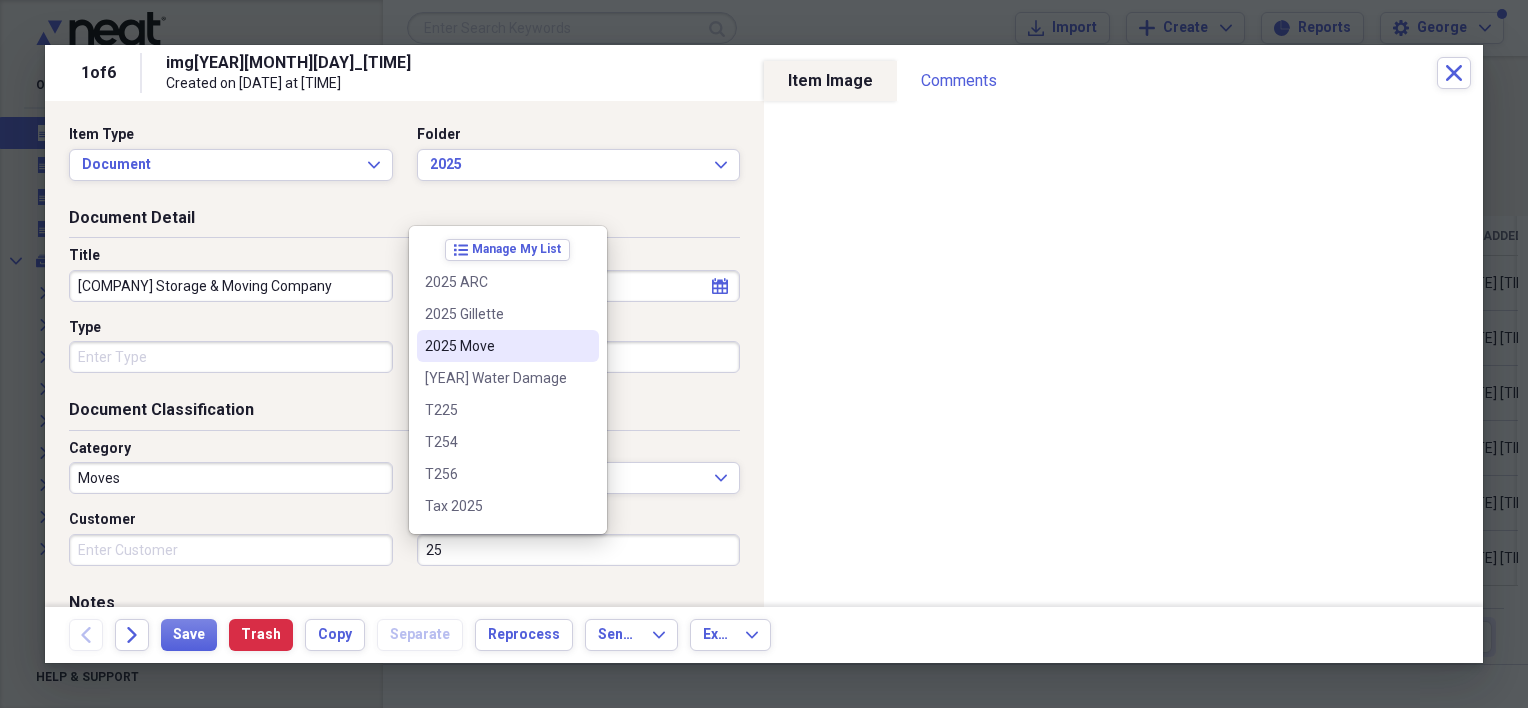 click on "2025 Move" at bounding box center (508, 346) 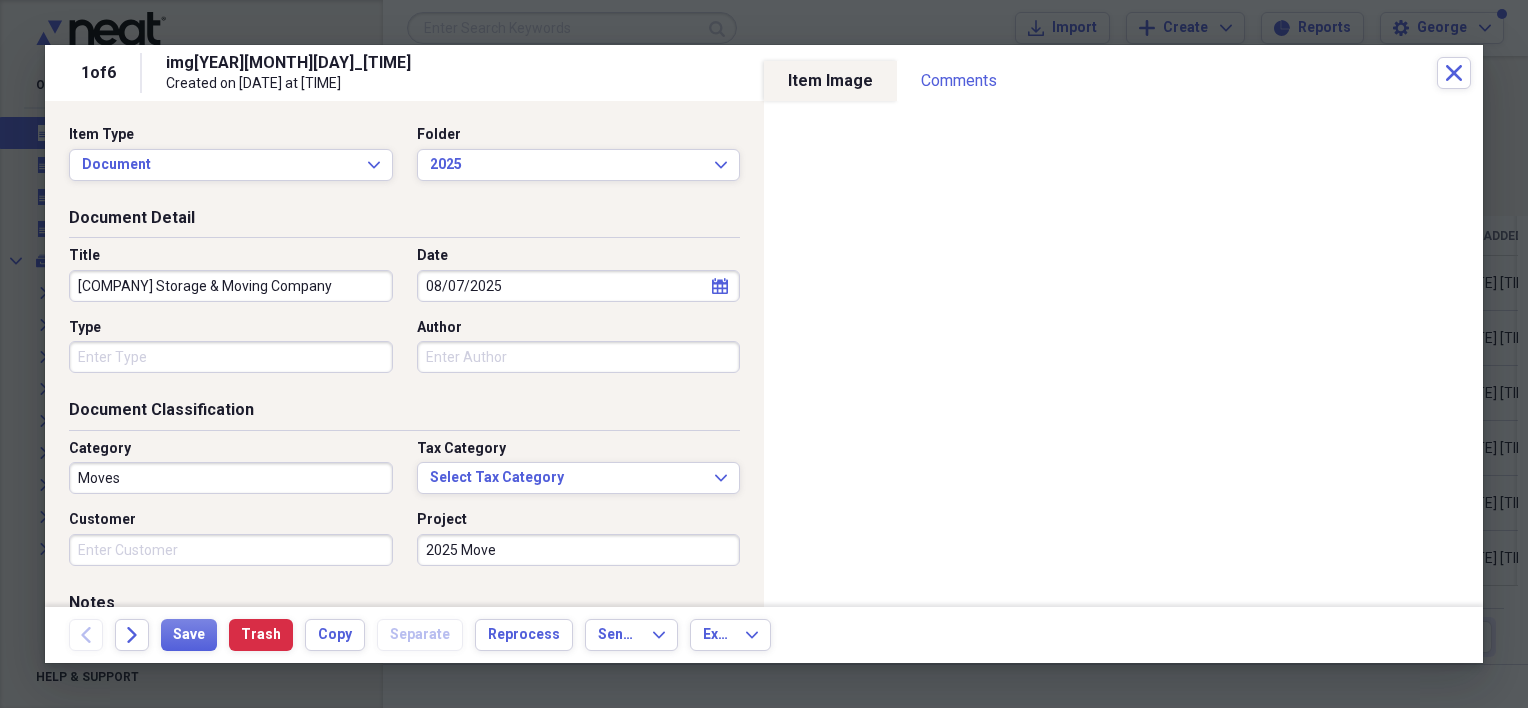 scroll, scrollTop: 100, scrollLeft: 0, axis: vertical 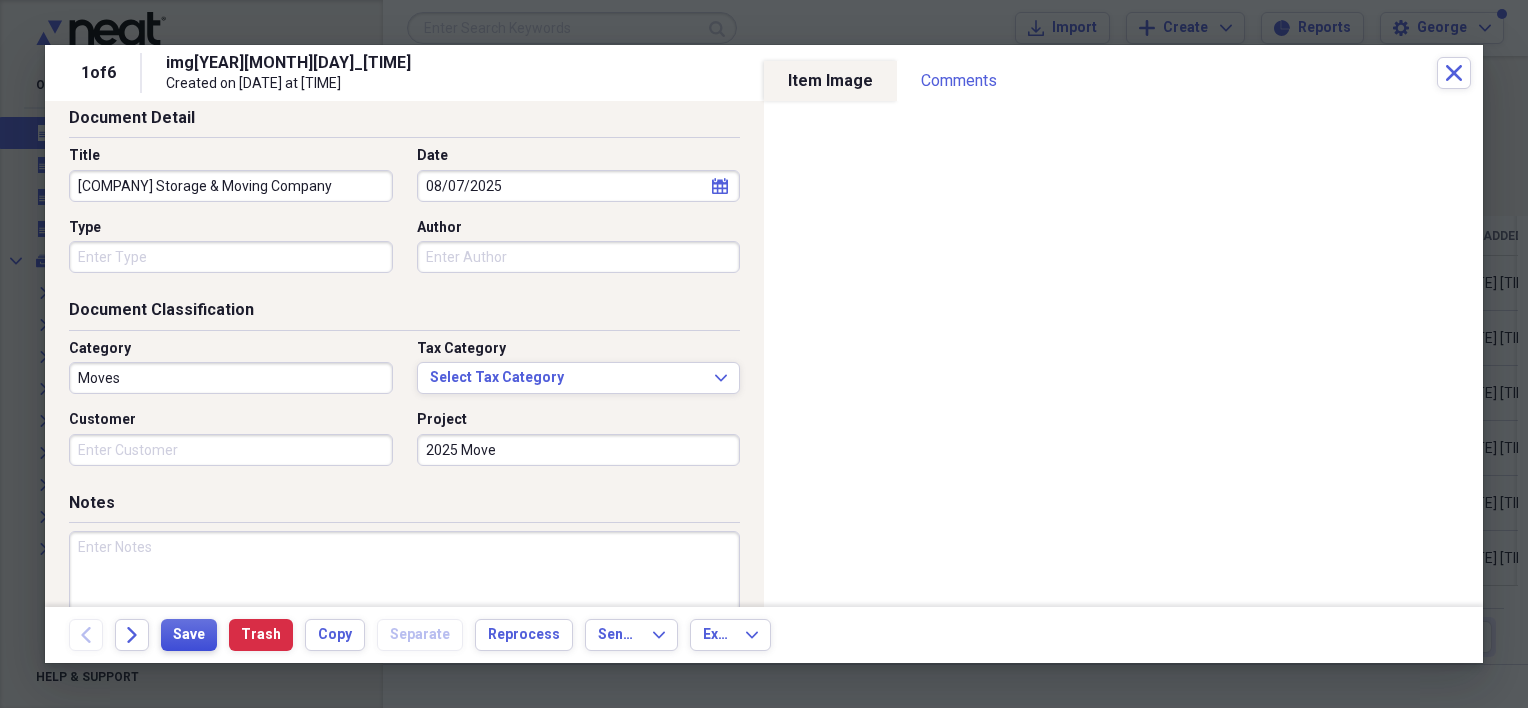 click on "Save" at bounding box center [189, 635] 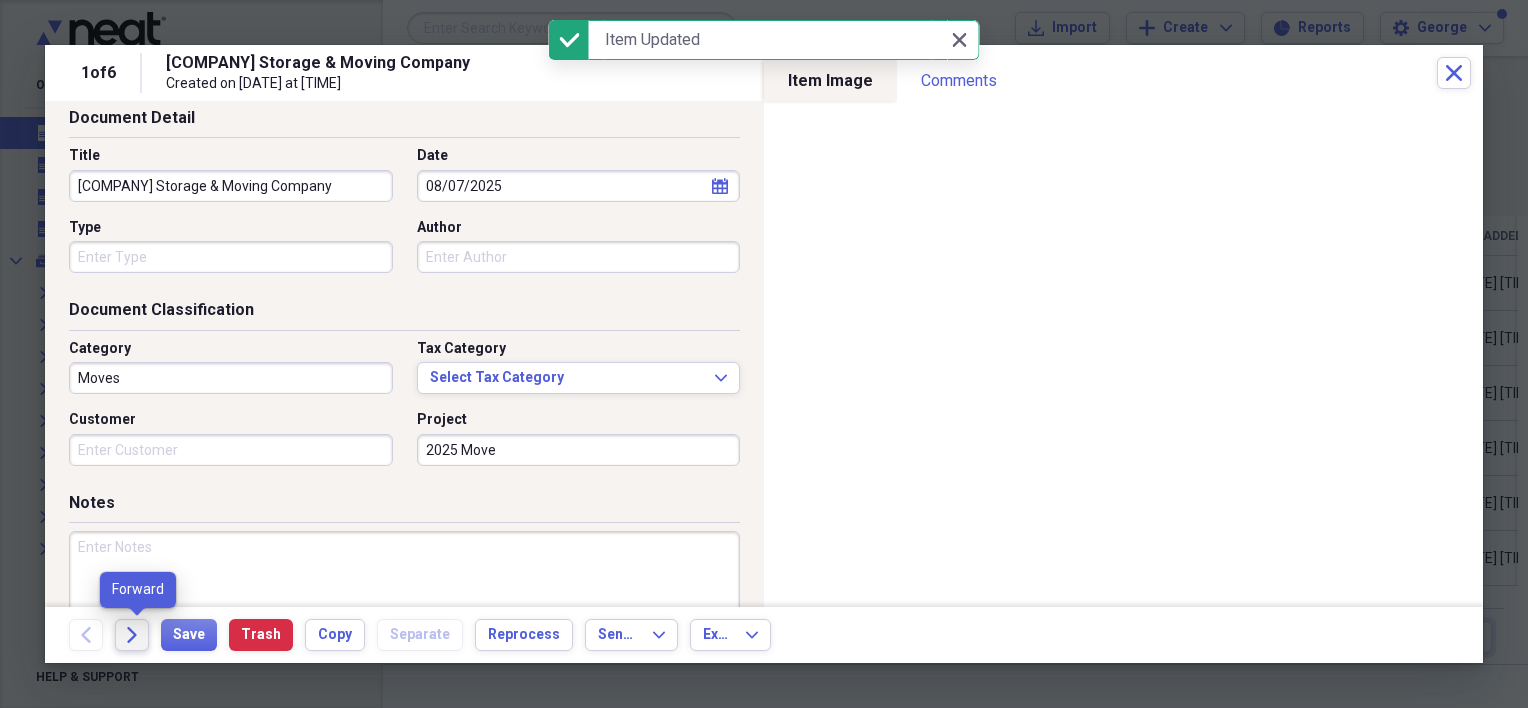 click on "Forward" 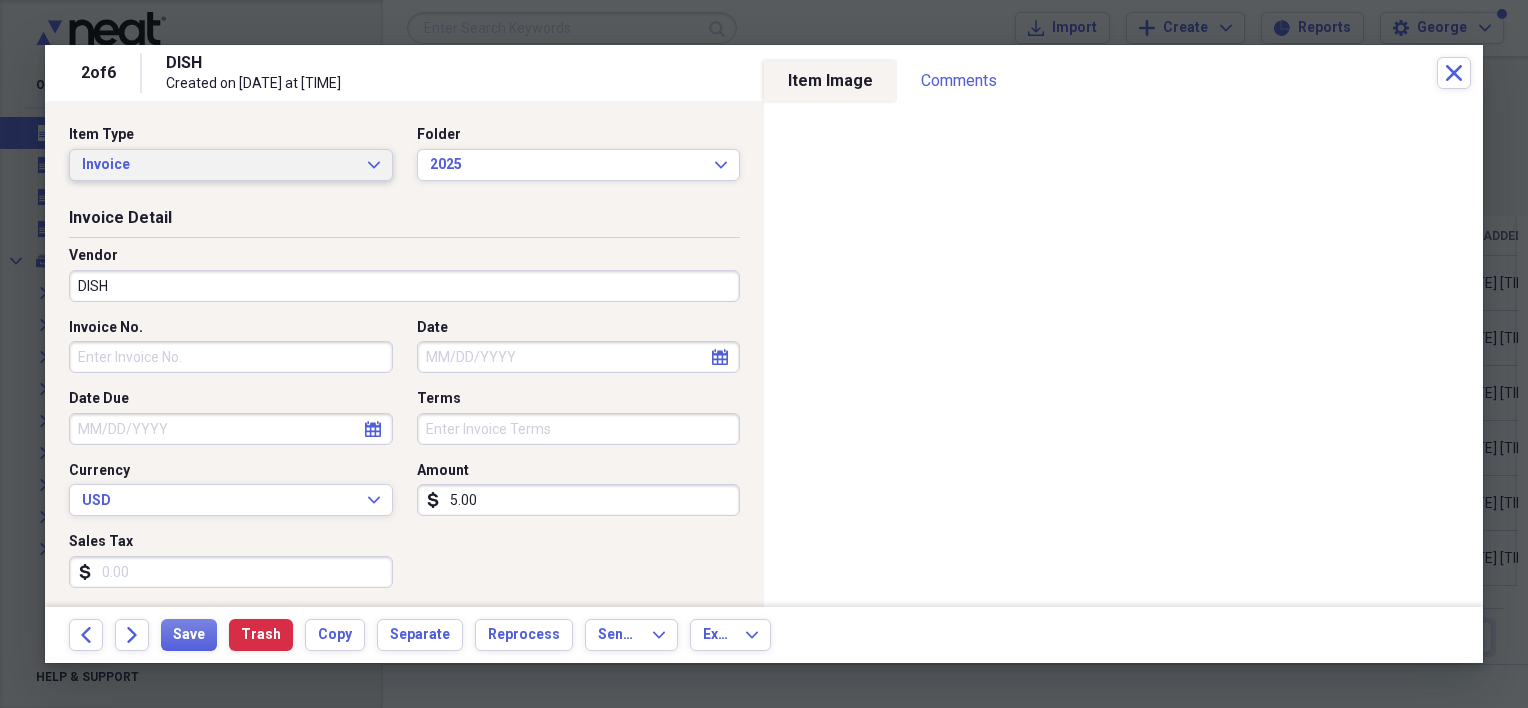 click on "Invoice" at bounding box center (219, 165) 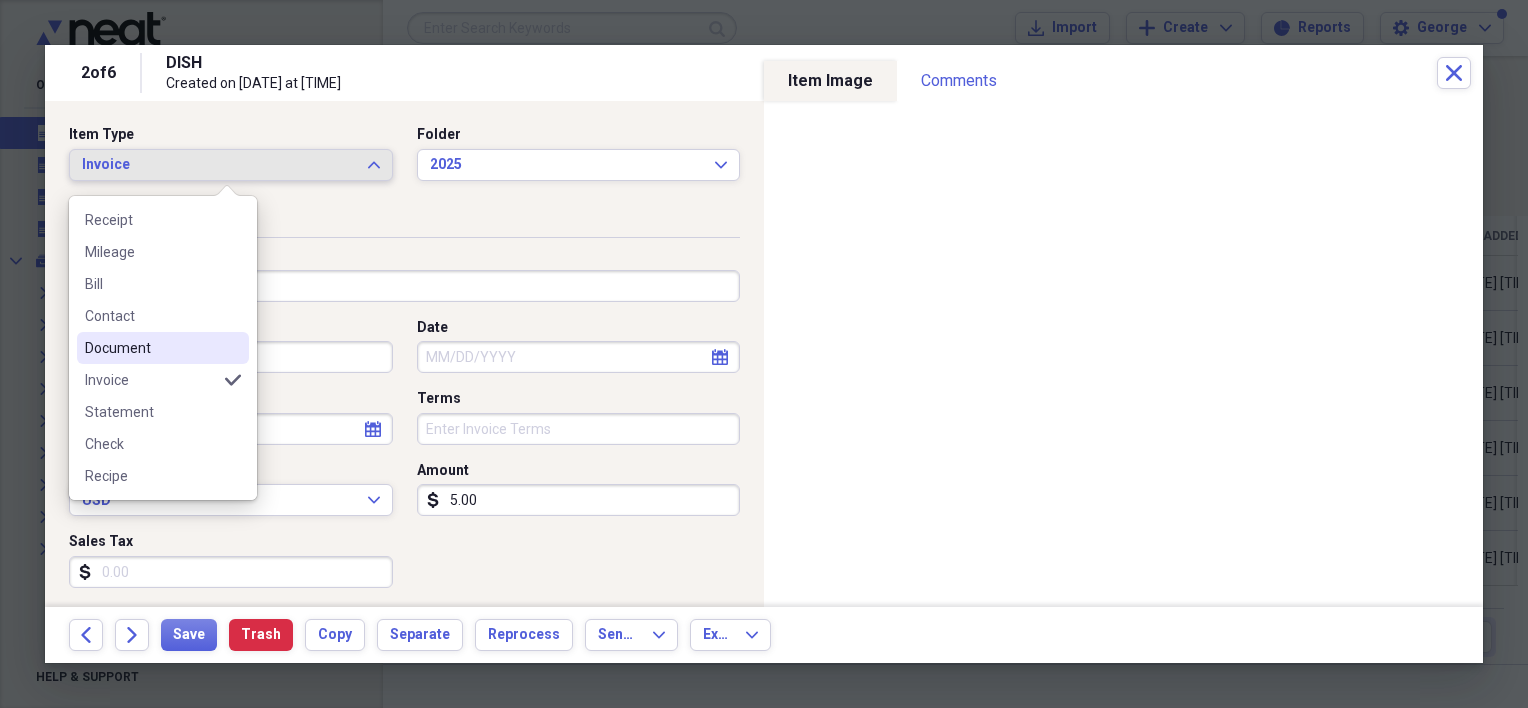 click on "Document" at bounding box center (151, 348) 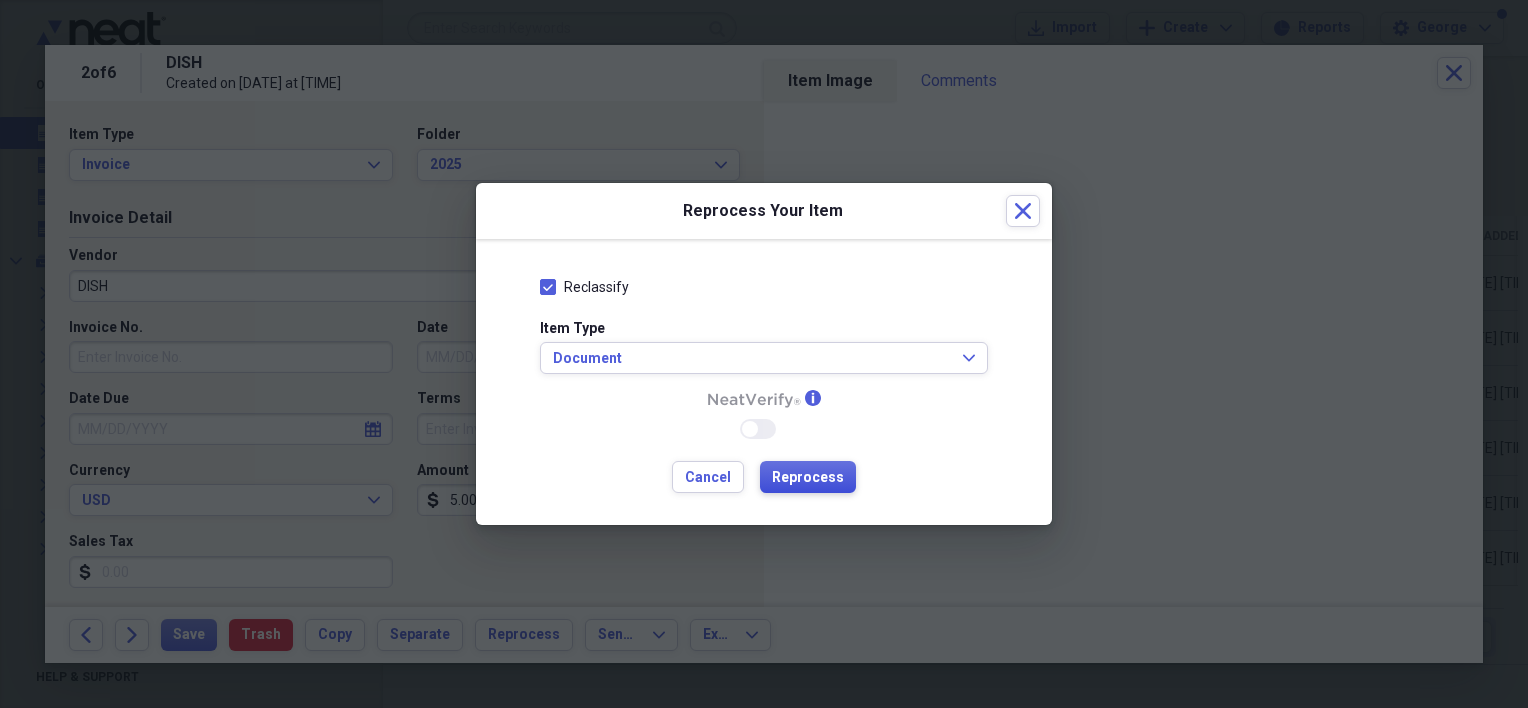 click on "Reprocess" at bounding box center [808, 478] 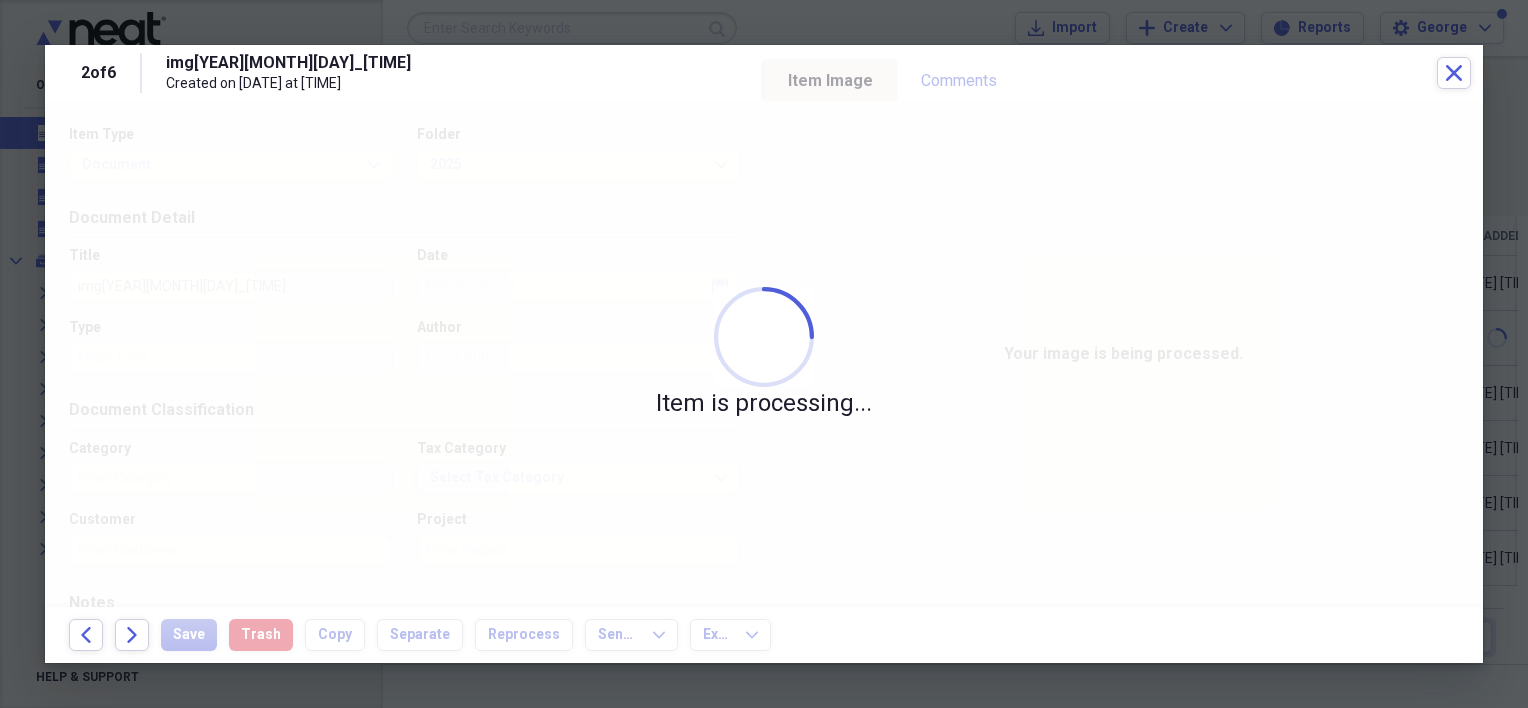 type on "Entertainment" 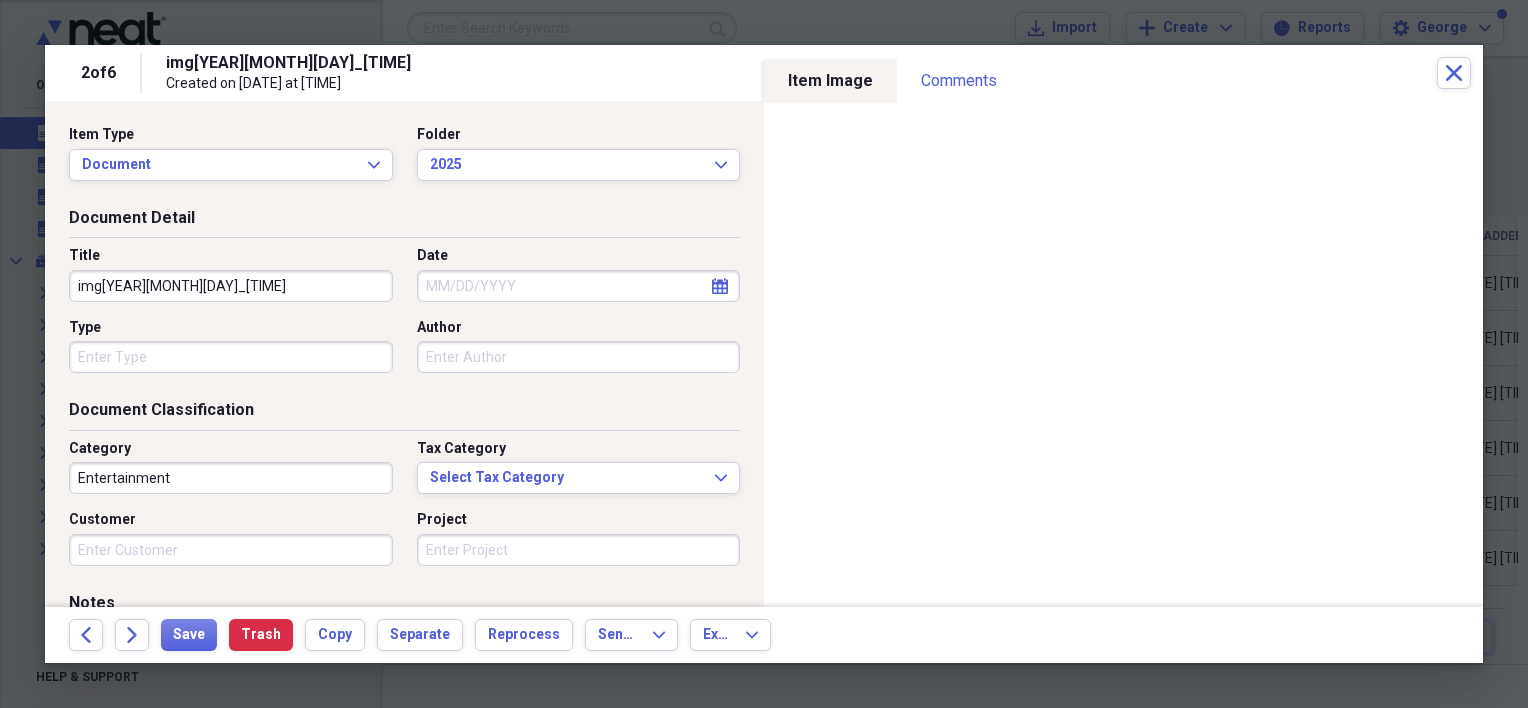 drag, startPoint x: 265, startPoint y: 284, endPoint x: 75, endPoint y: 282, distance: 190.01053 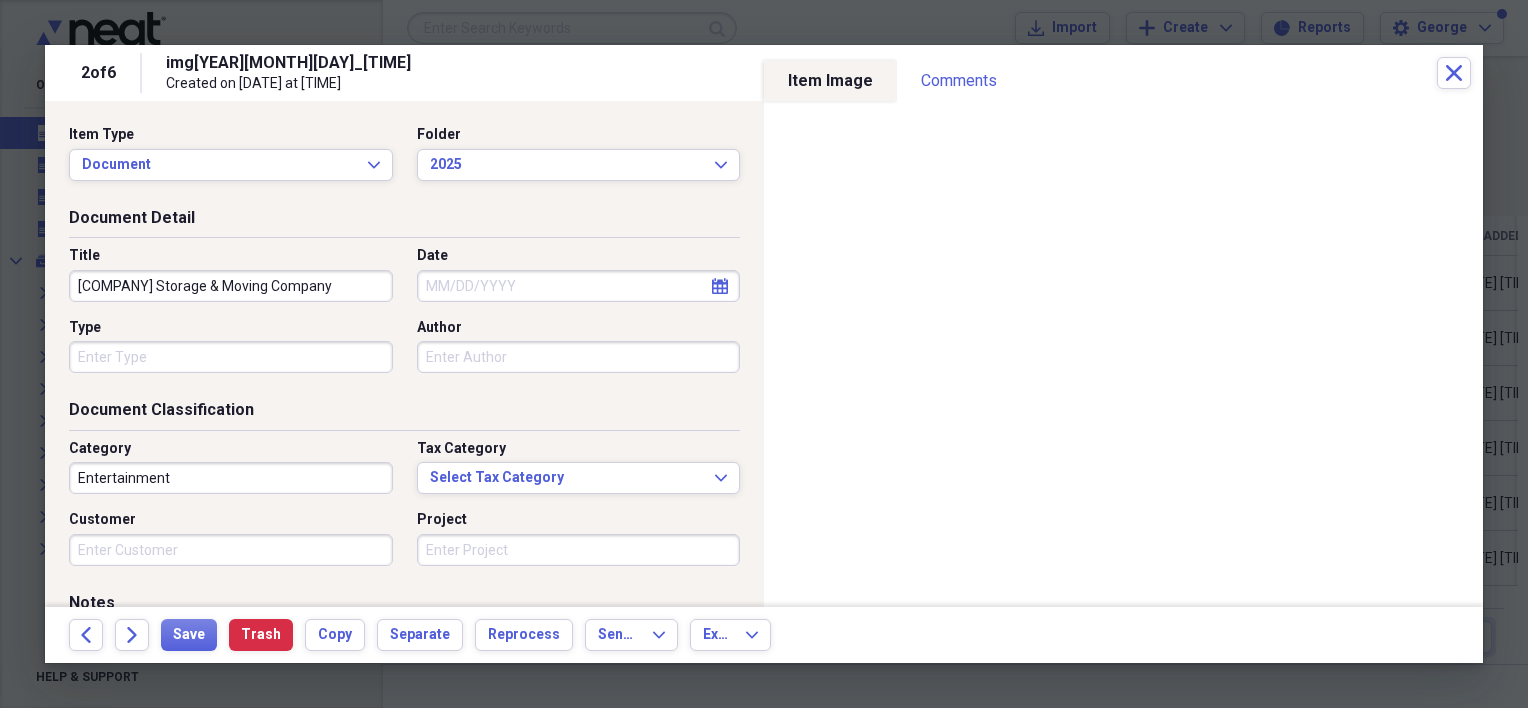 type on "[COMPANY] Storage & Moving Company" 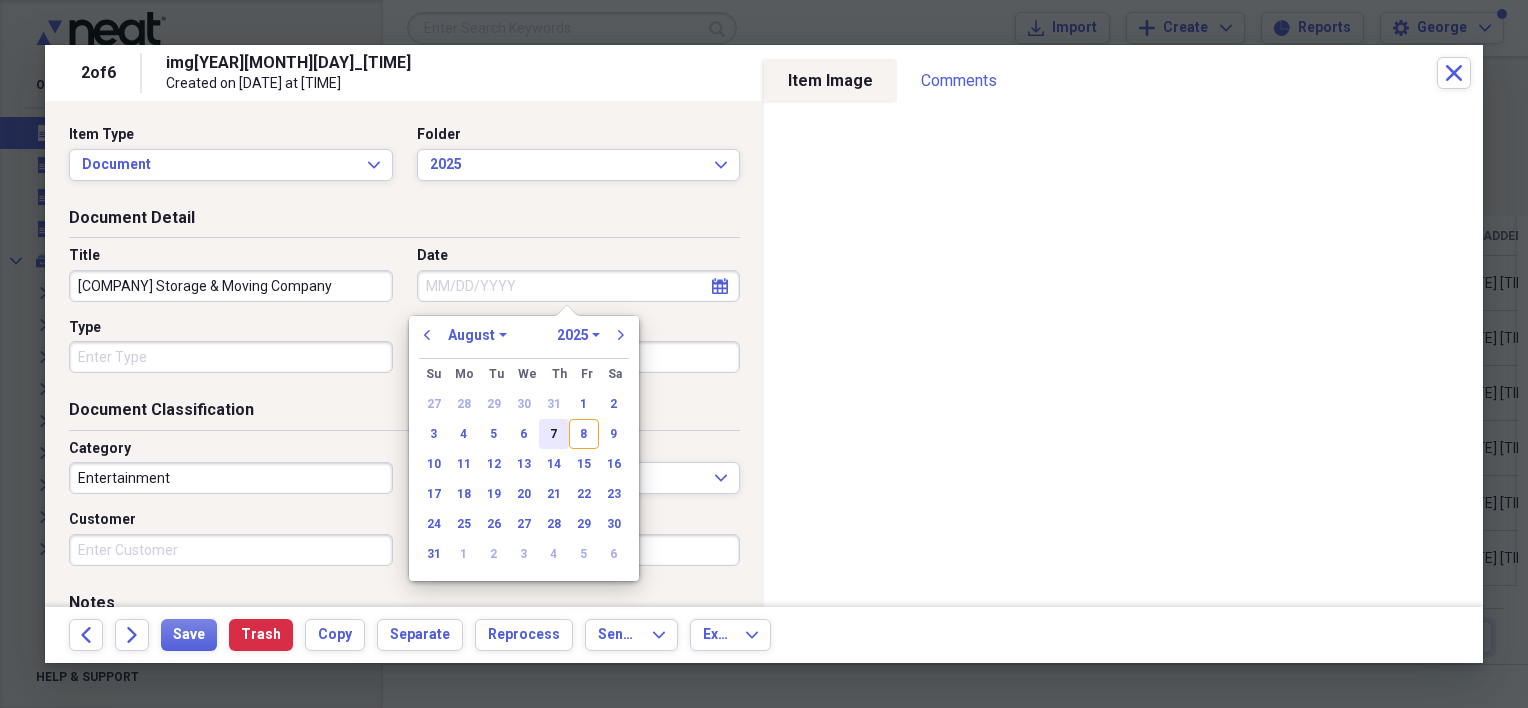 click on "7" at bounding box center (554, 434) 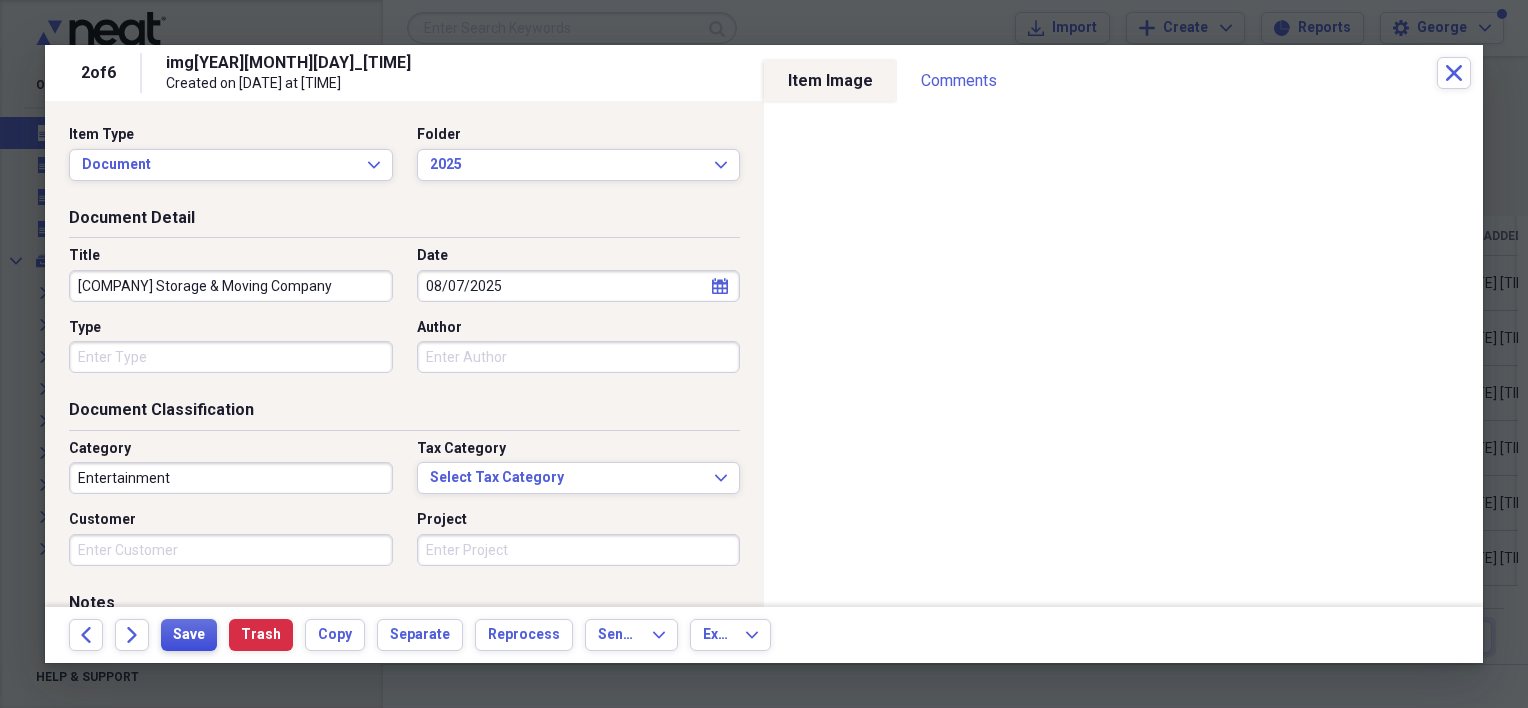 click on "Save" at bounding box center [189, 635] 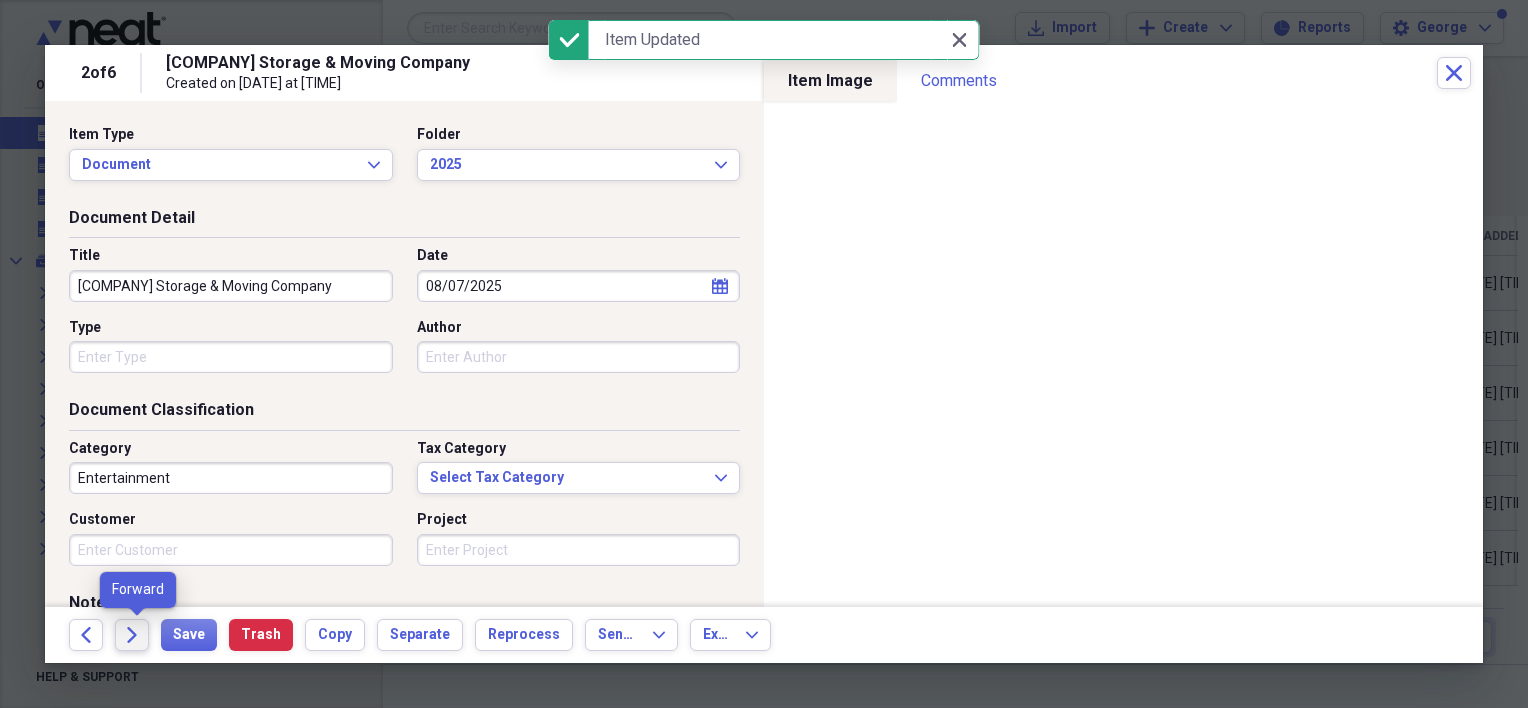 click 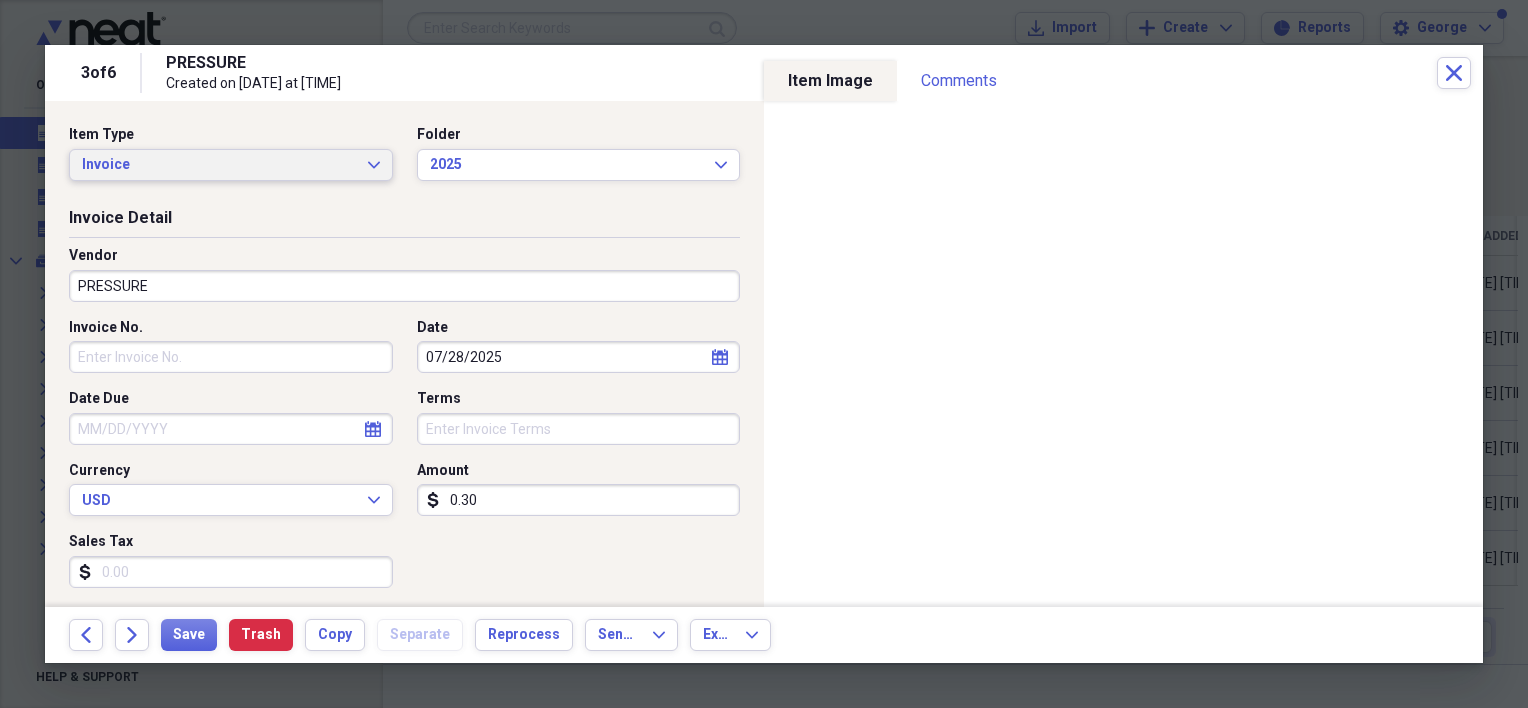 click on "Invoice" at bounding box center (219, 165) 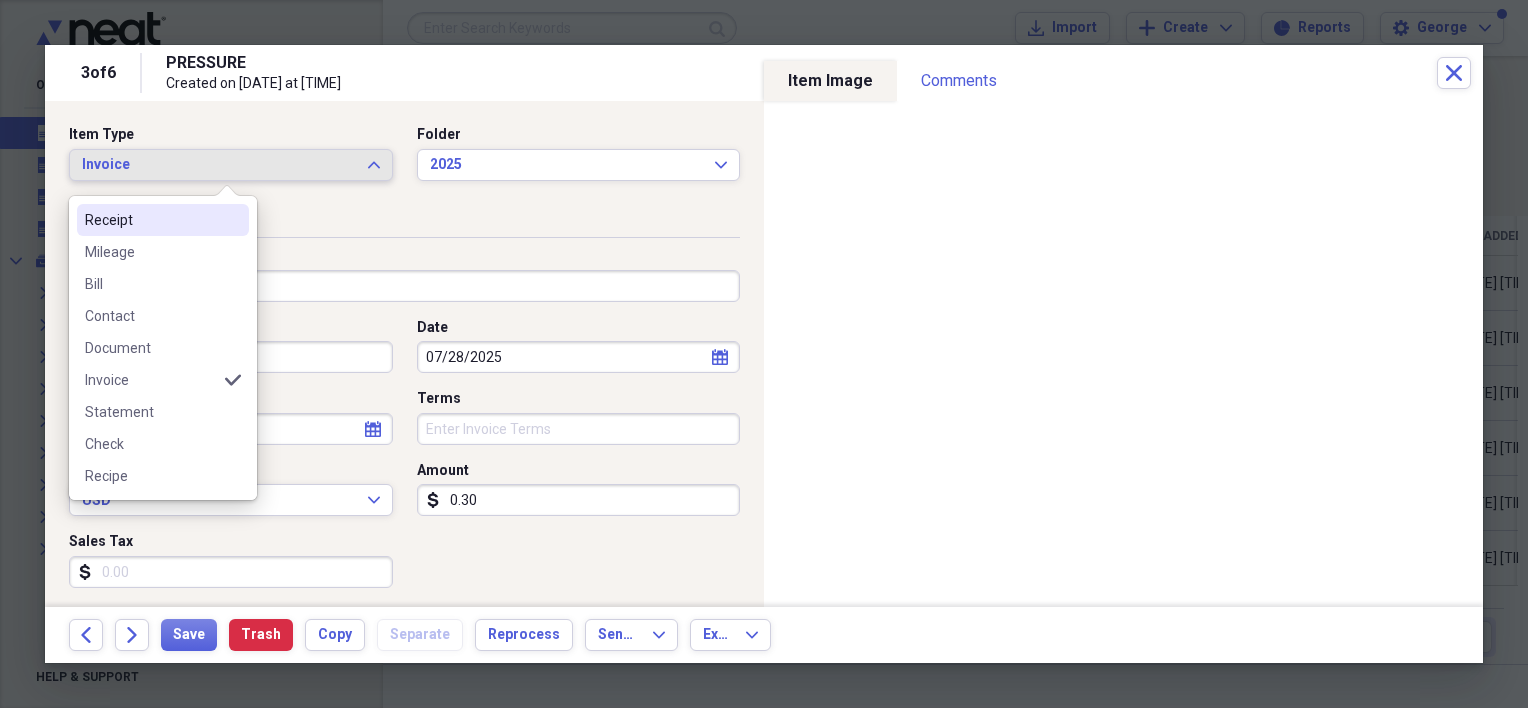click on "Receipt" at bounding box center [163, 220] 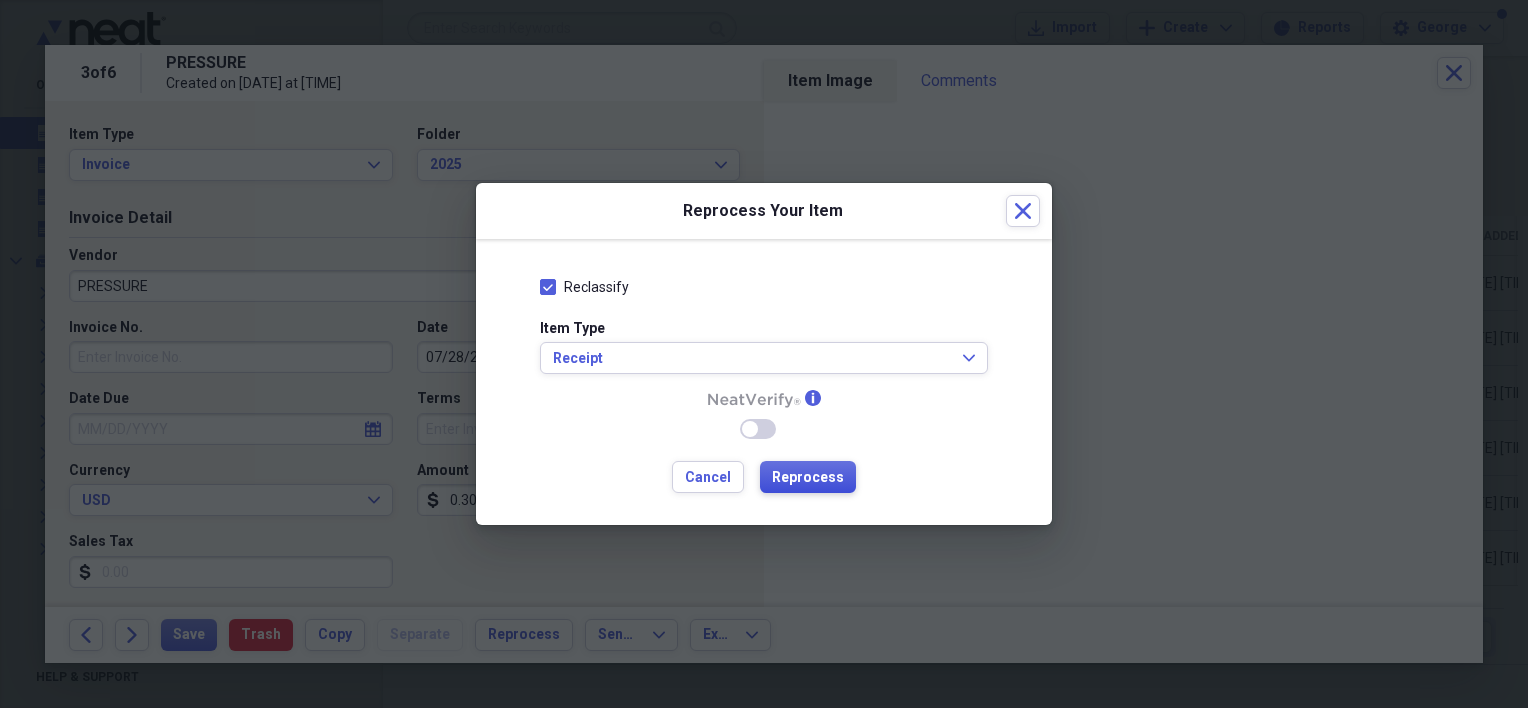 click on "Reprocess" at bounding box center [808, 477] 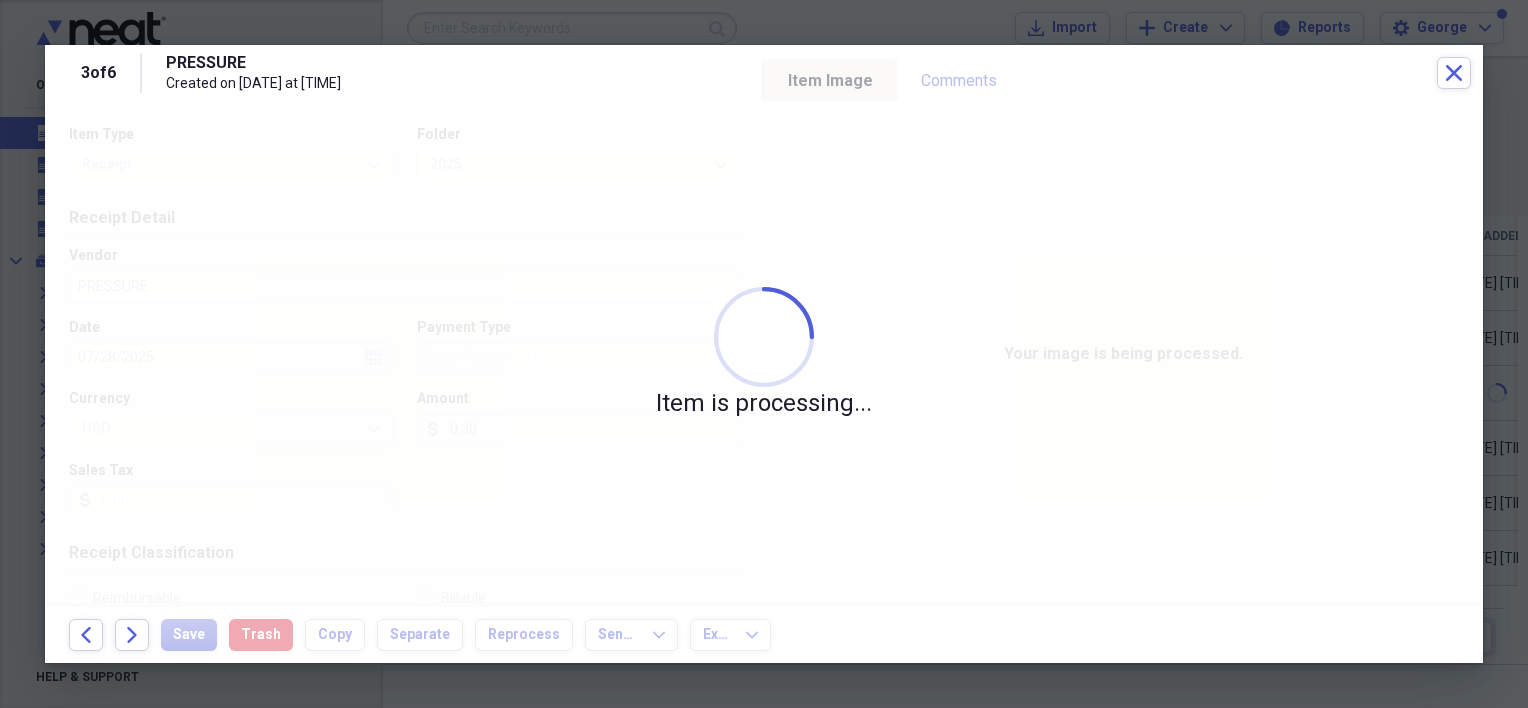 type on "Cash" 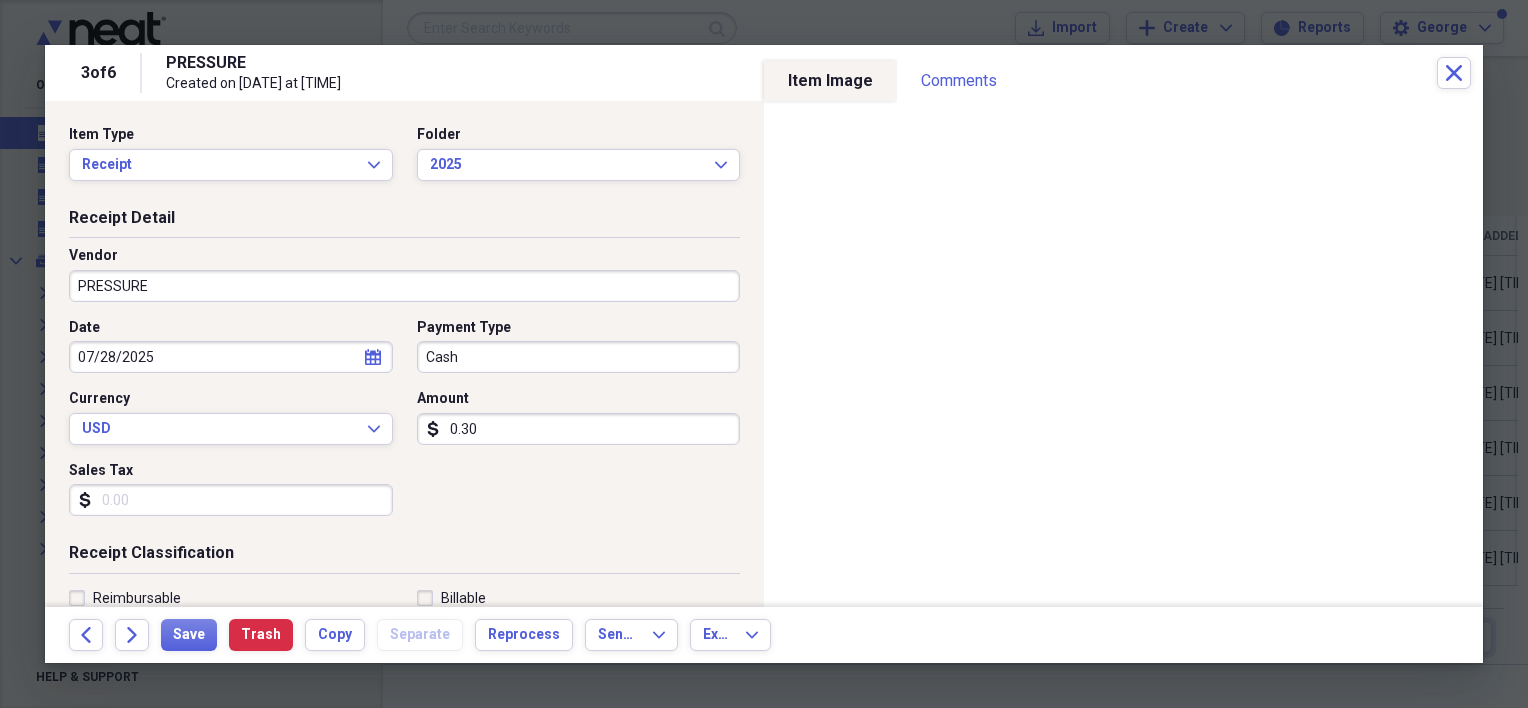 click on "PRESSURE" at bounding box center [404, 286] 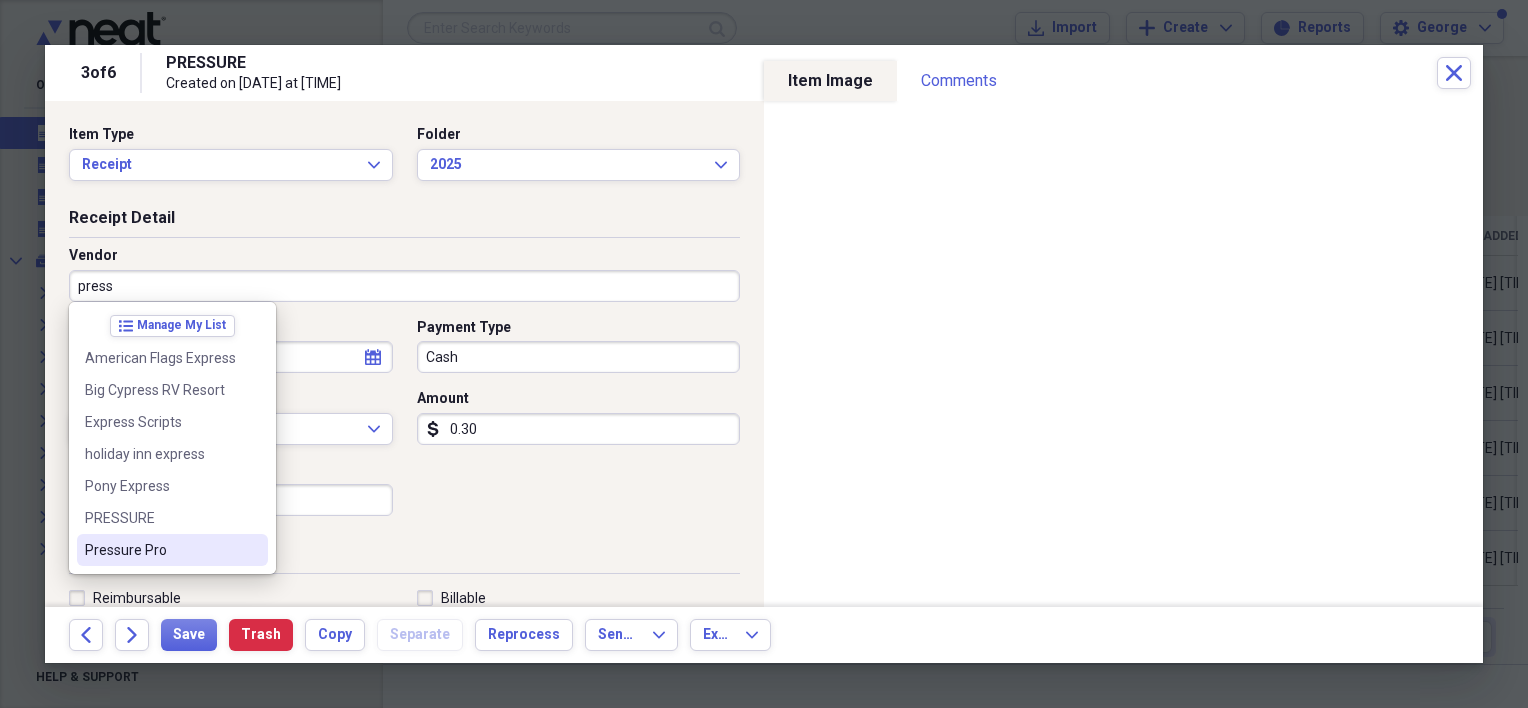 click on "Pressure Pro" at bounding box center (172, 550) 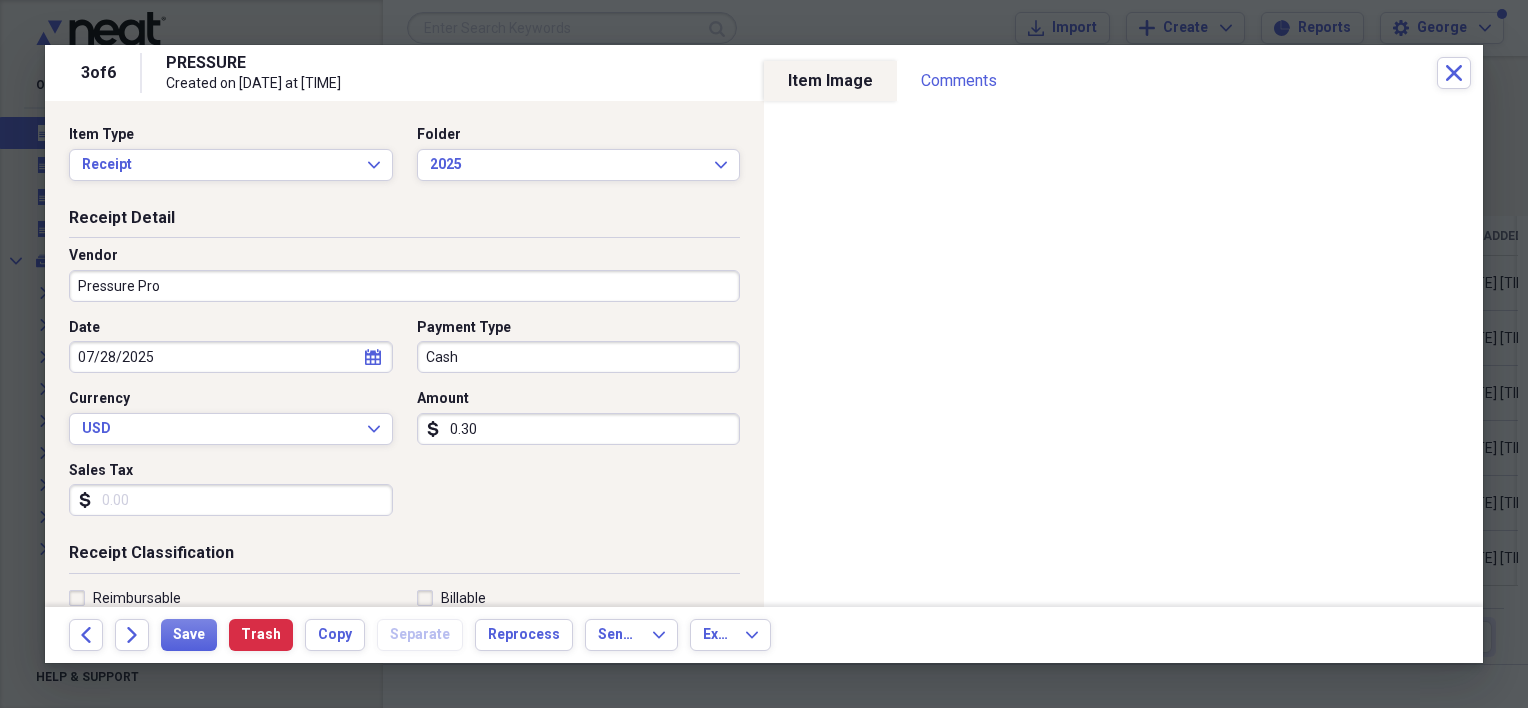 scroll, scrollTop: 200, scrollLeft: 0, axis: vertical 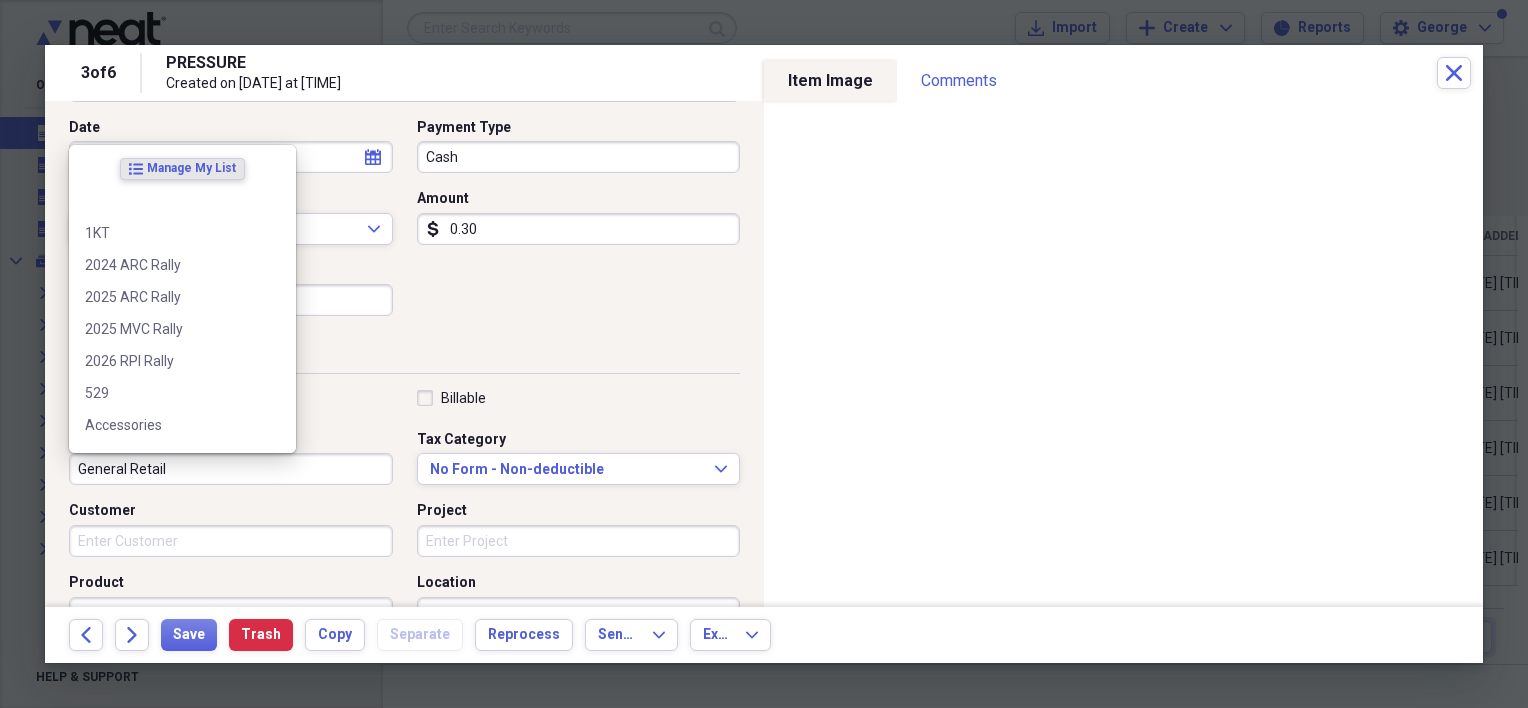 click on "General Retail" at bounding box center [231, 469] 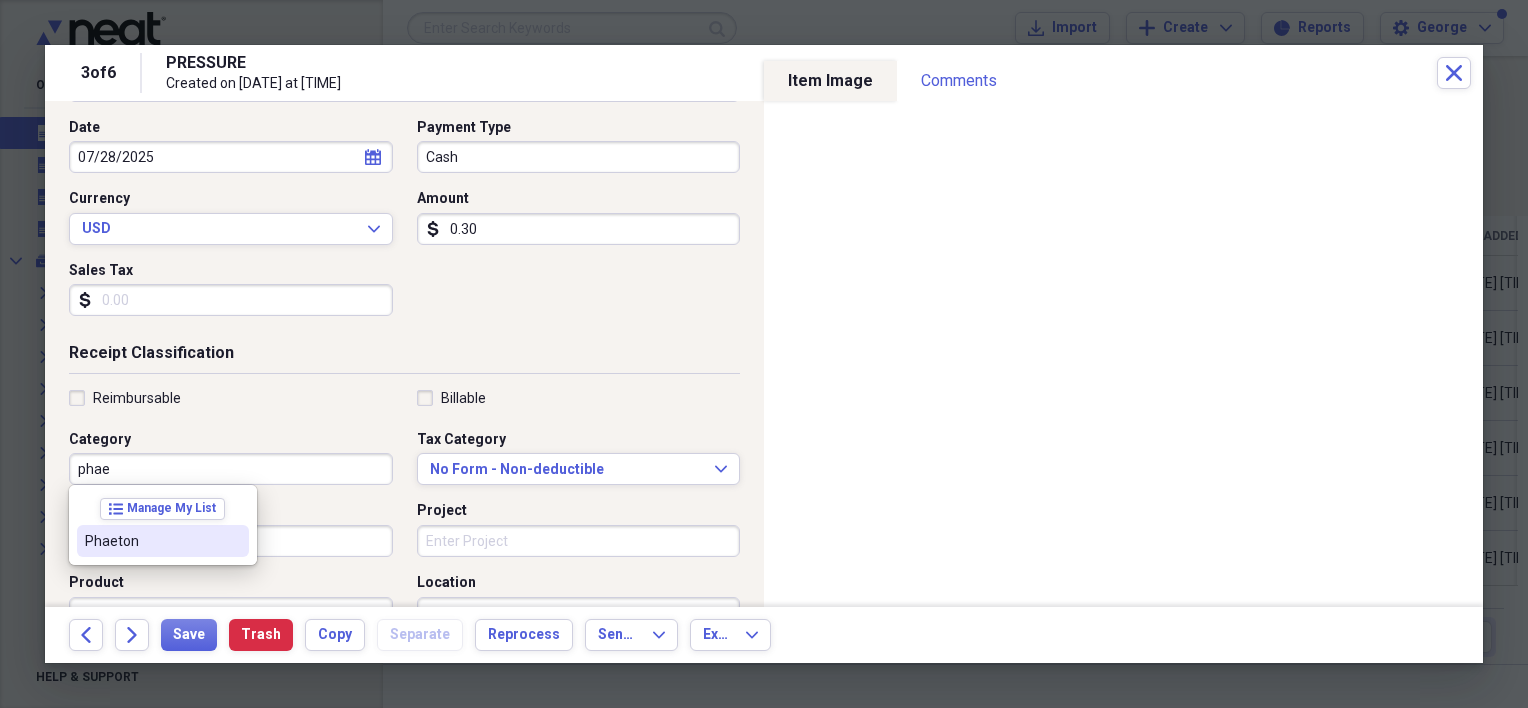 click on "Phaeton" at bounding box center (151, 541) 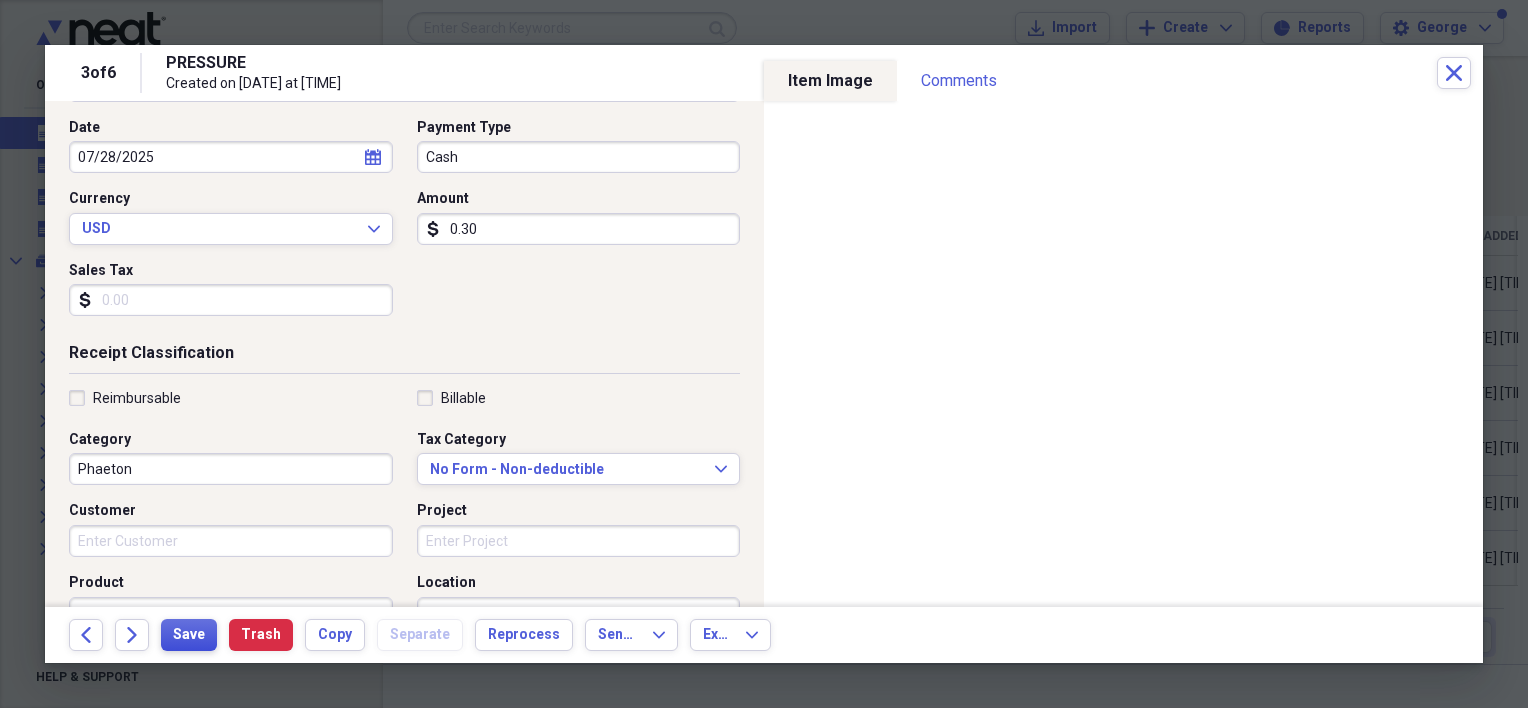 click on "Save" at bounding box center [189, 635] 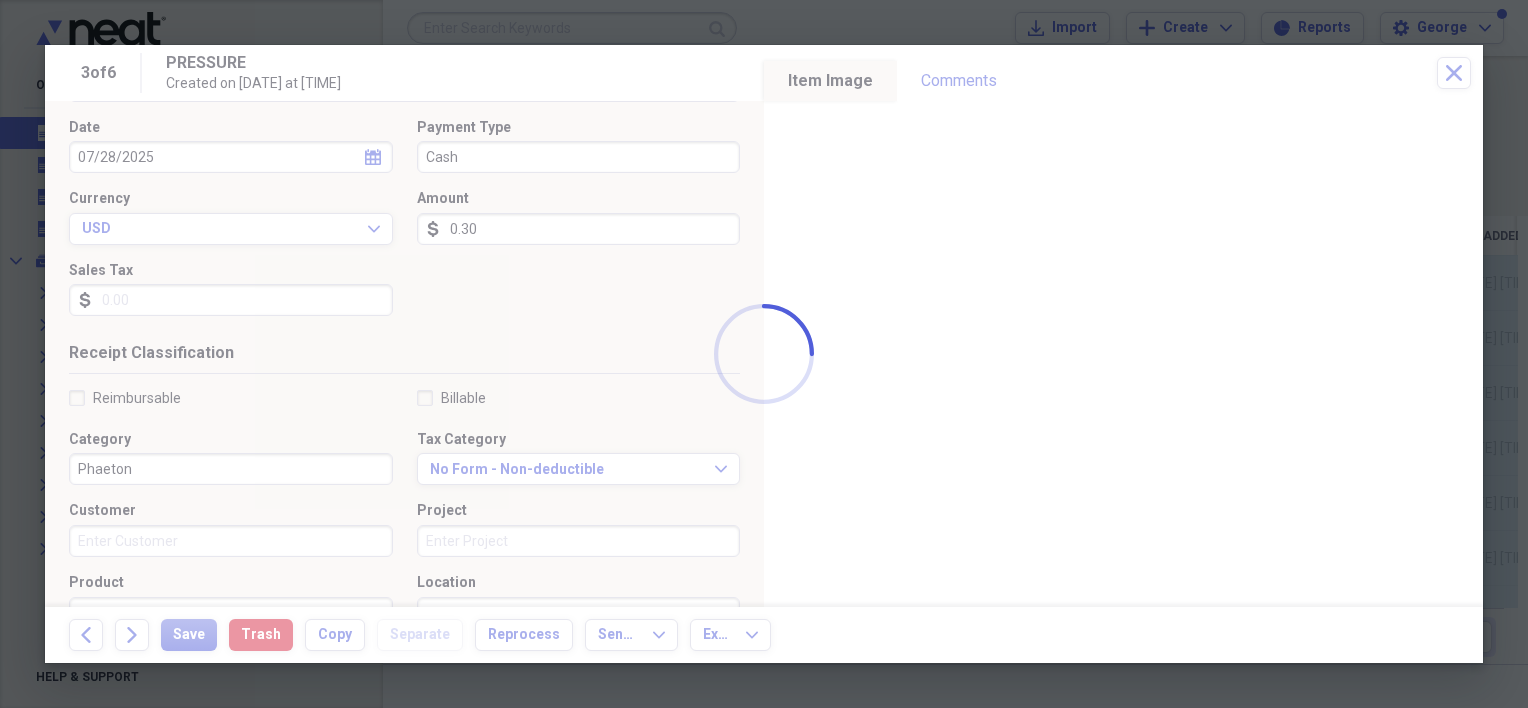 click at bounding box center [764, 354] 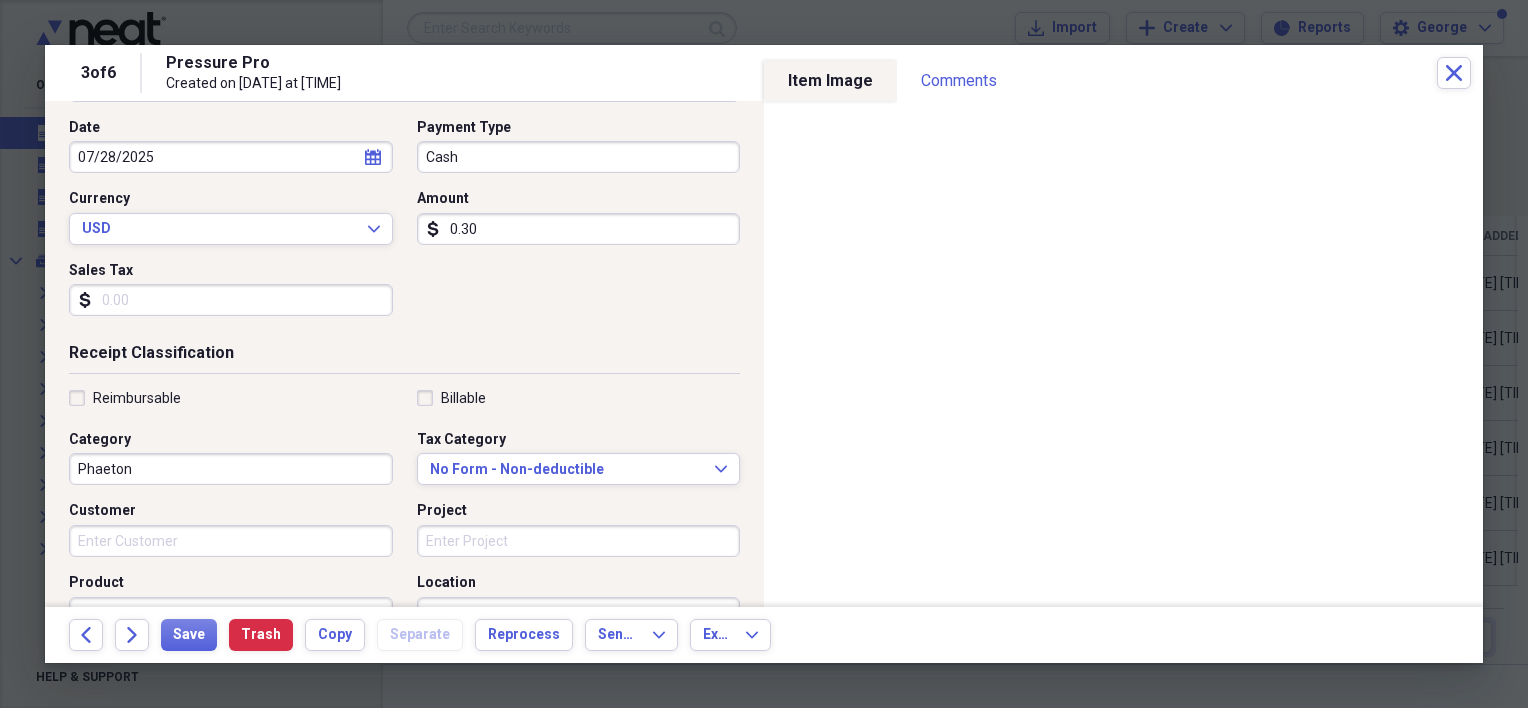 scroll, scrollTop: 0, scrollLeft: 0, axis: both 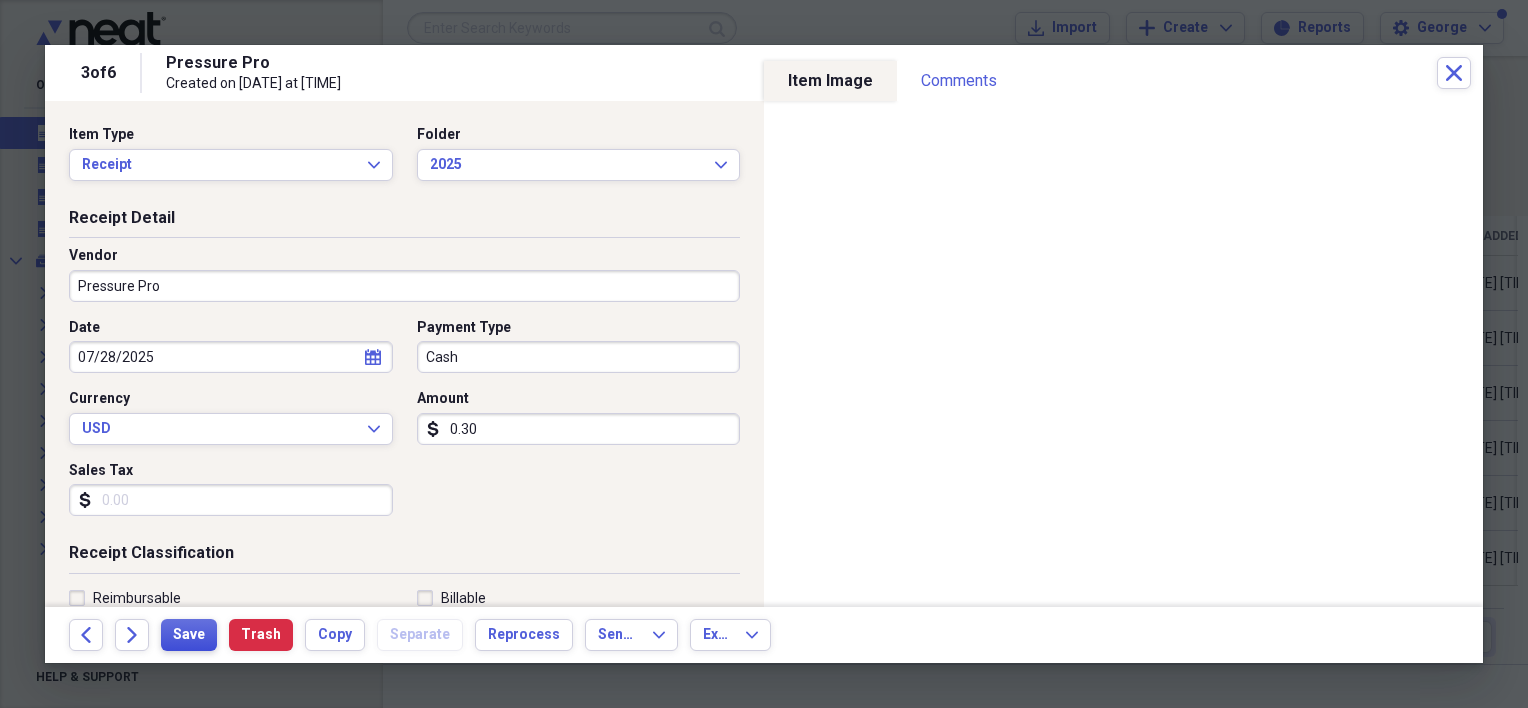click on "Save" at bounding box center (189, 635) 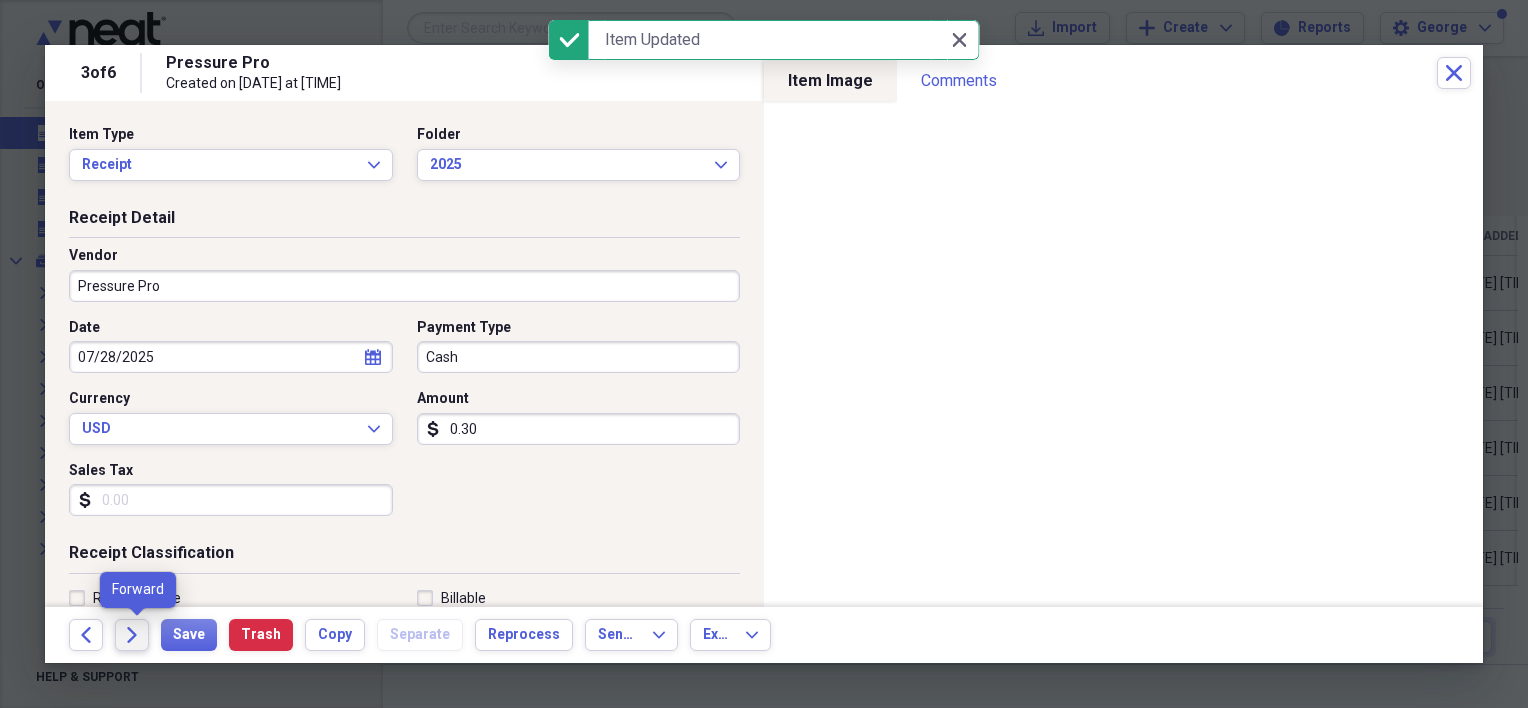 click on "Forward" 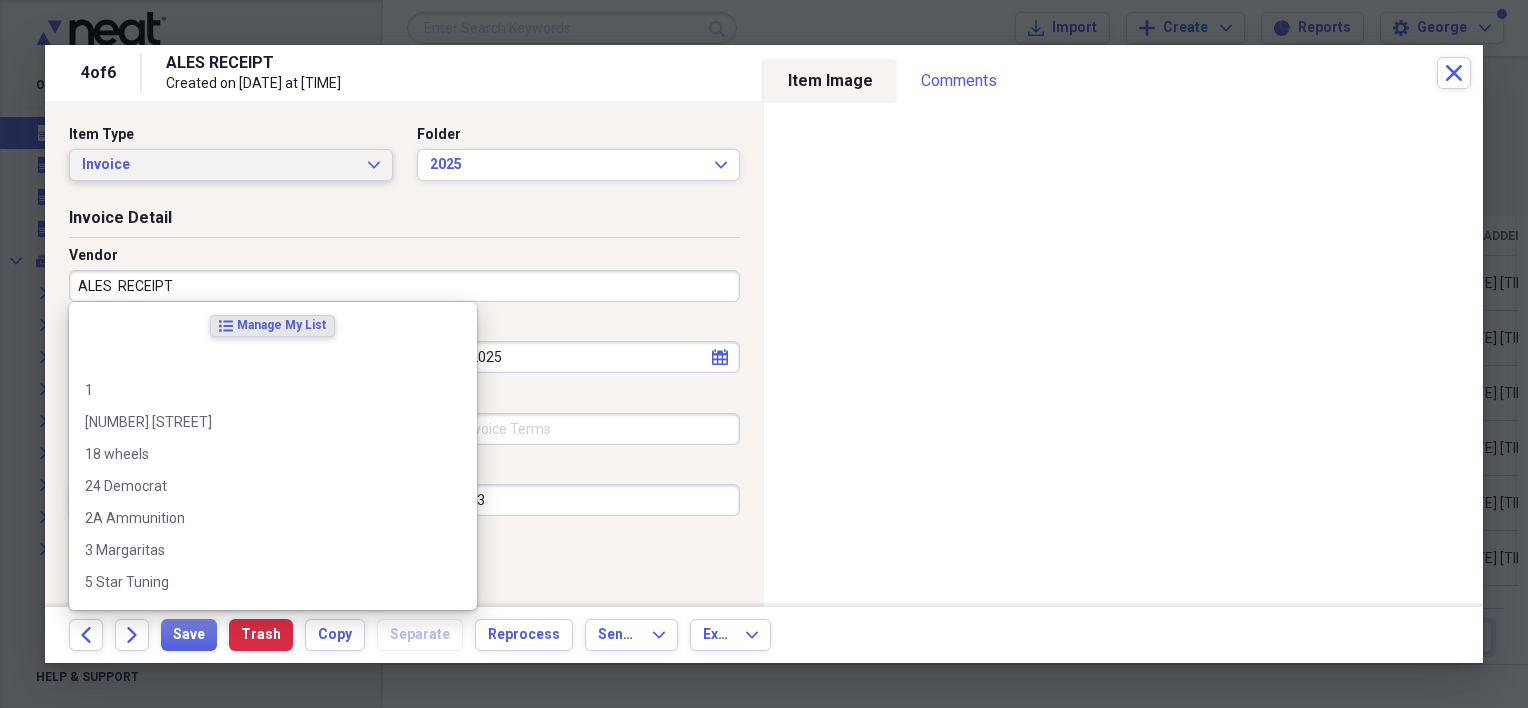 click on "Invoice" at bounding box center [219, 165] 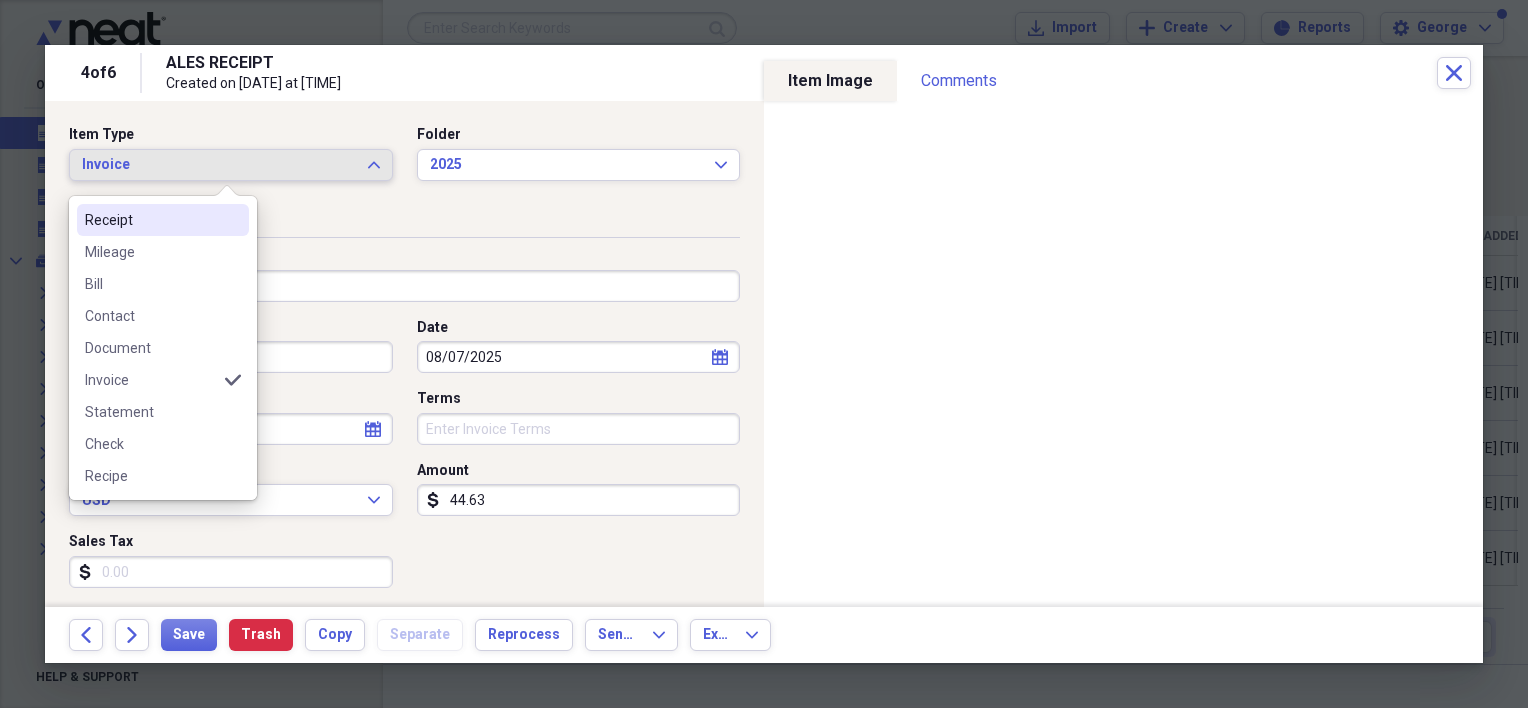 click on "Receipt" at bounding box center (151, 220) 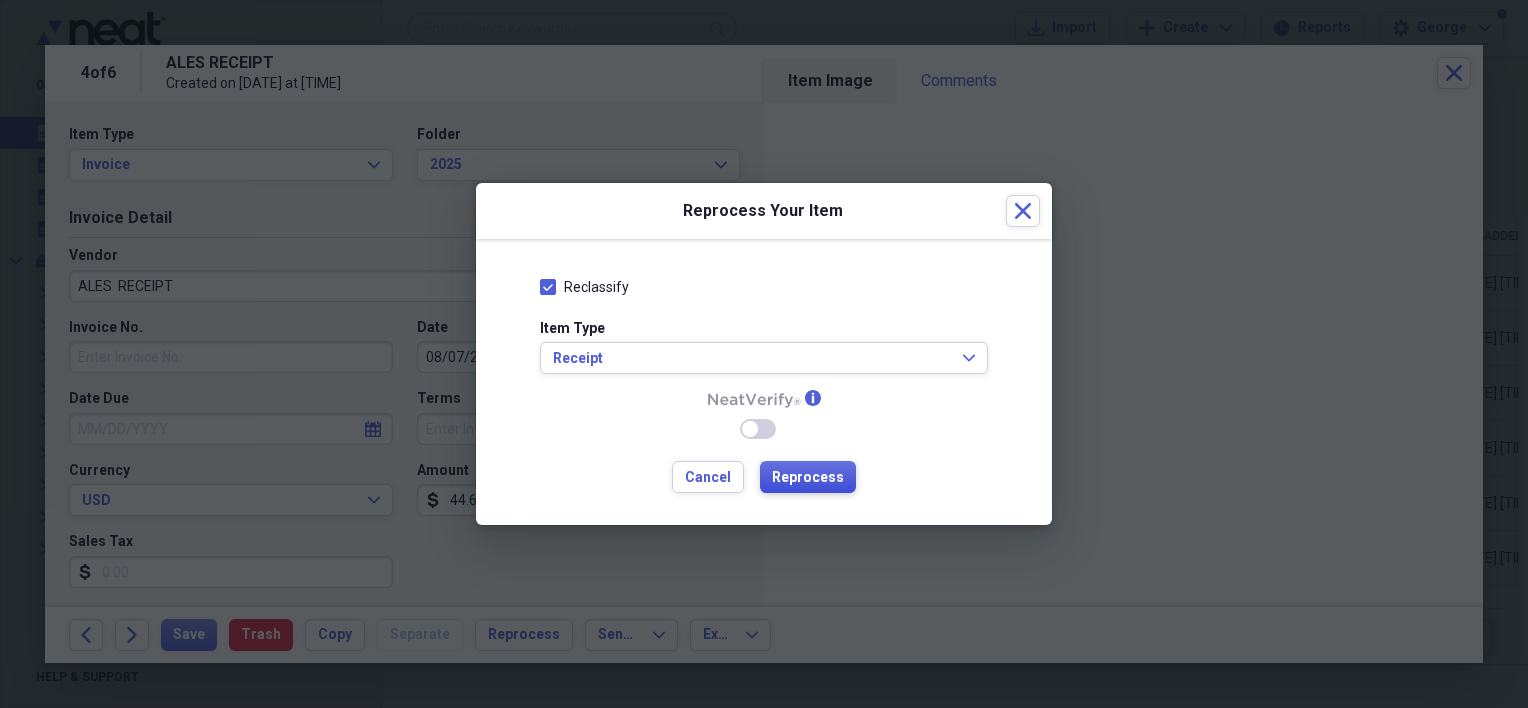 click on "Reprocess" at bounding box center (808, 478) 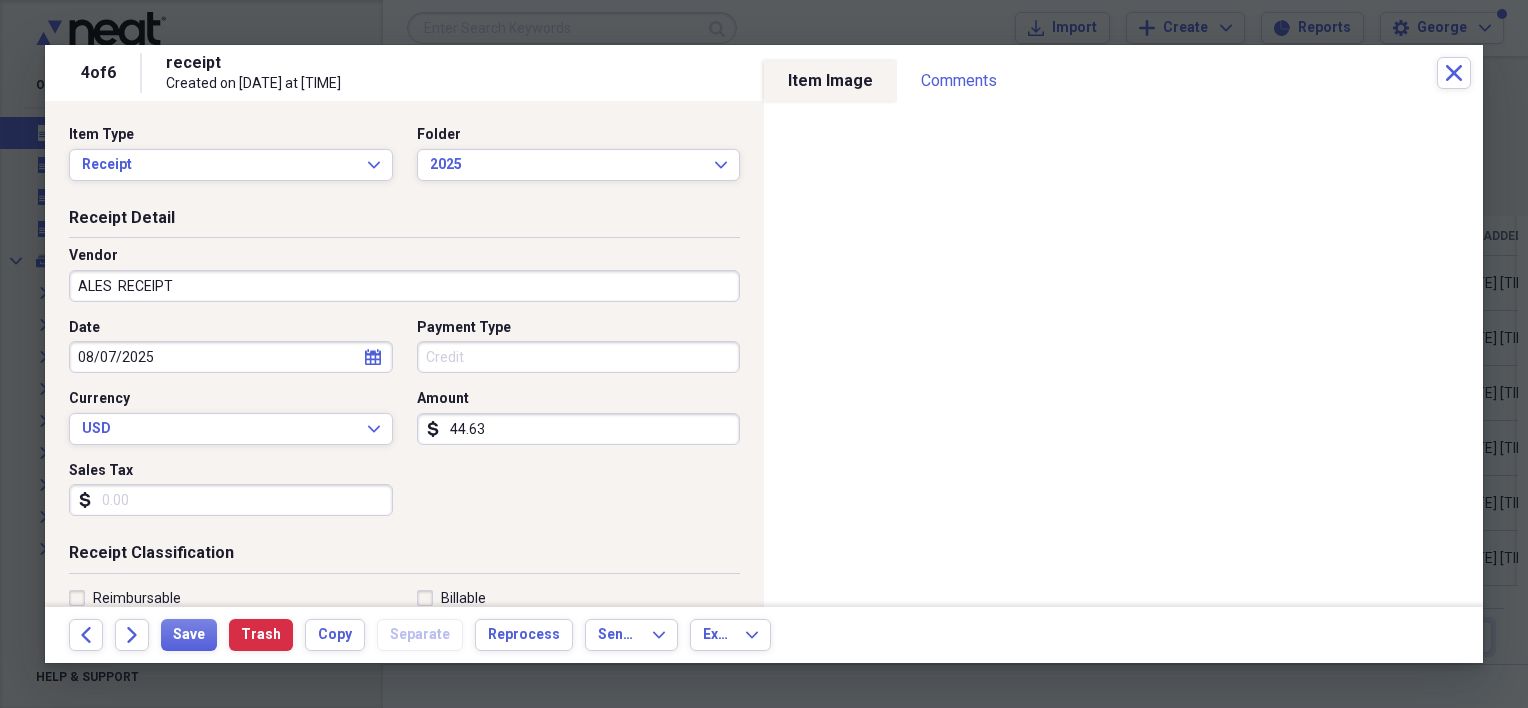 type on "receipt" 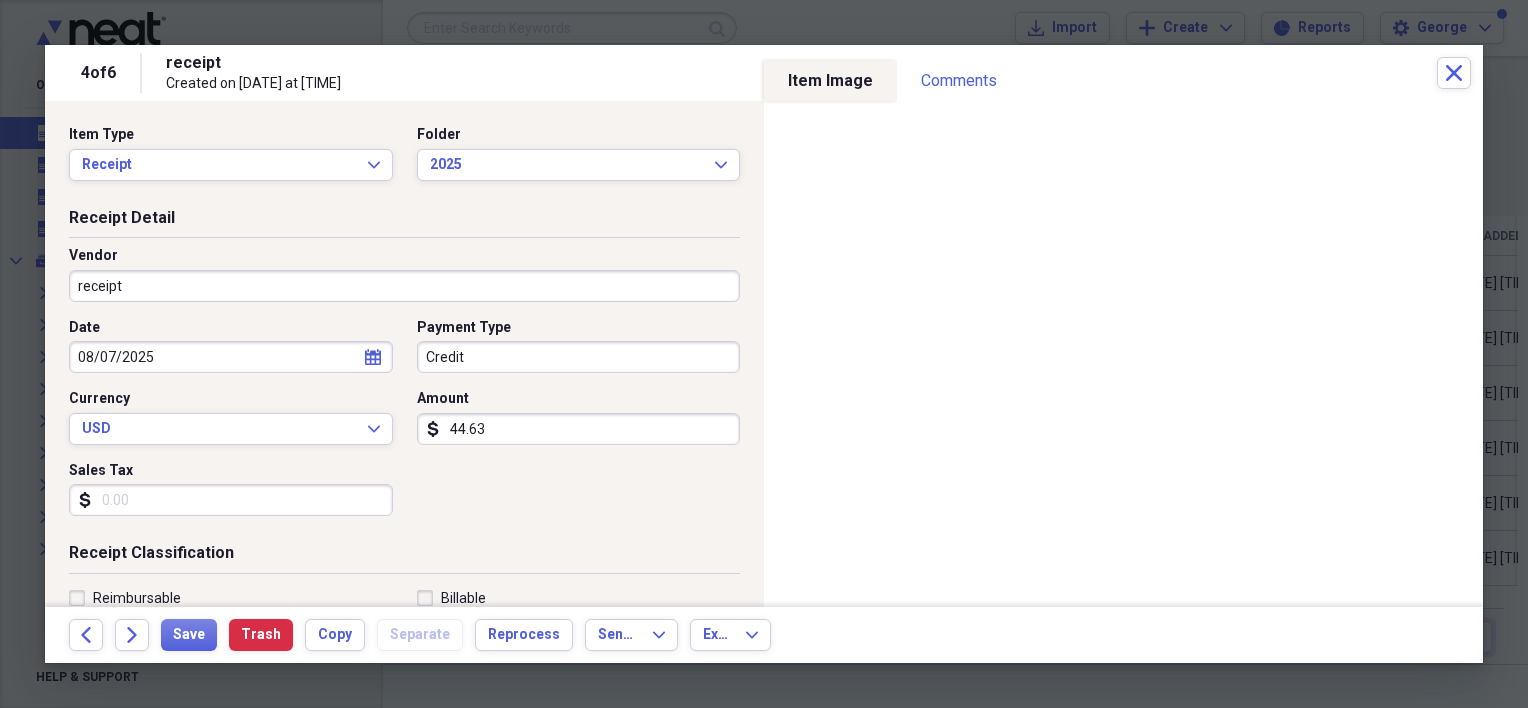 click on "receipt" at bounding box center (404, 286) 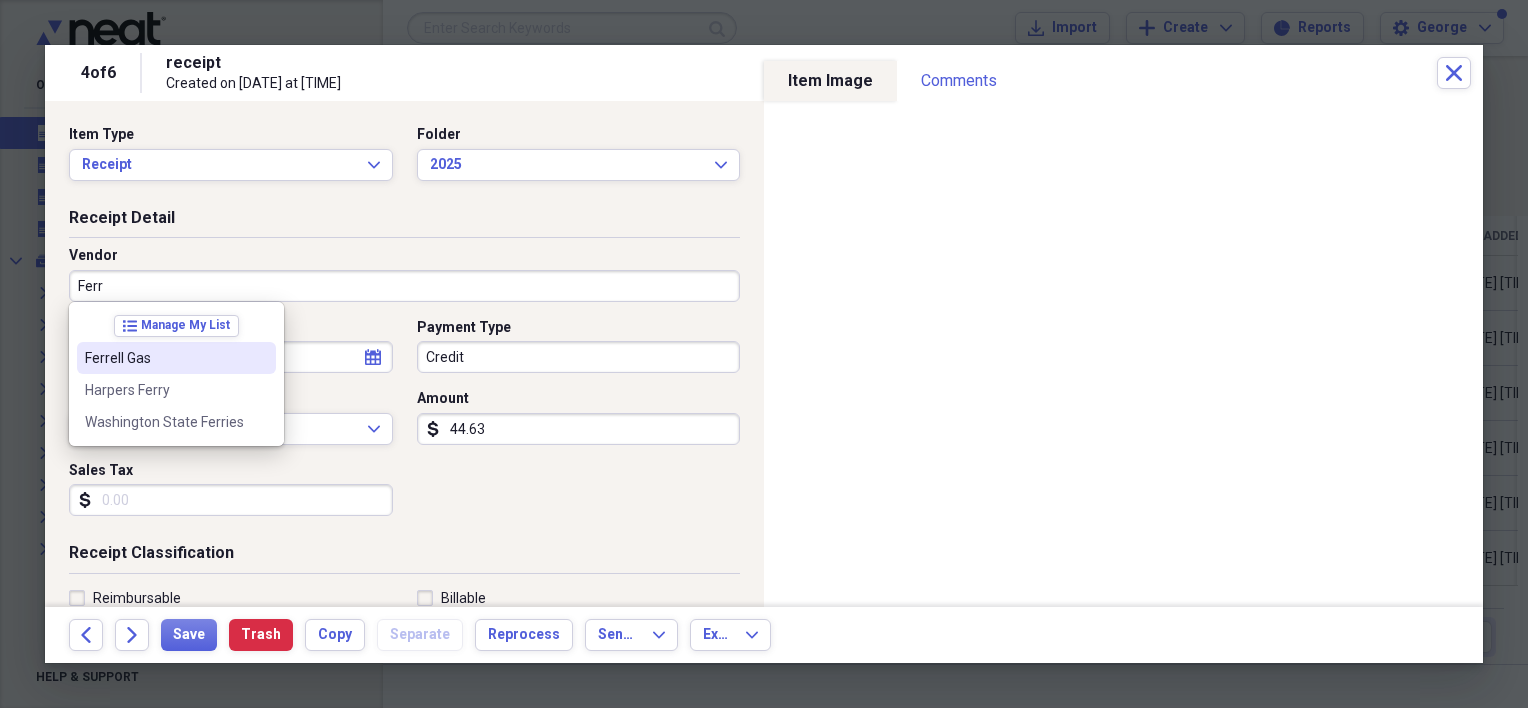 click on "Ferrell Gas" at bounding box center [164, 358] 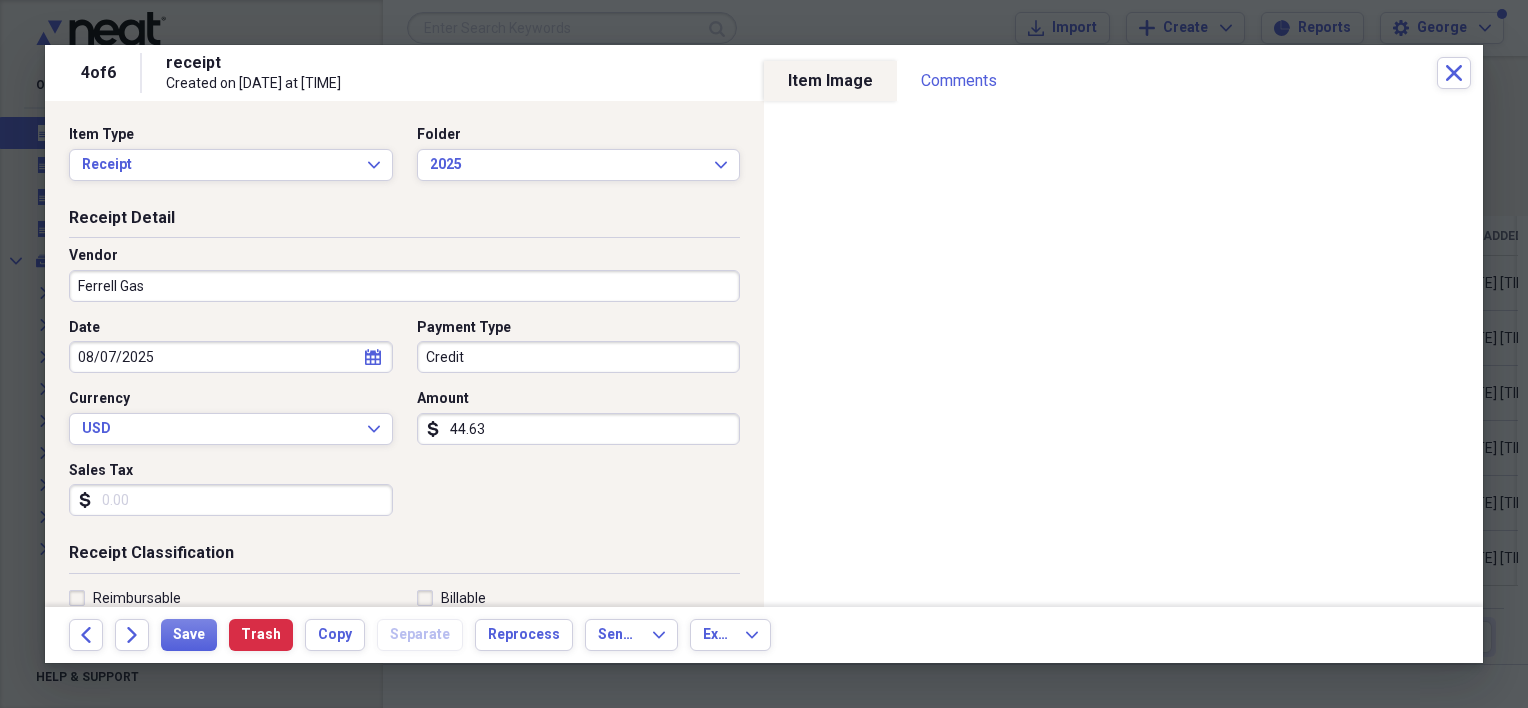 type on "Adventure" 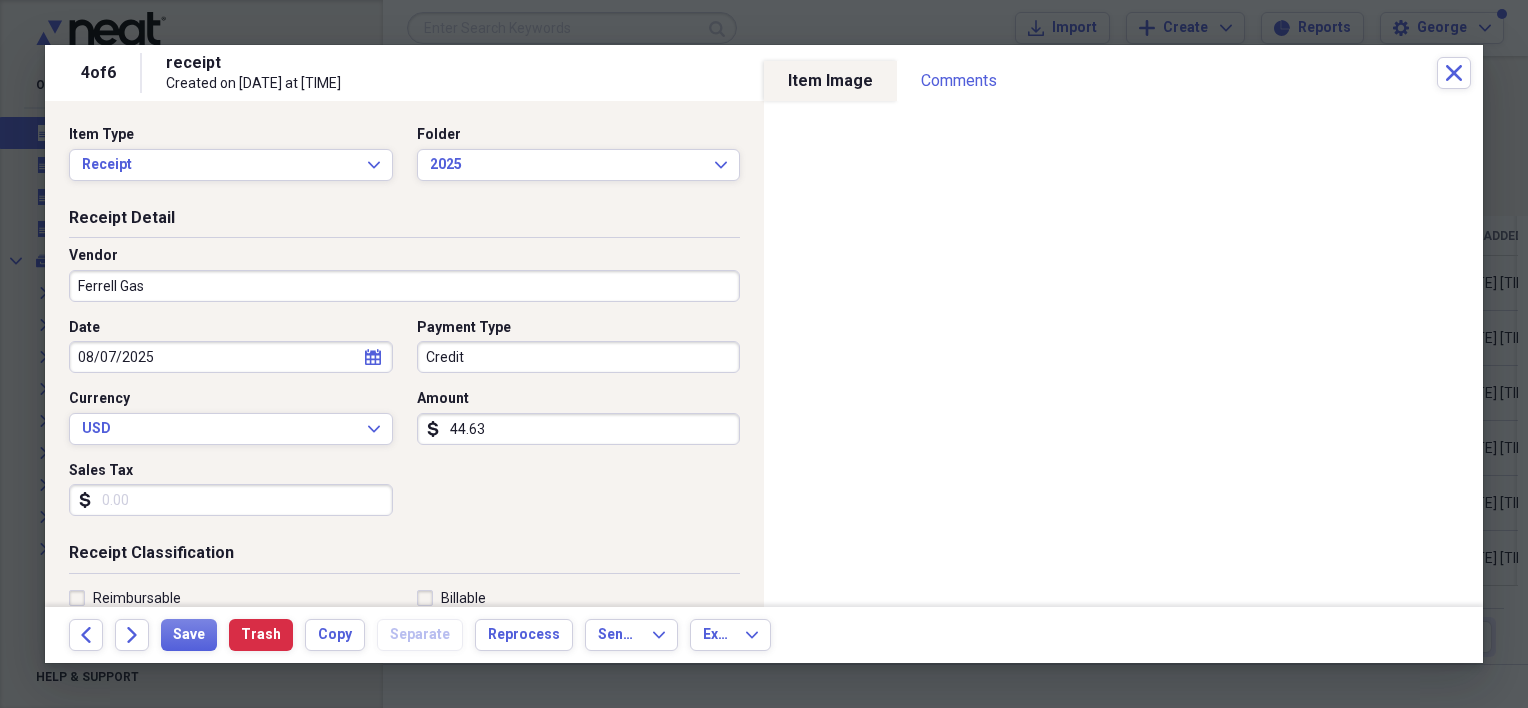 scroll, scrollTop: 100, scrollLeft: 0, axis: vertical 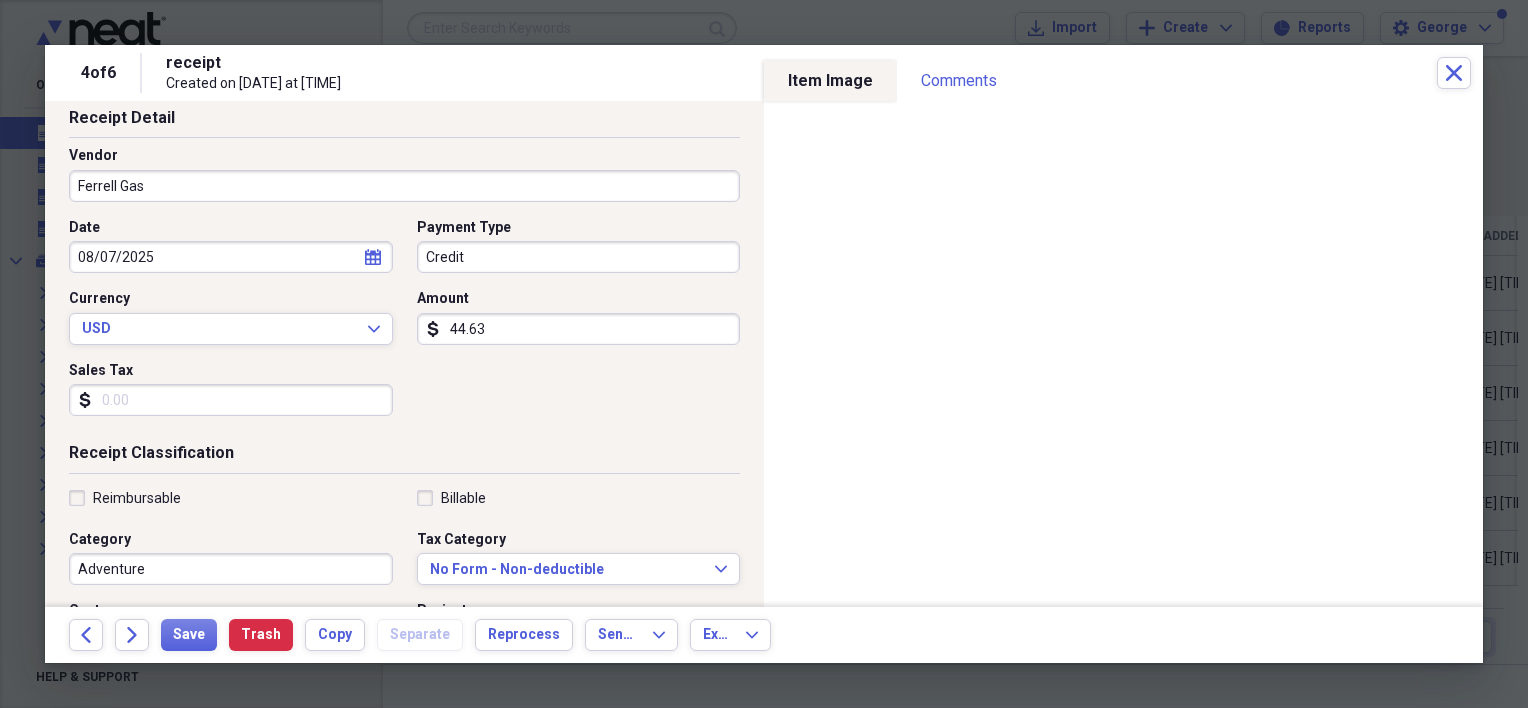 click on "Adventure" at bounding box center [231, 569] 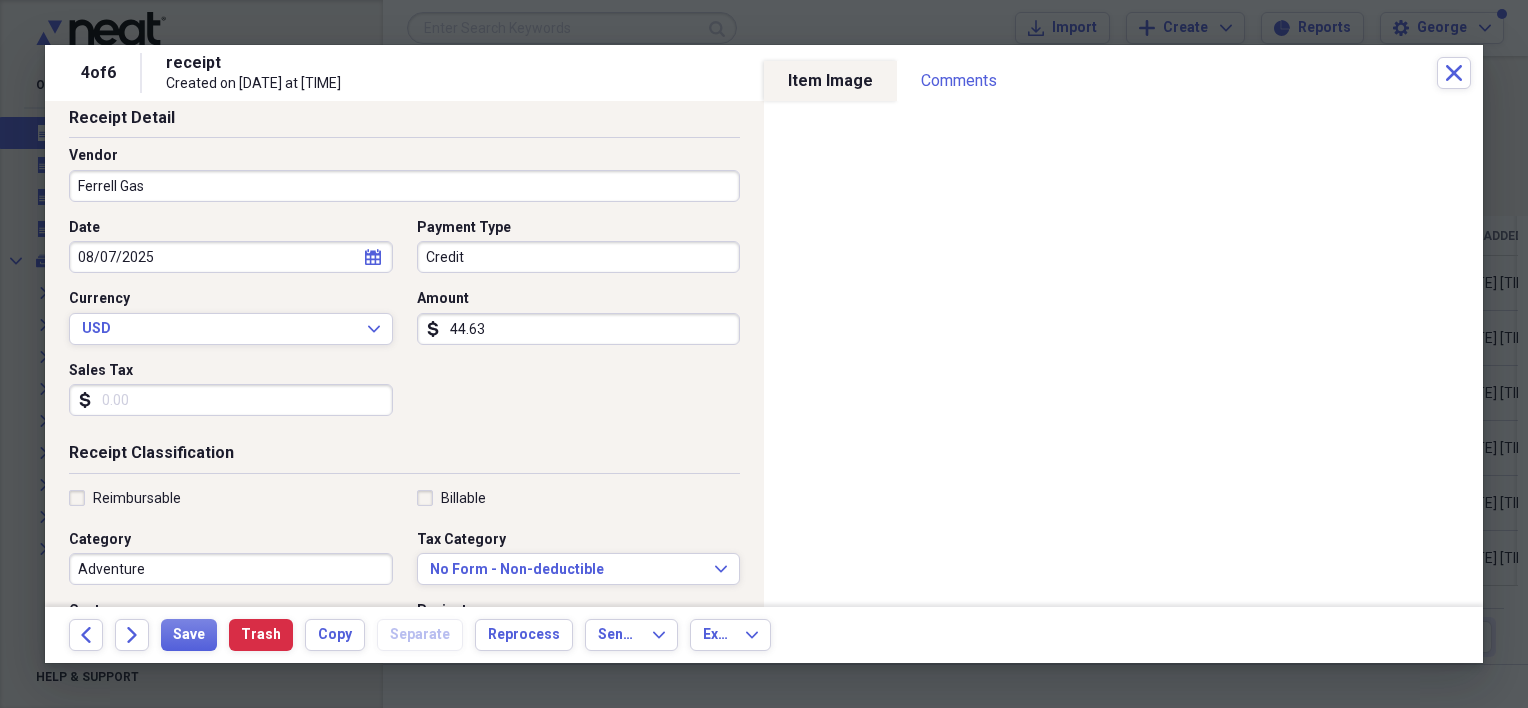 click on "Receipt Classification" at bounding box center (404, 457) 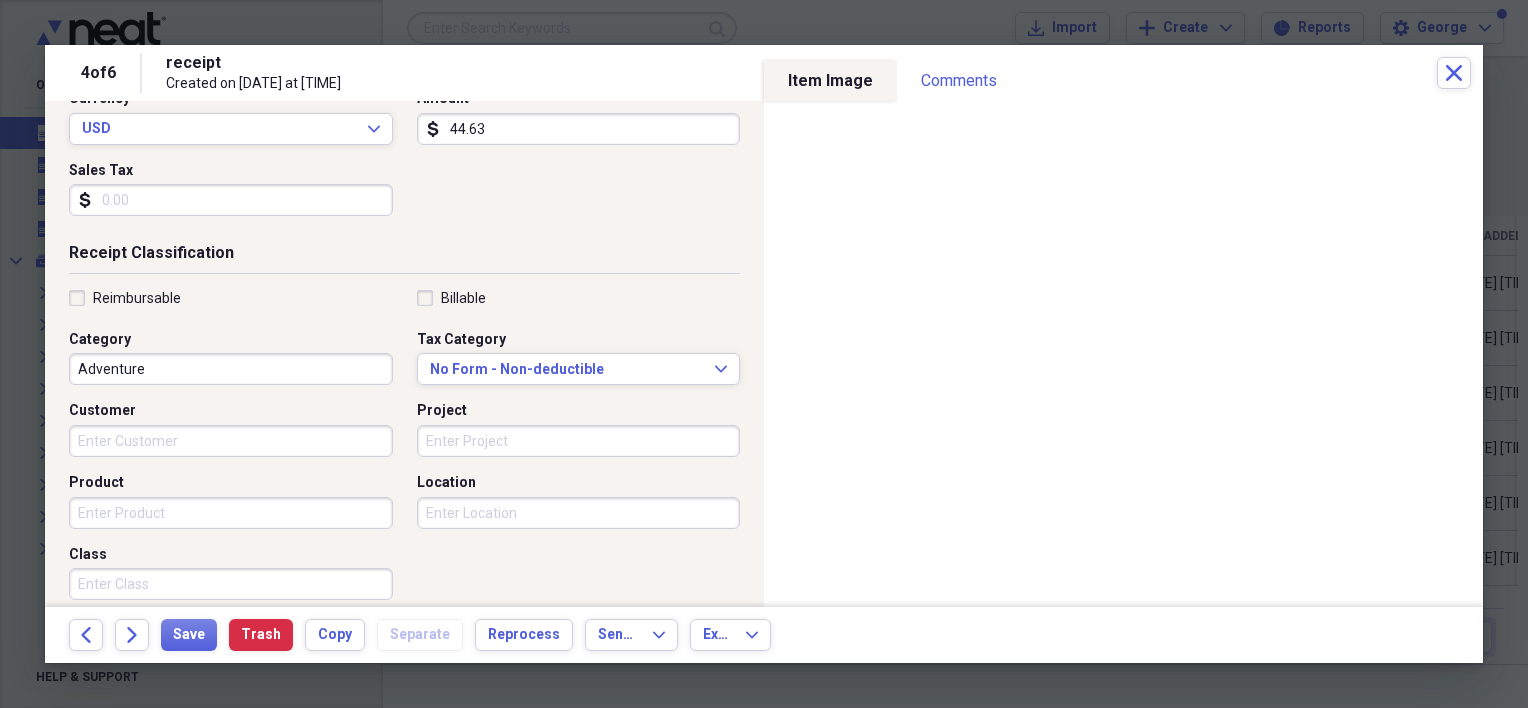 scroll, scrollTop: 400, scrollLeft: 0, axis: vertical 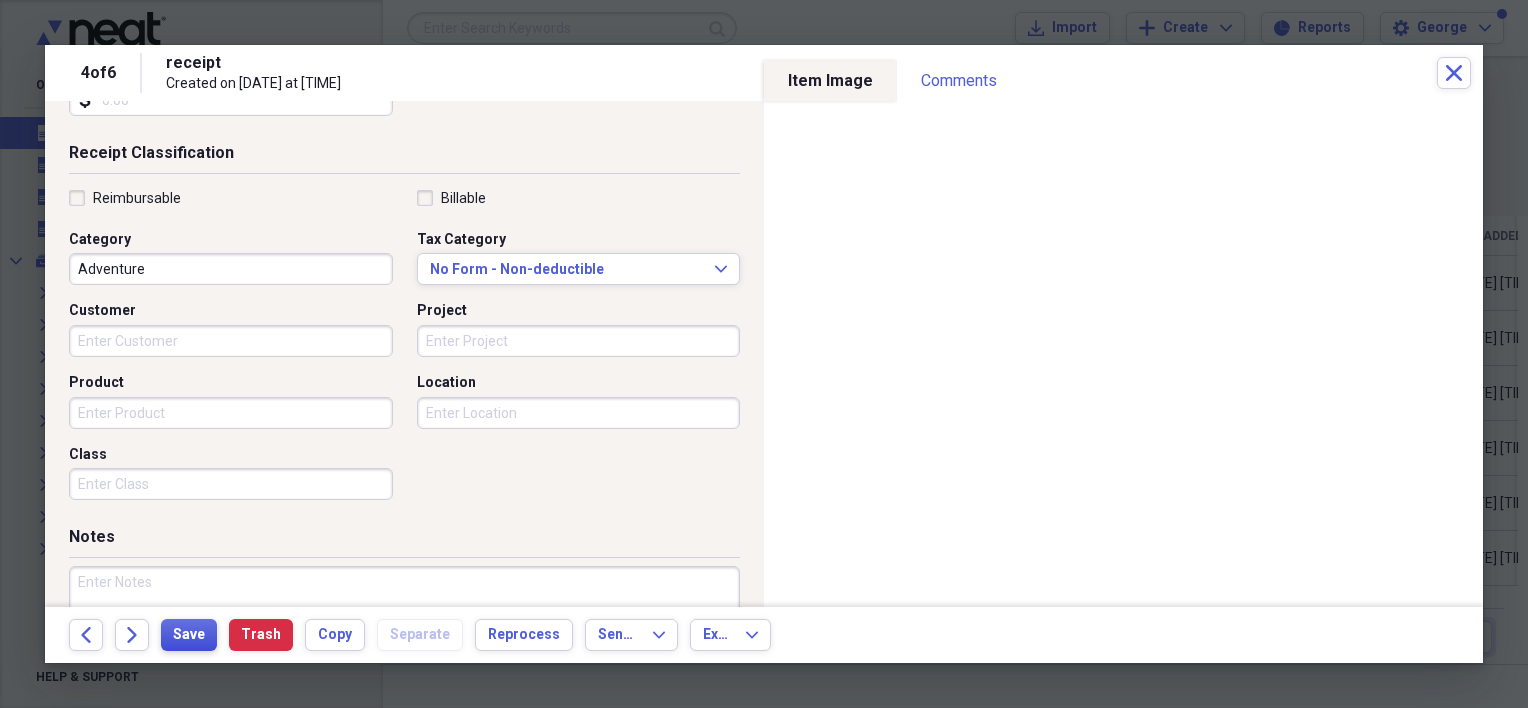 click on "Save" at bounding box center [189, 635] 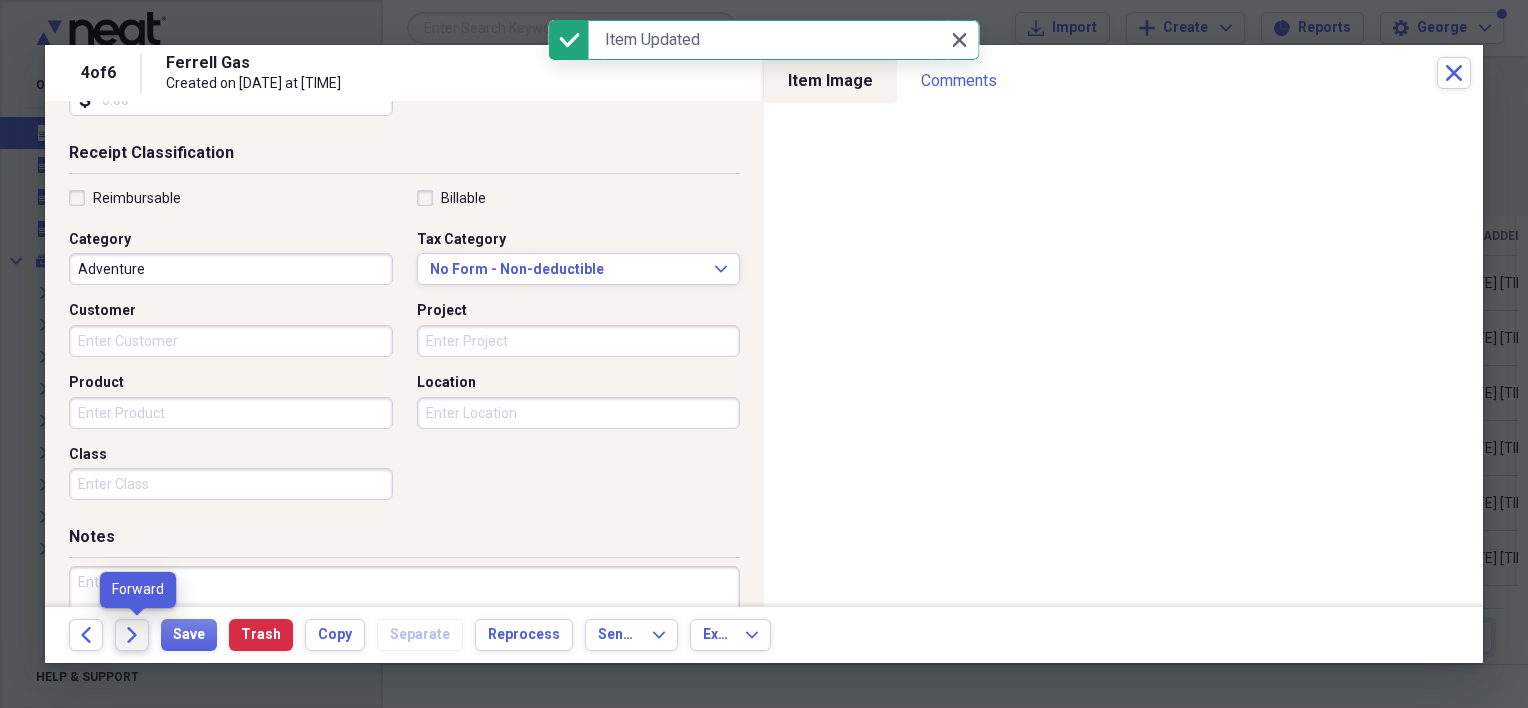 click on "Forward" 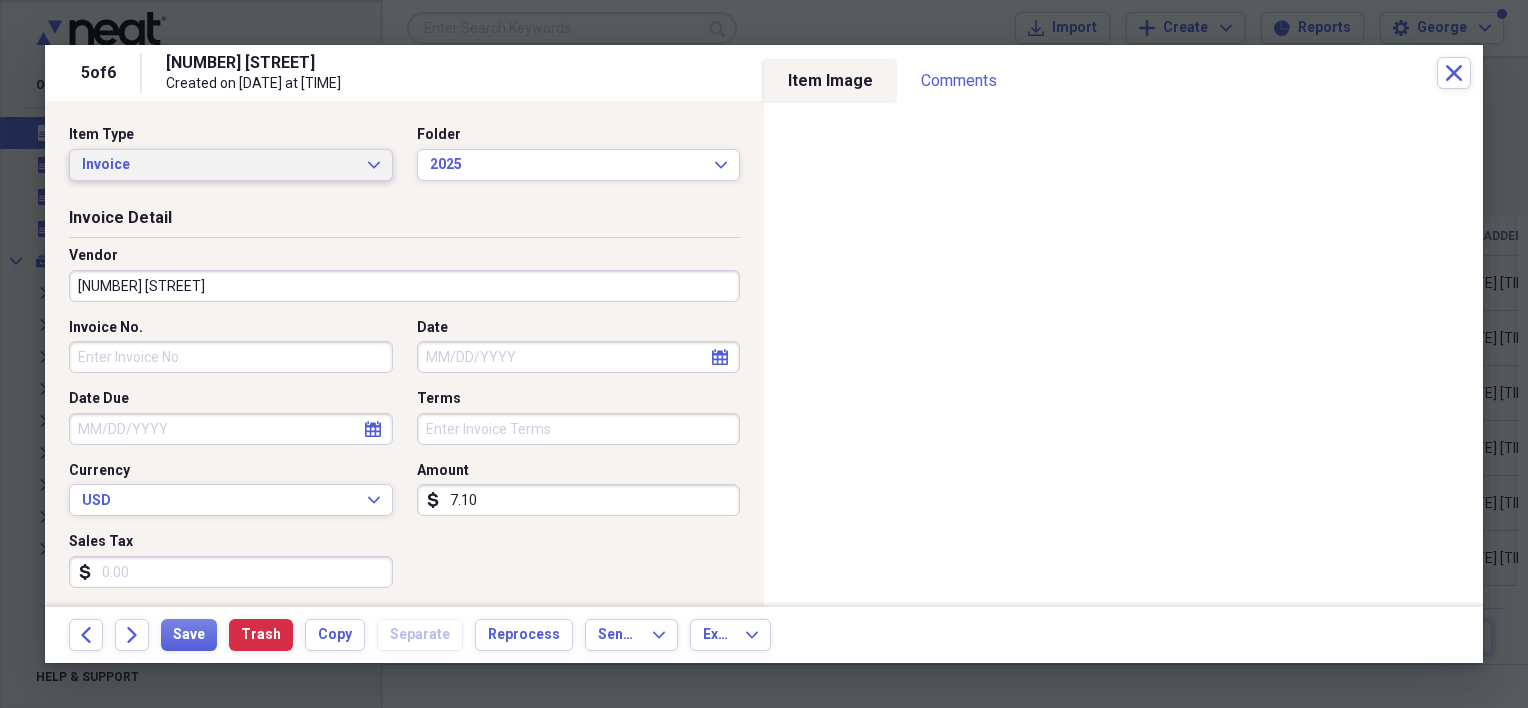 click on "Invoice" at bounding box center (219, 165) 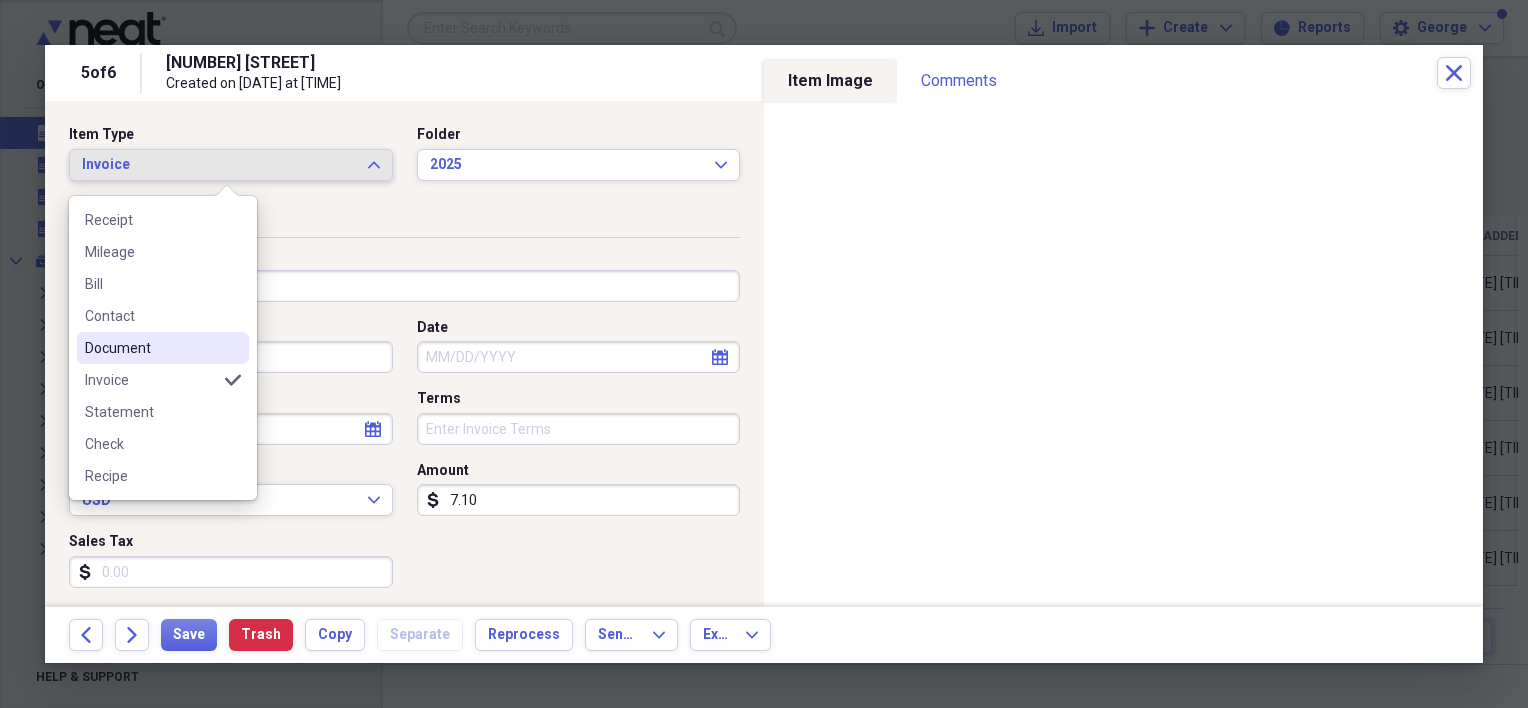 click on "Document" at bounding box center (151, 348) 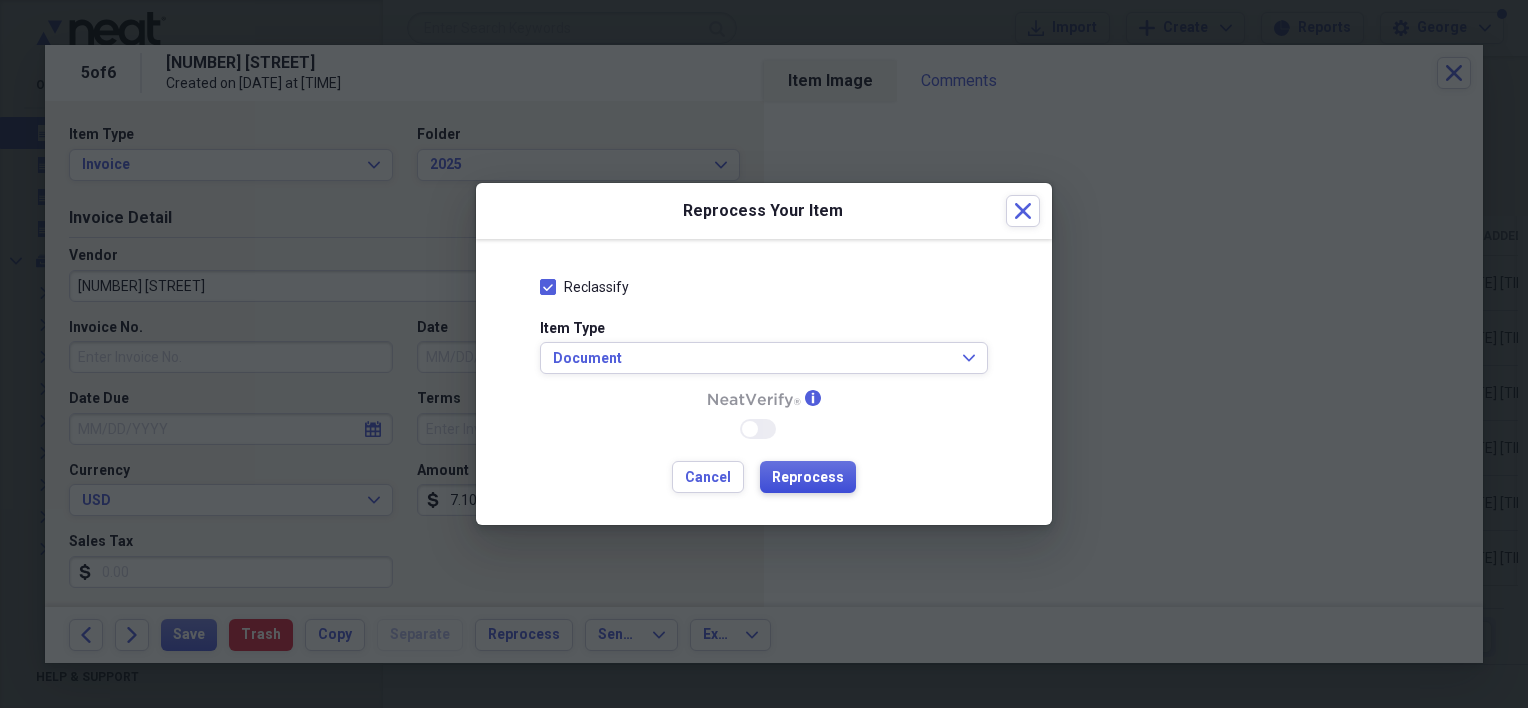 click on "Reprocess" at bounding box center (808, 478) 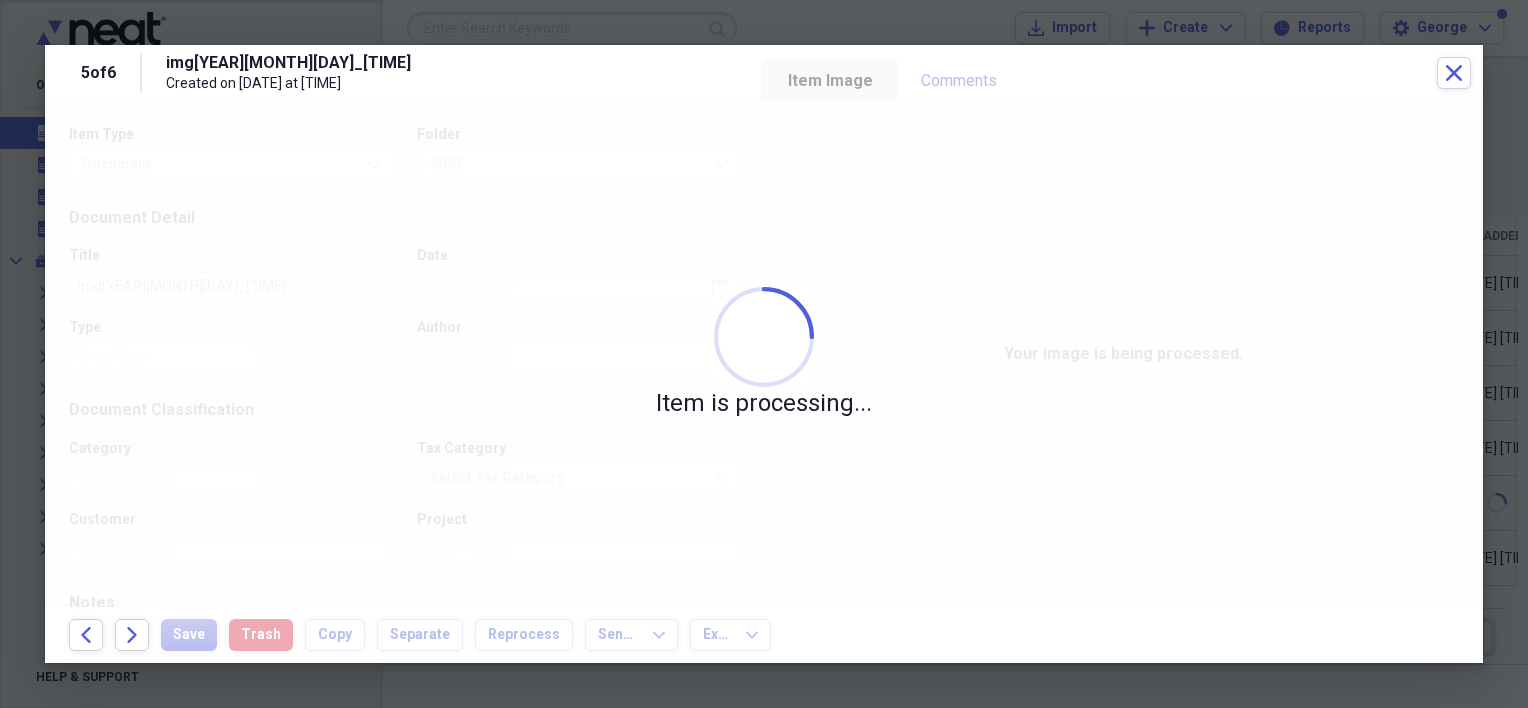 type on "Entertainment" 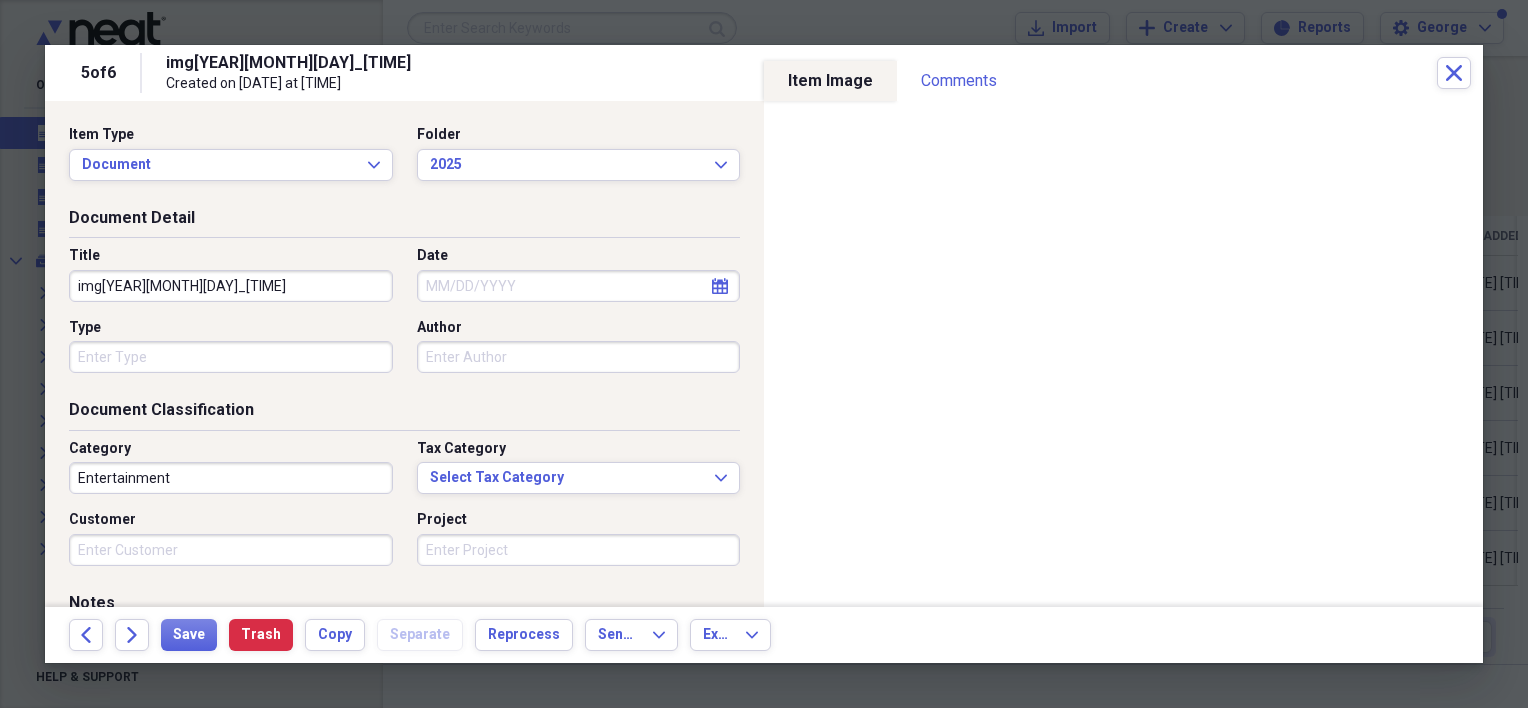 drag, startPoint x: 236, startPoint y: 284, endPoint x: 102, endPoint y: 283, distance: 134.00374 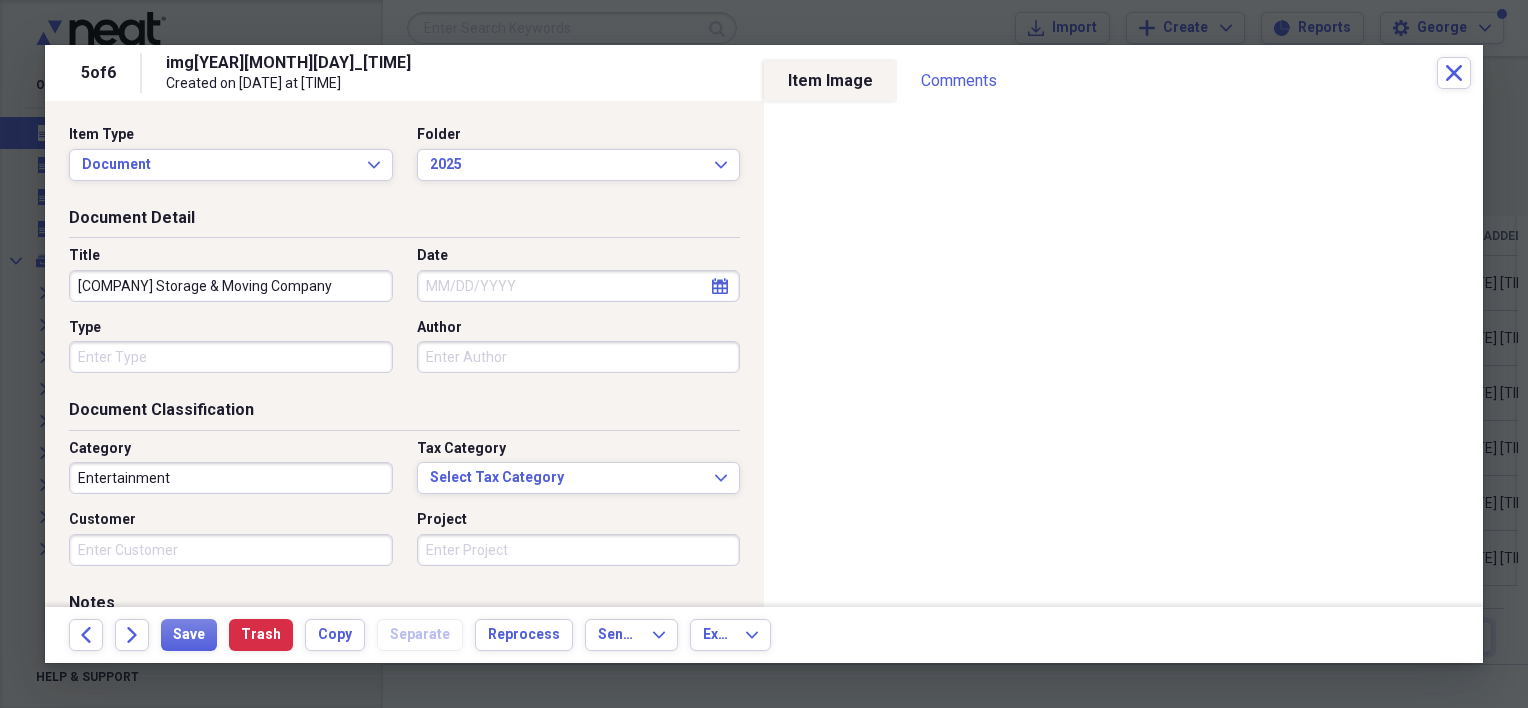 type on "[COMPANY] Storage & Moving Company" 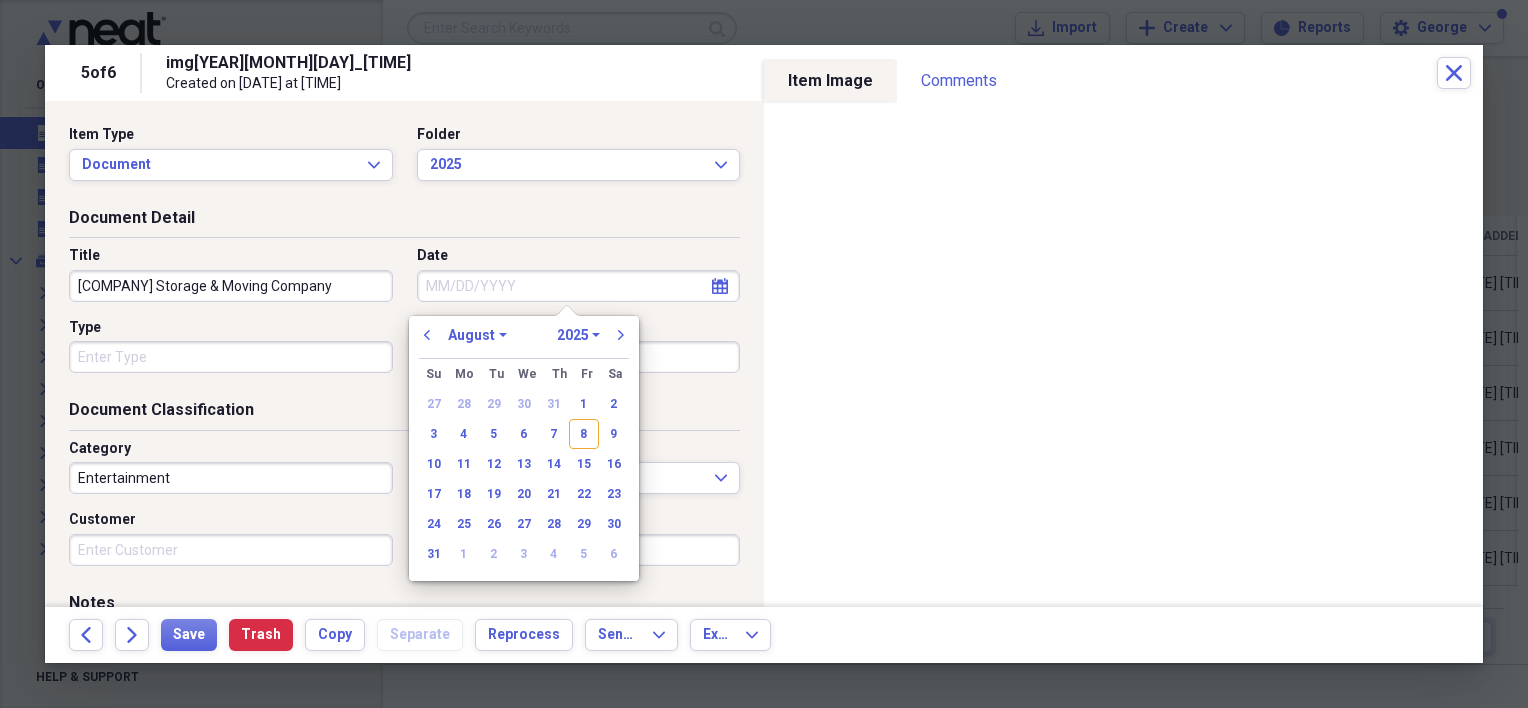 click on "Date" at bounding box center [579, 286] 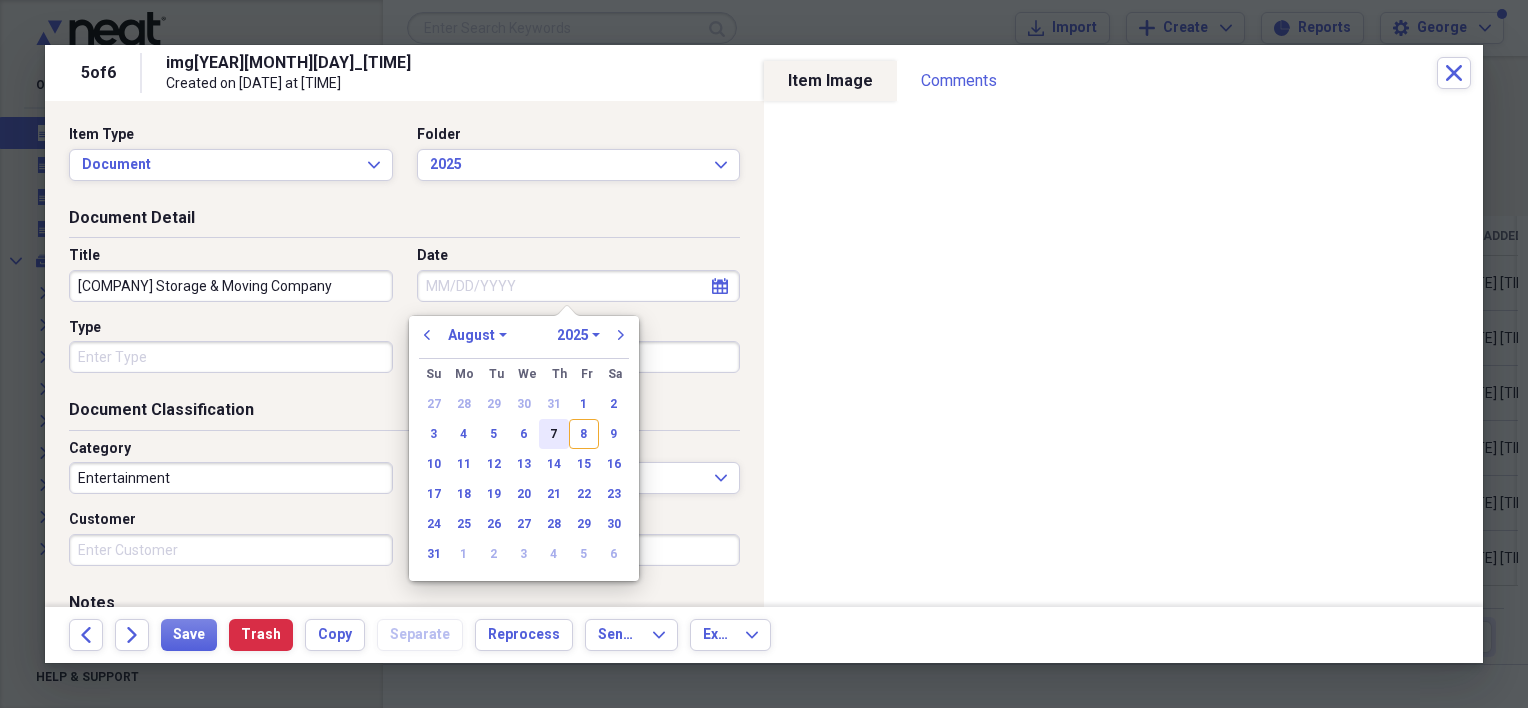 click on "7" at bounding box center [554, 434] 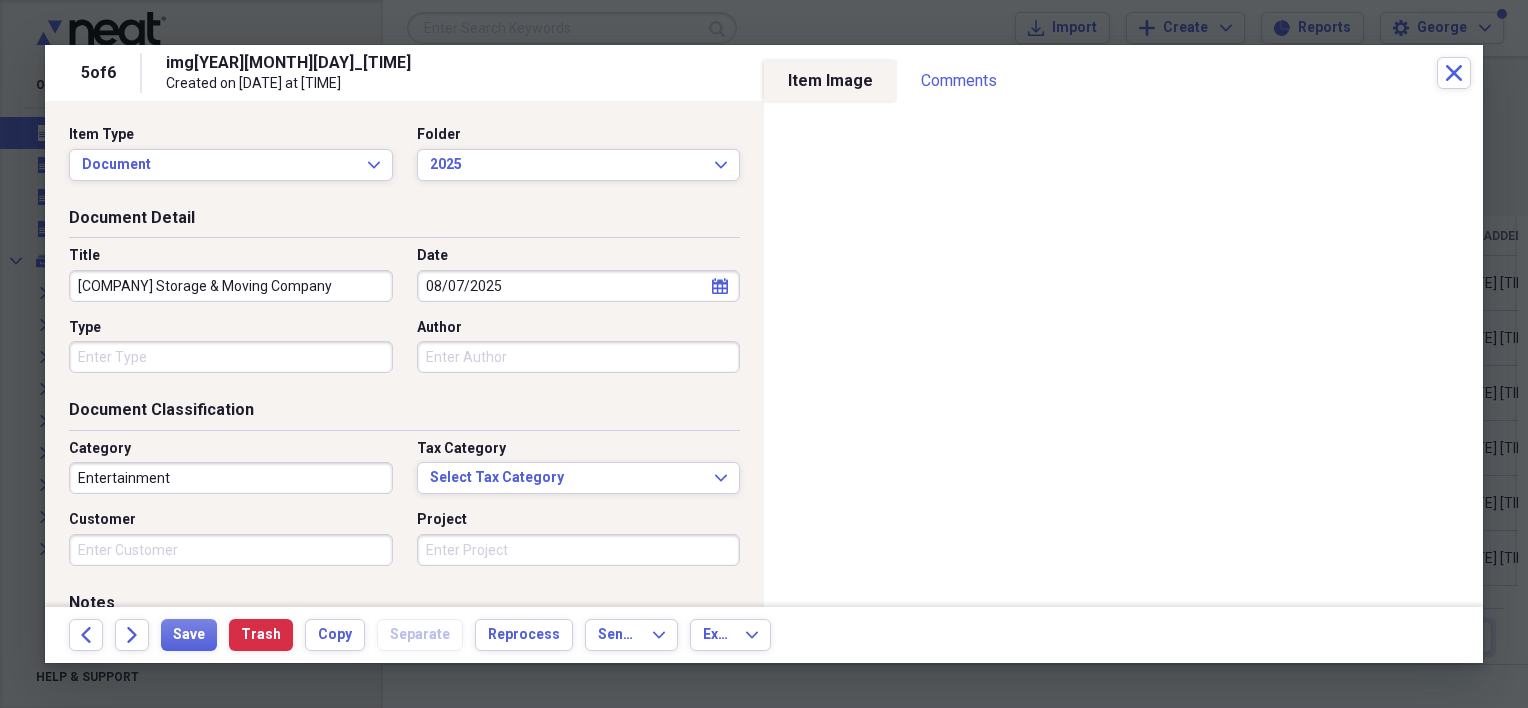 click on "Entertainment" at bounding box center (231, 478) 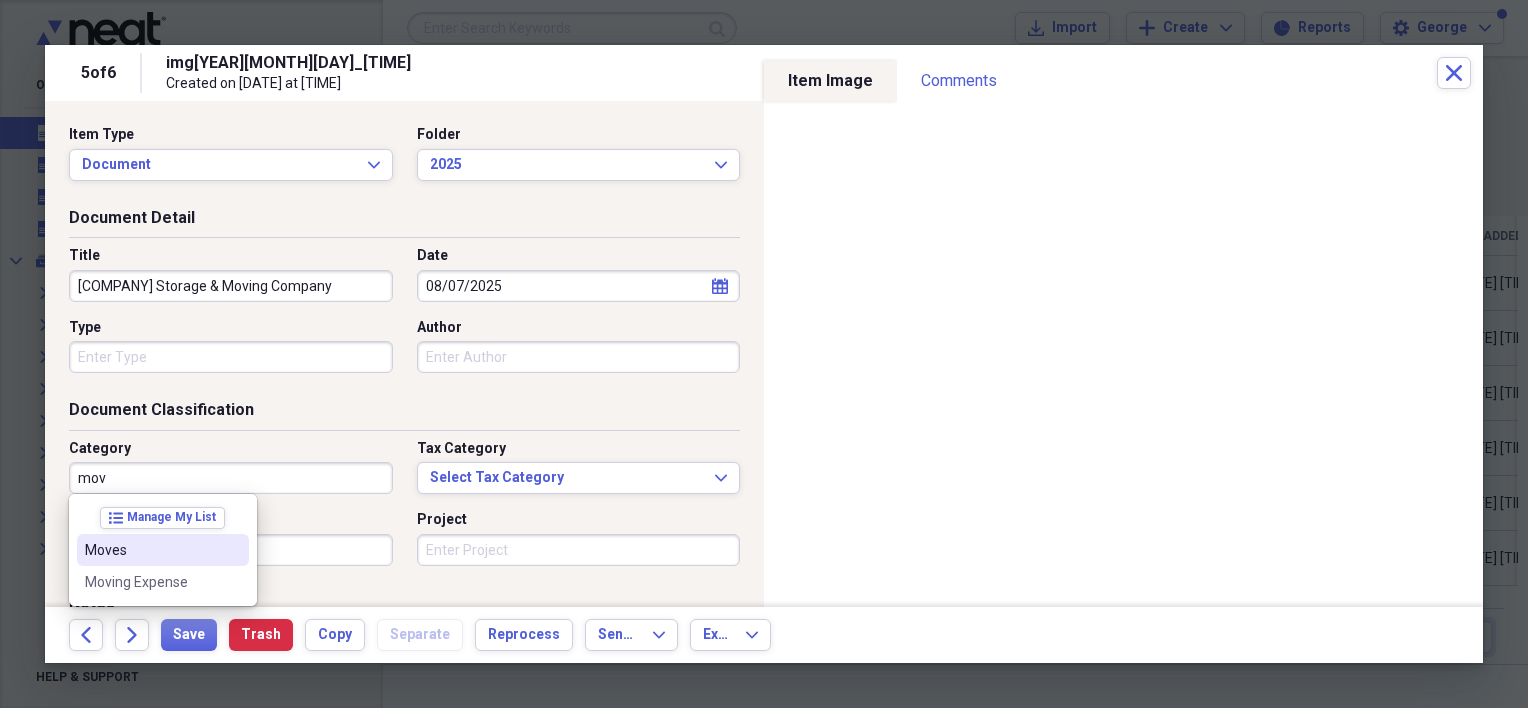 drag, startPoint x: 182, startPoint y: 540, endPoint x: 224, endPoint y: 540, distance: 42 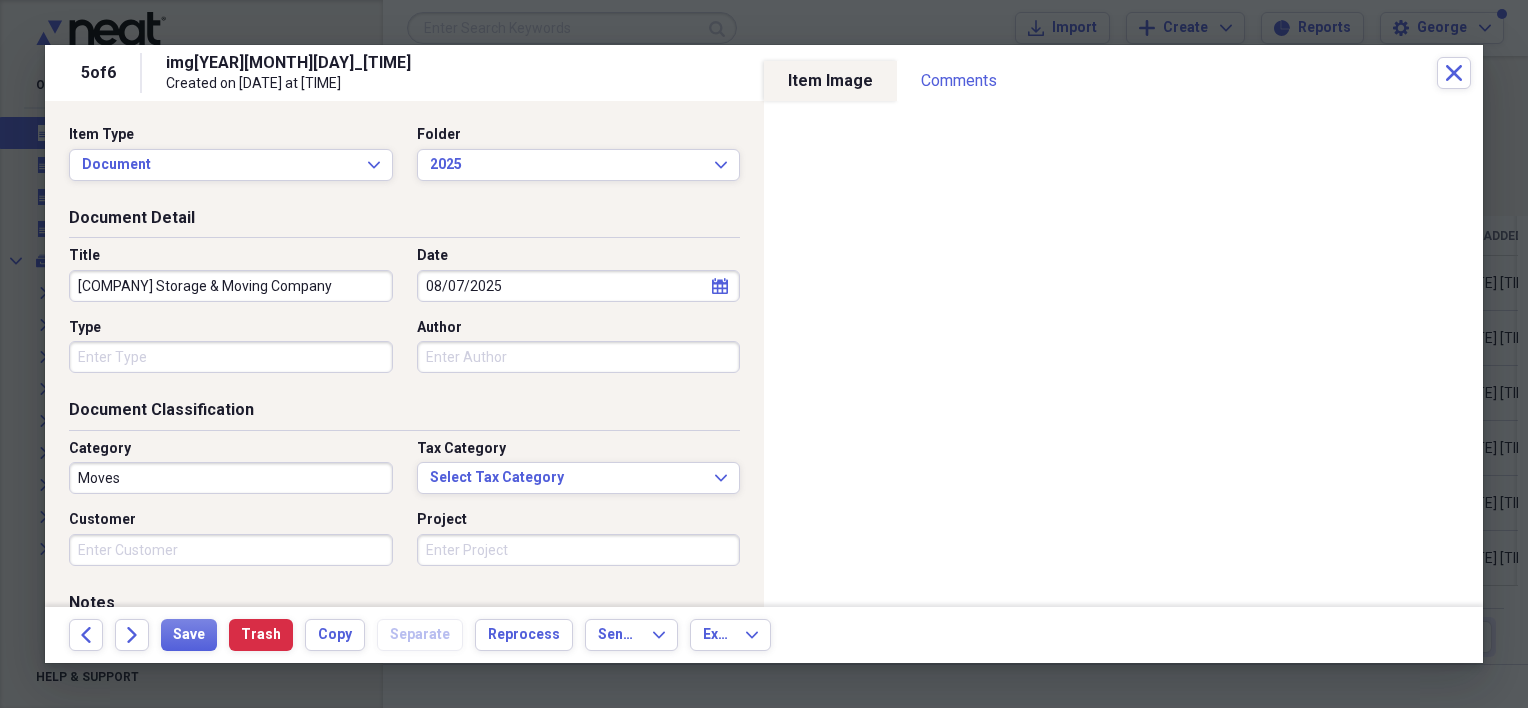 click on "Project" at bounding box center [579, 550] 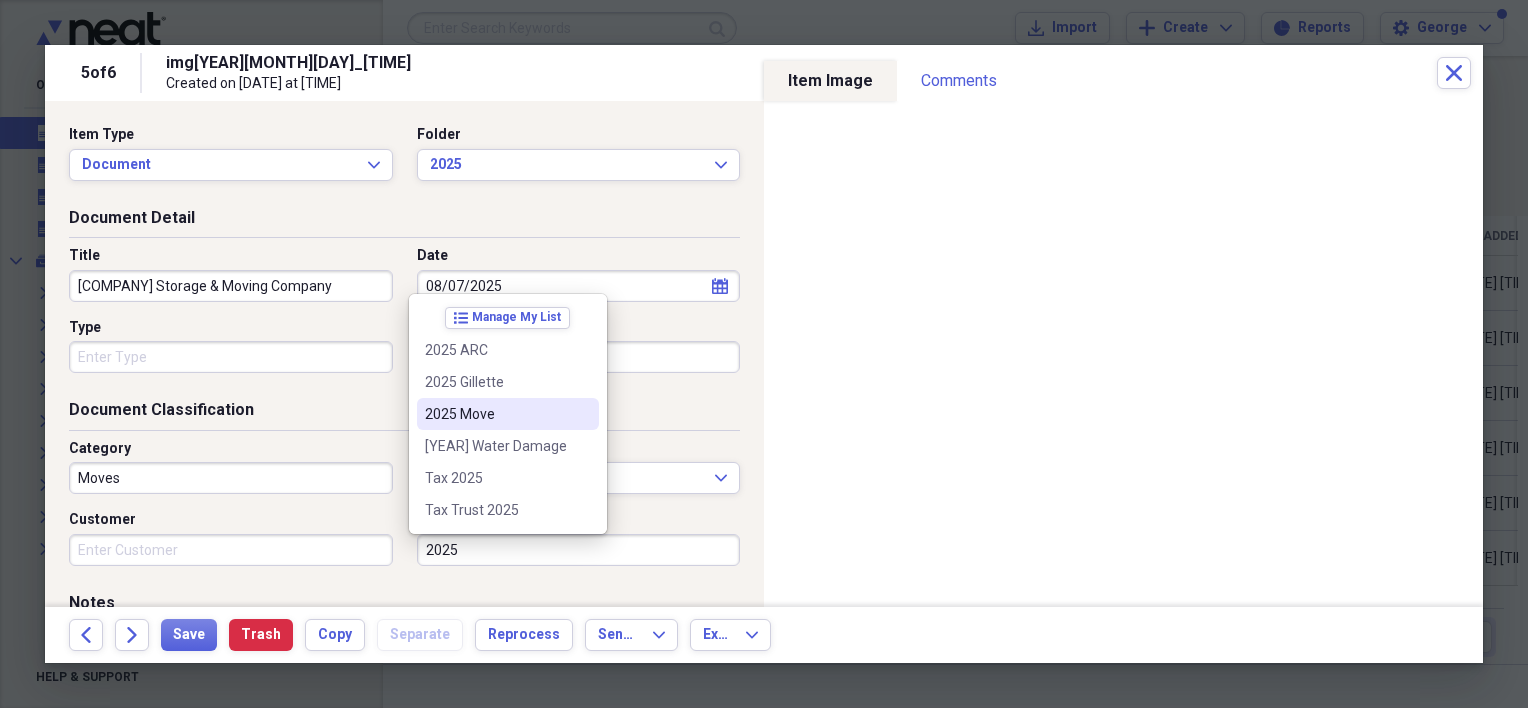 click on "2025 Move" at bounding box center [496, 414] 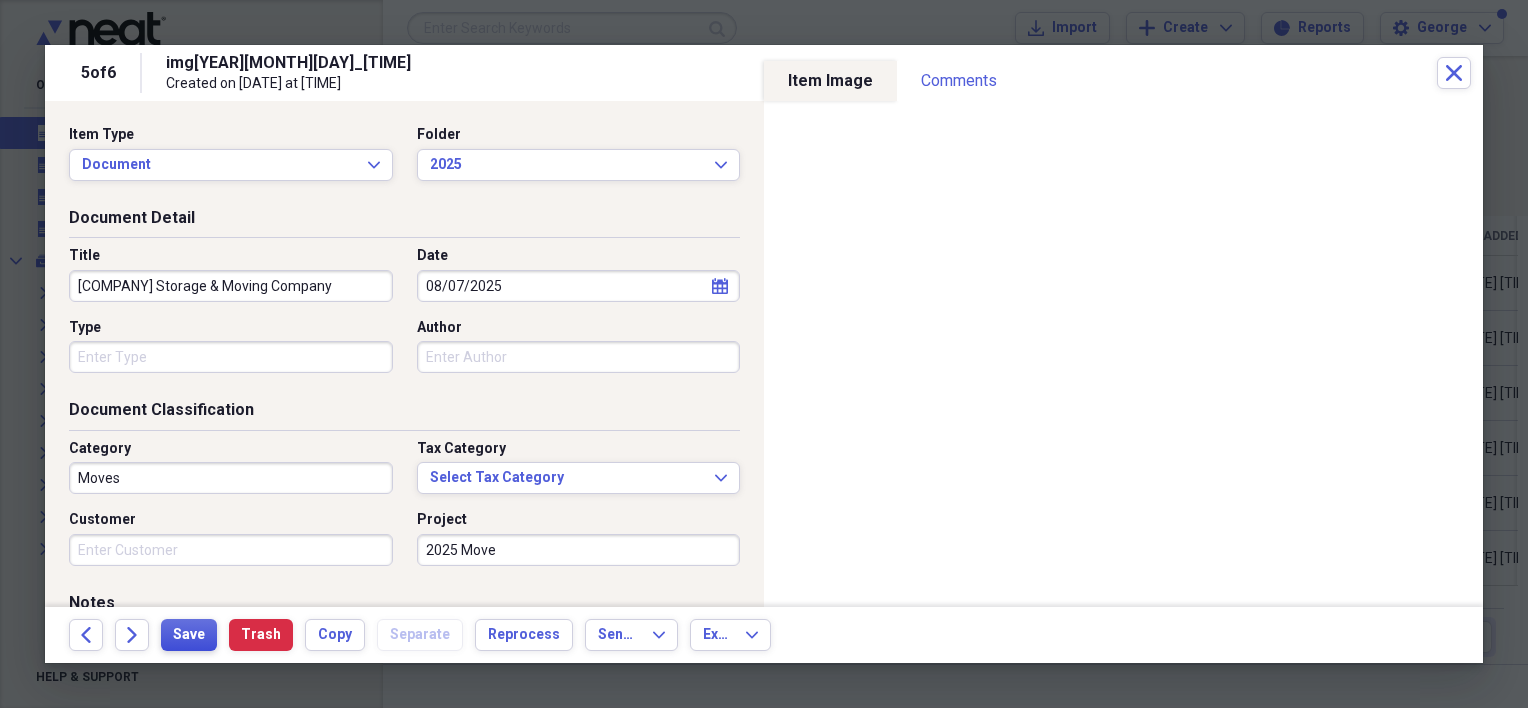 click on "Save" at bounding box center [189, 635] 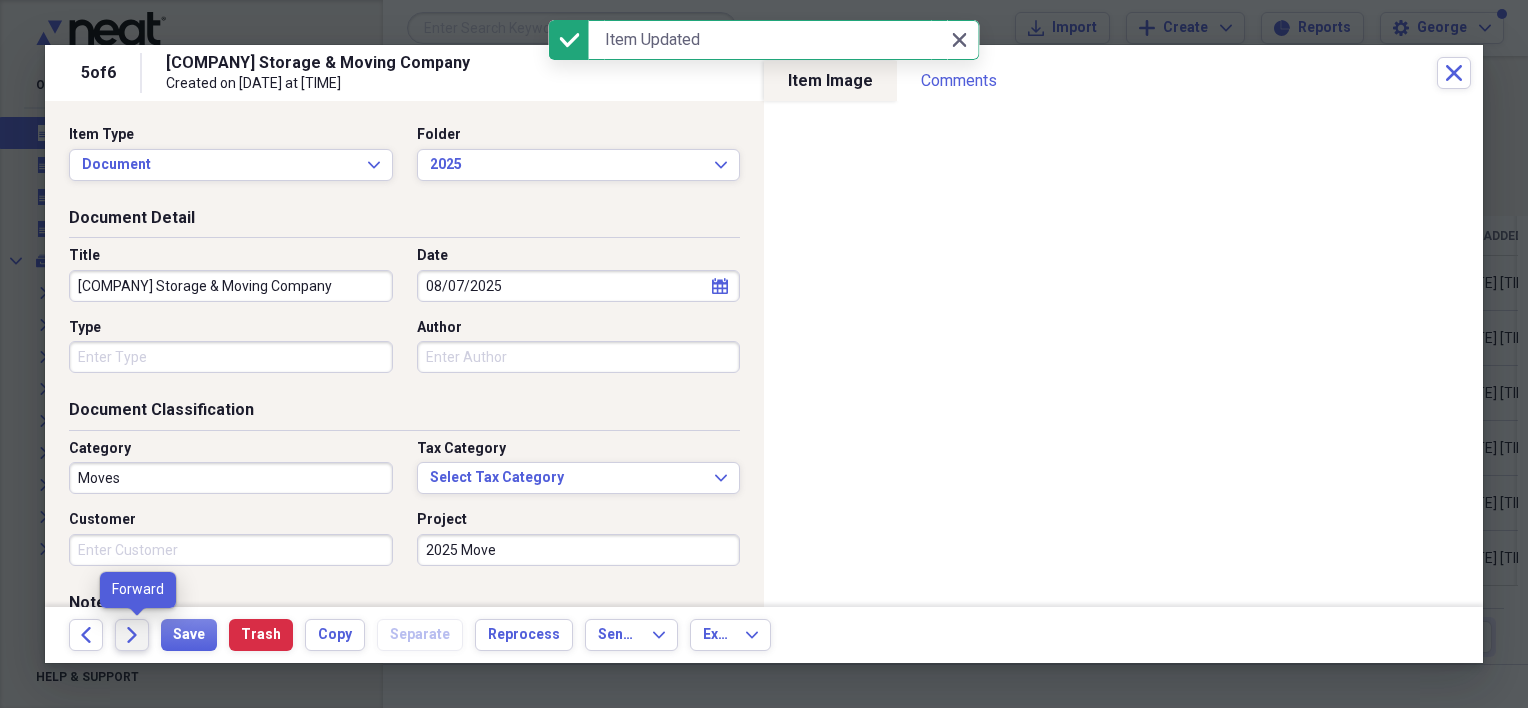 click 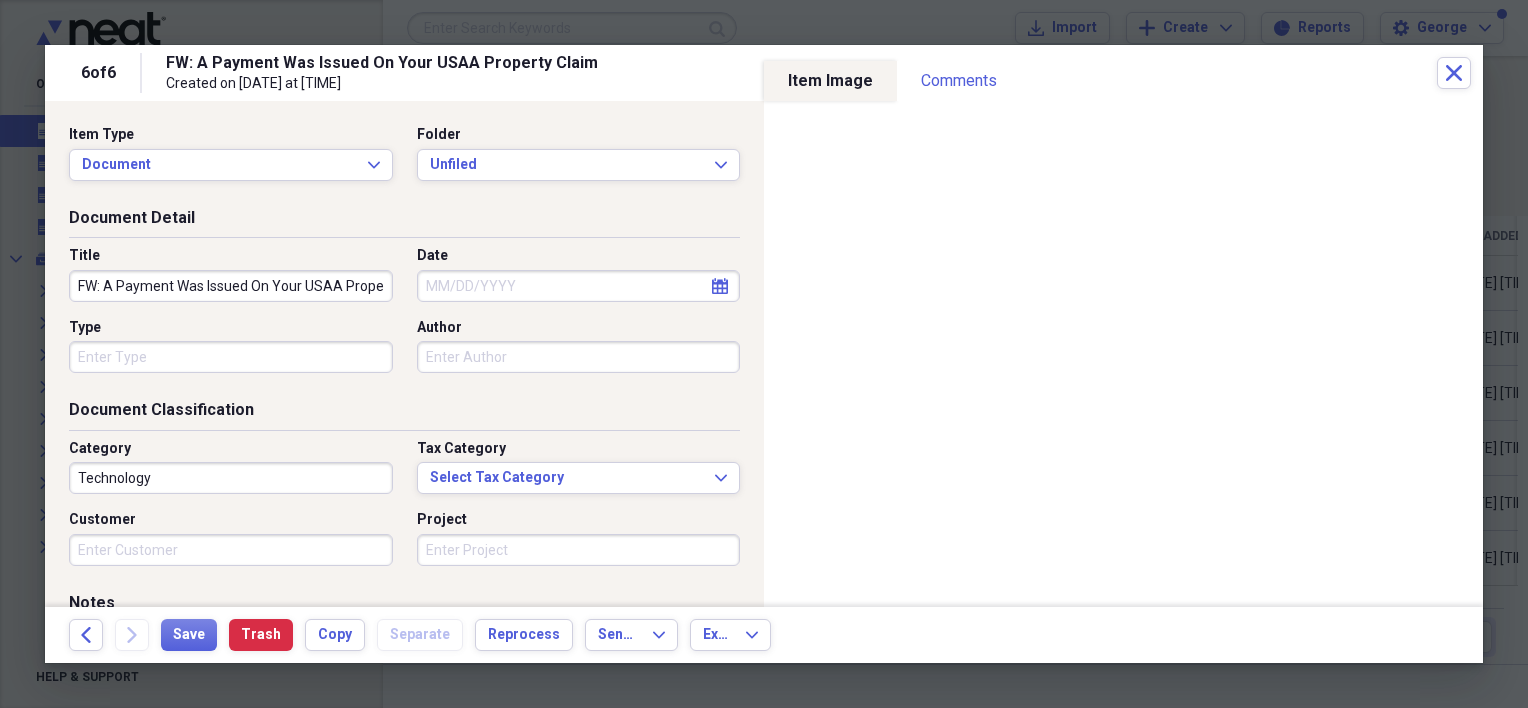 scroll, scrollTop: 0, scrollLeft: 59, axis: horizontal 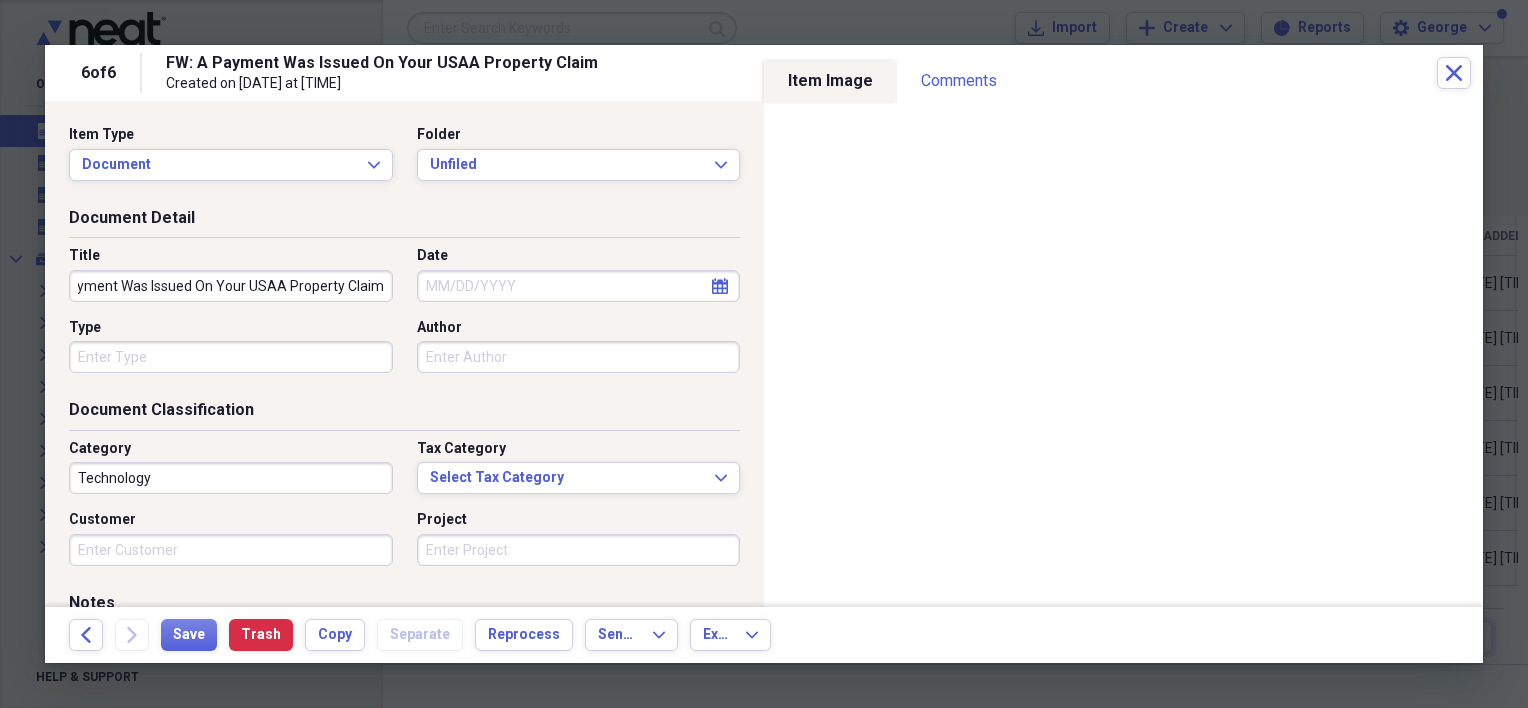 drag, startPoint x: 80, startPoint y: 288, endPoint x: 408, endPoint y: 293, distance: 328.03812 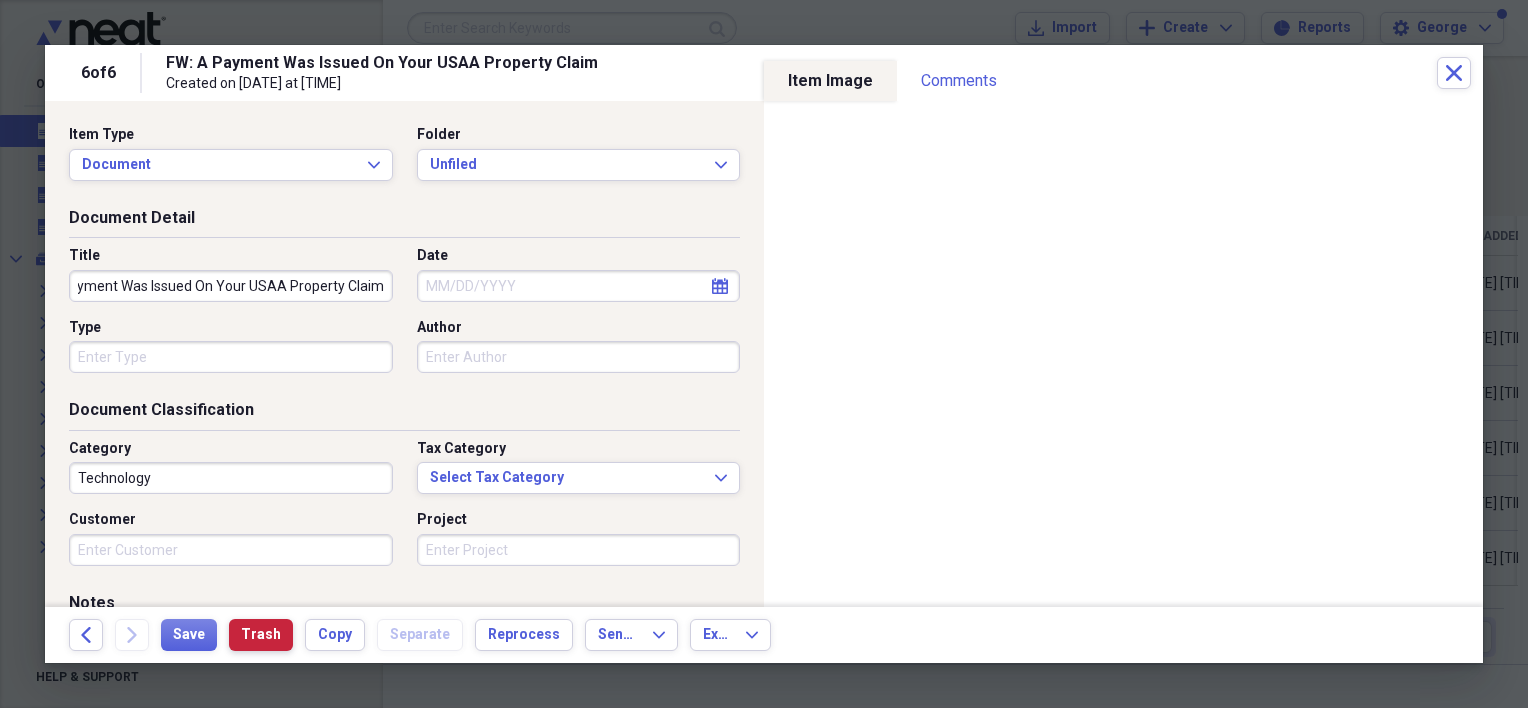 scroll, scrollTop: 0, scrollLeft: 0, axis: both 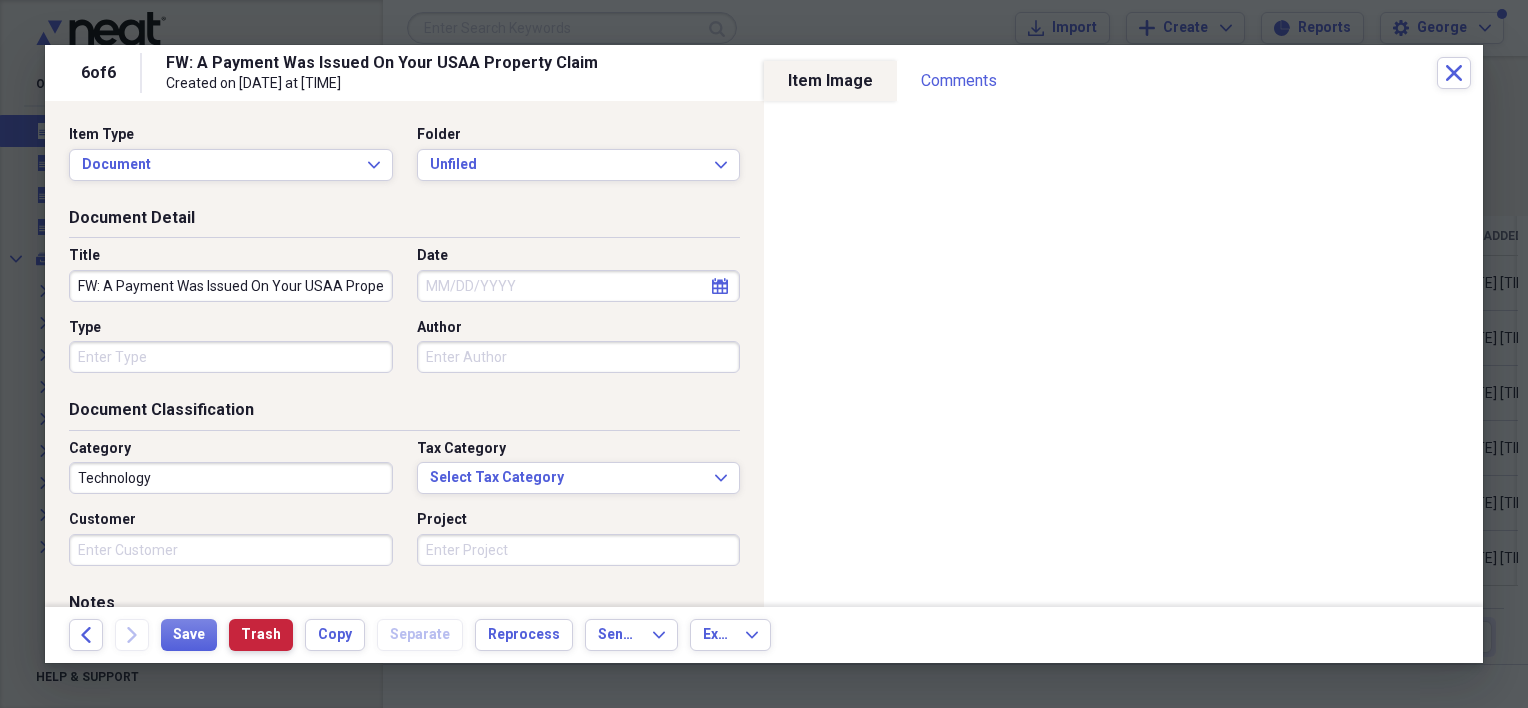 click on "Trash" at bounding box center (261, 635) 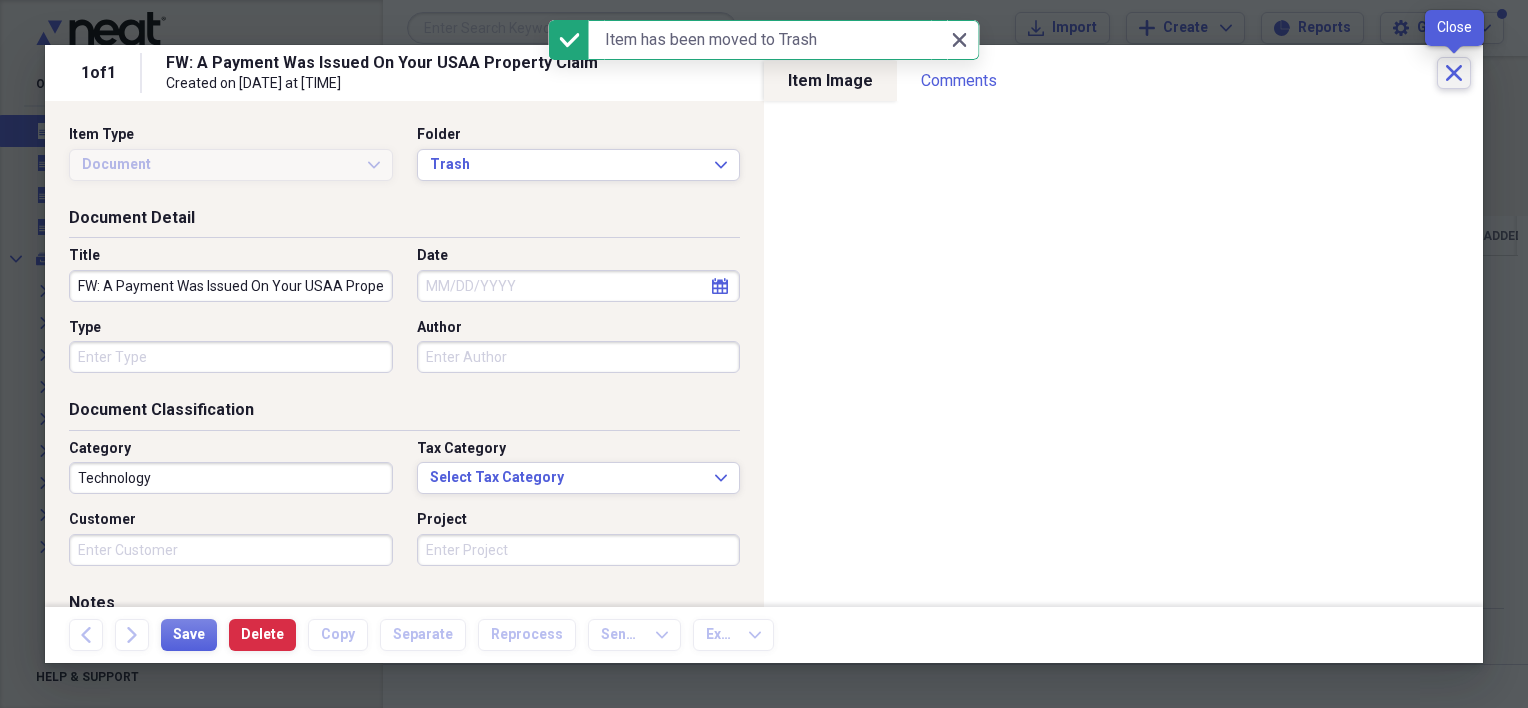 click on "Close" 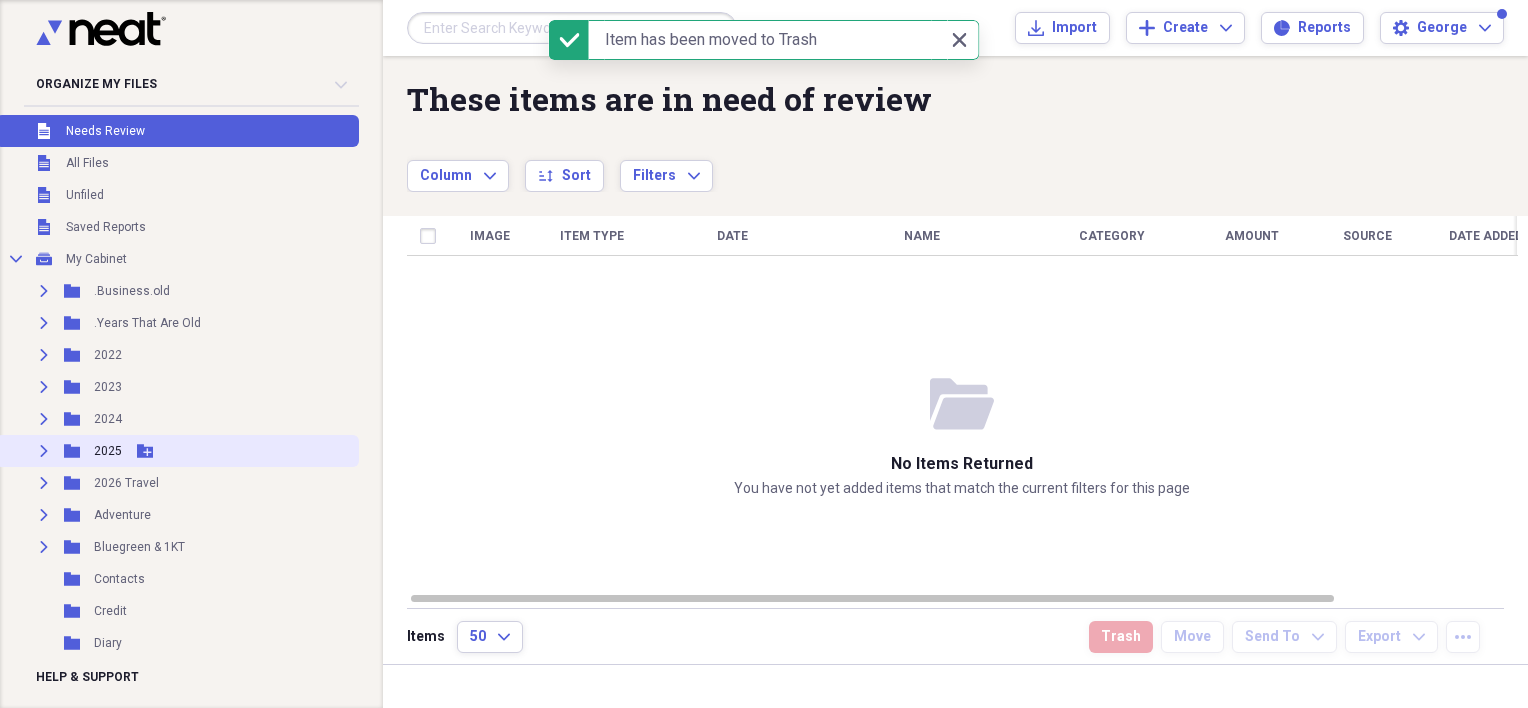 click on "2025" at bounding box center [108, 451] 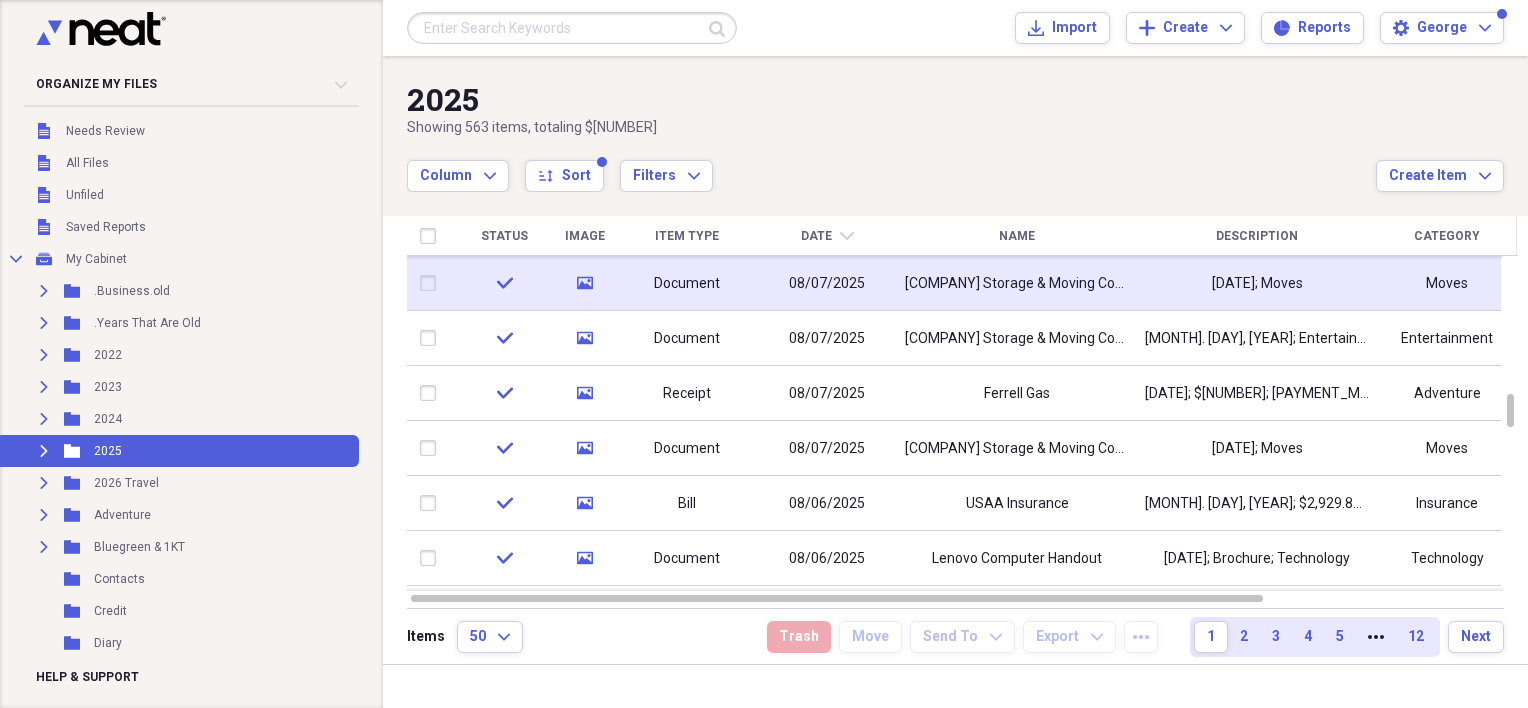 click at bounding box center (432, 283) 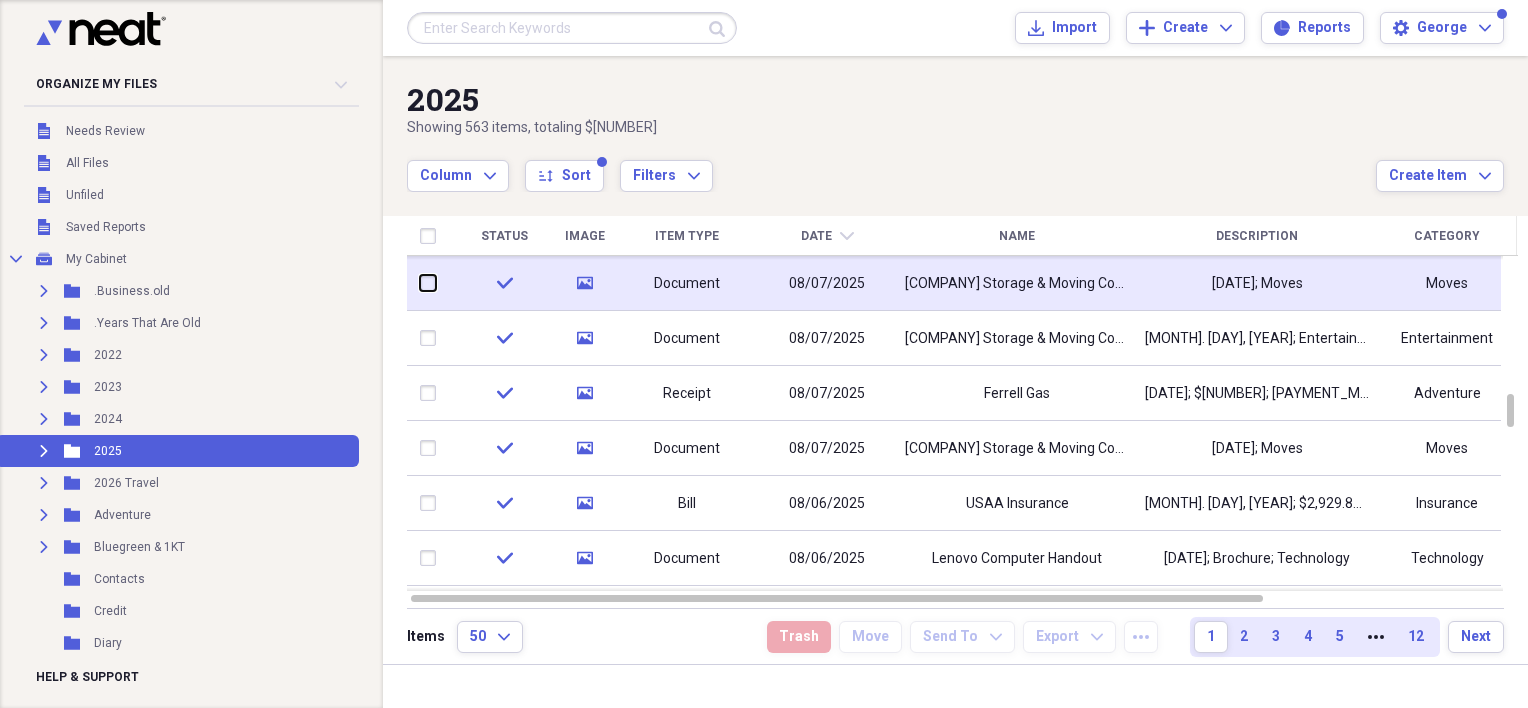 click at bounding box center (420, 283) 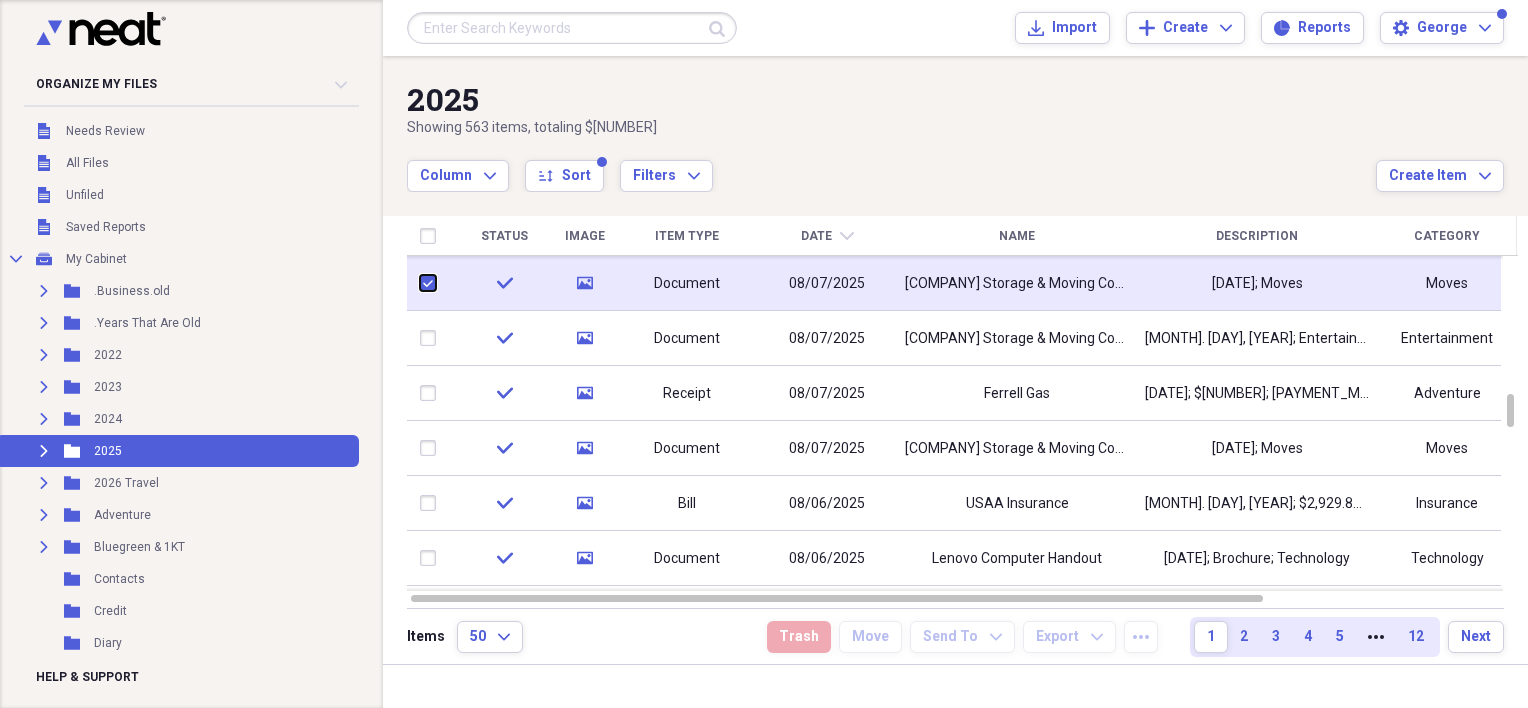 checkbox on "true" 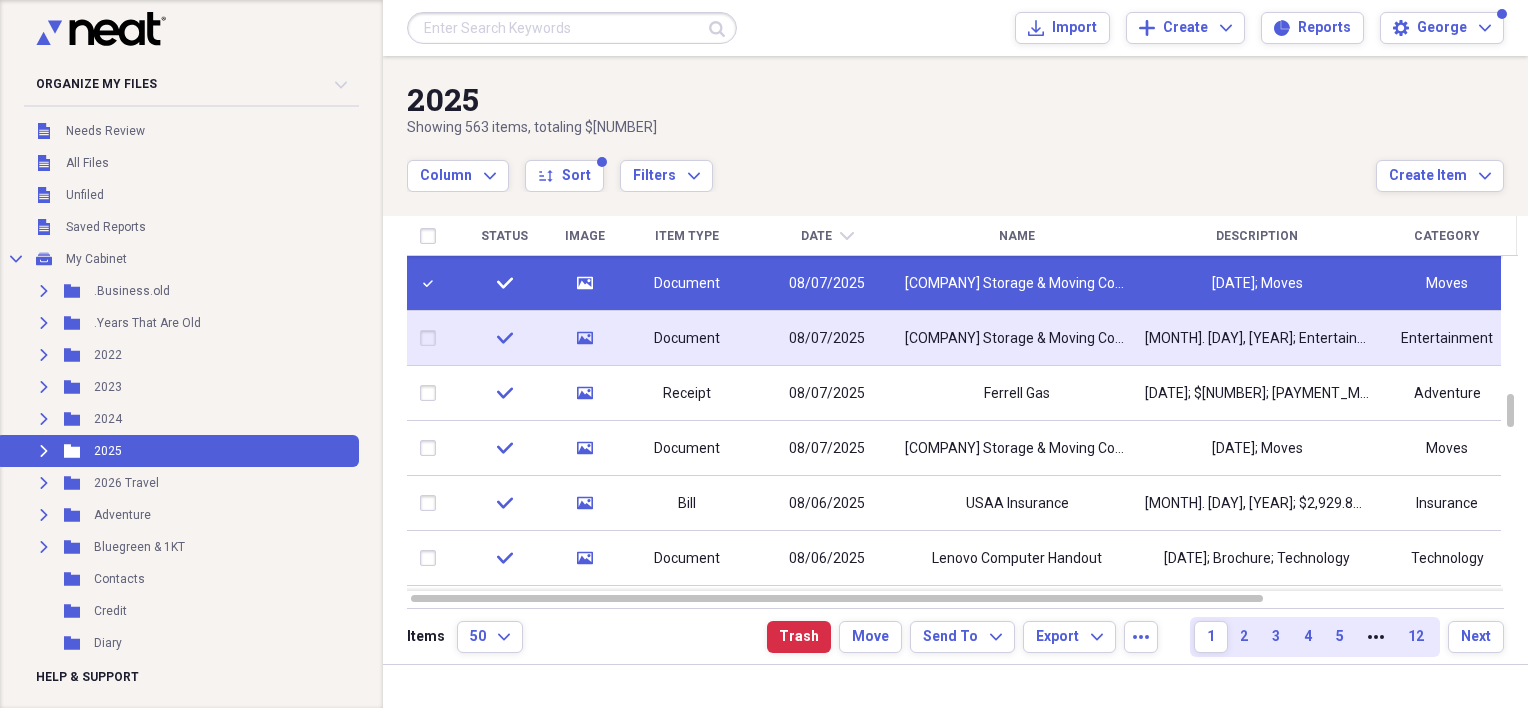 click at bounding box center (432, 338) 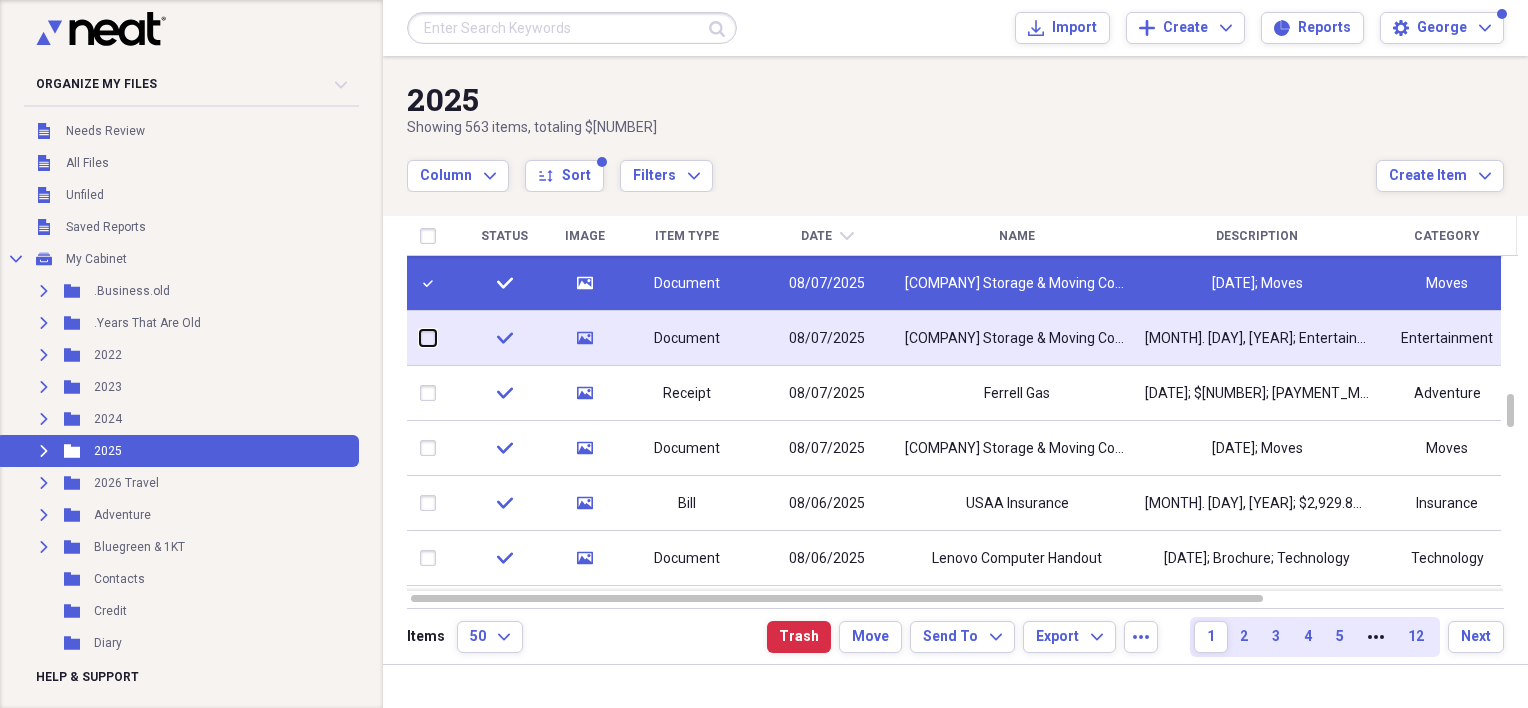 click at bounding box center [420, 338] 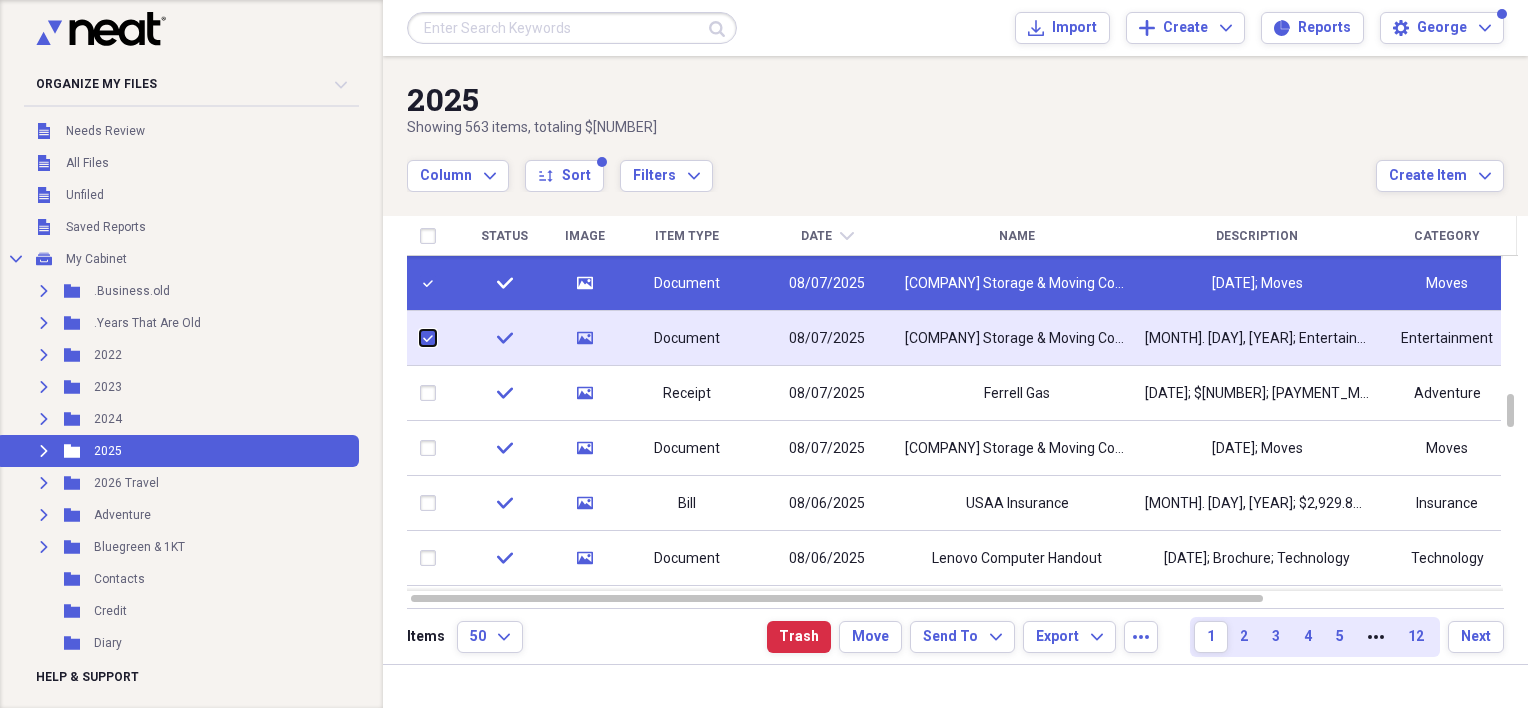 checkbox on "true" 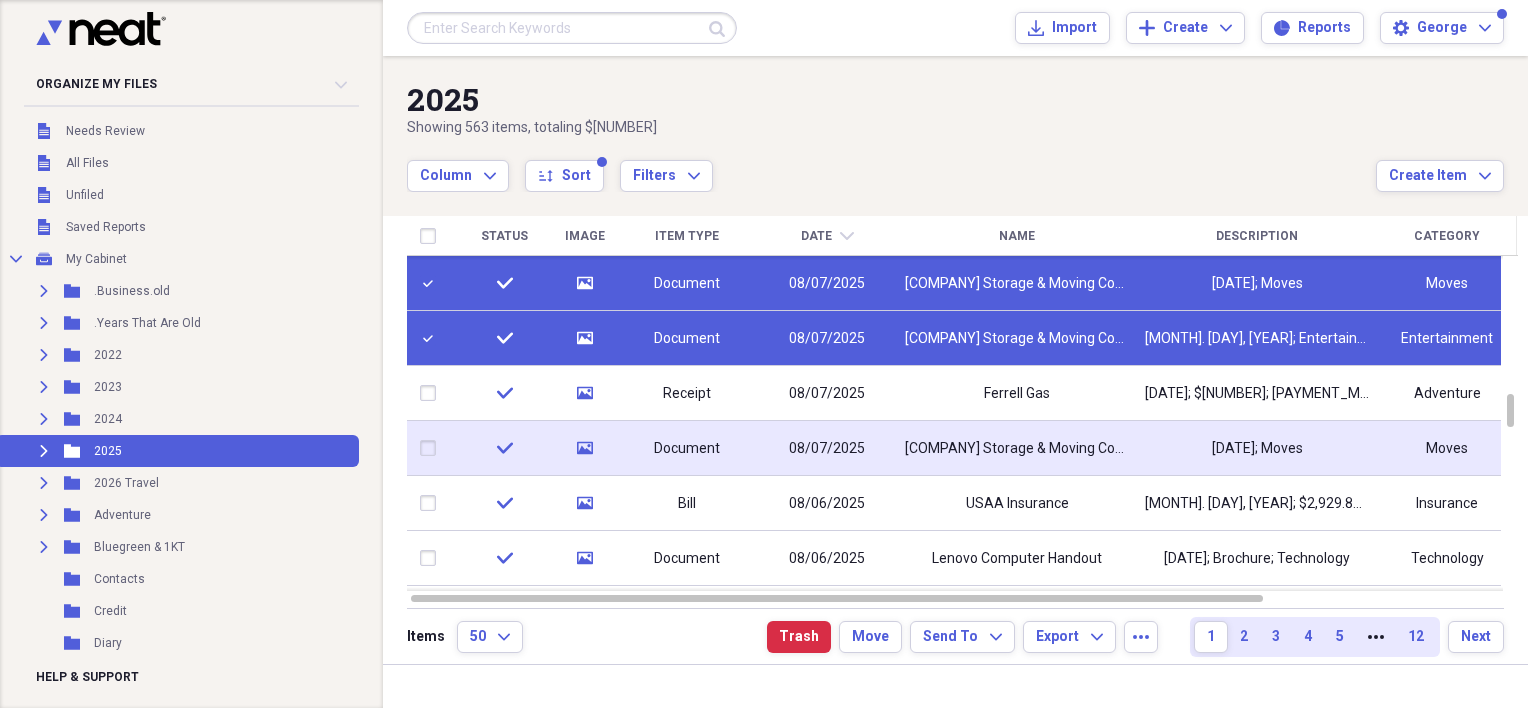 click at bounding box center (432, 448) 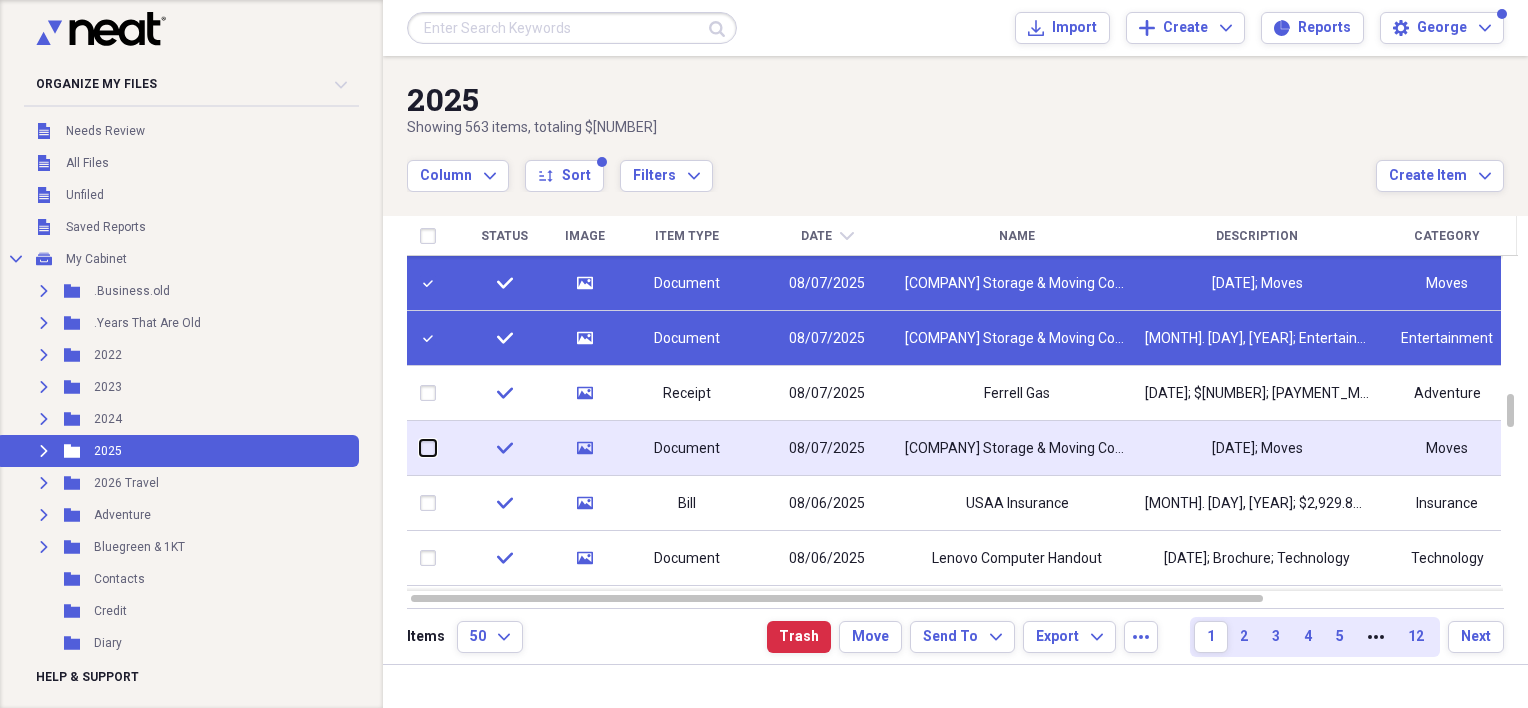 click at bounding box center (420, 448) 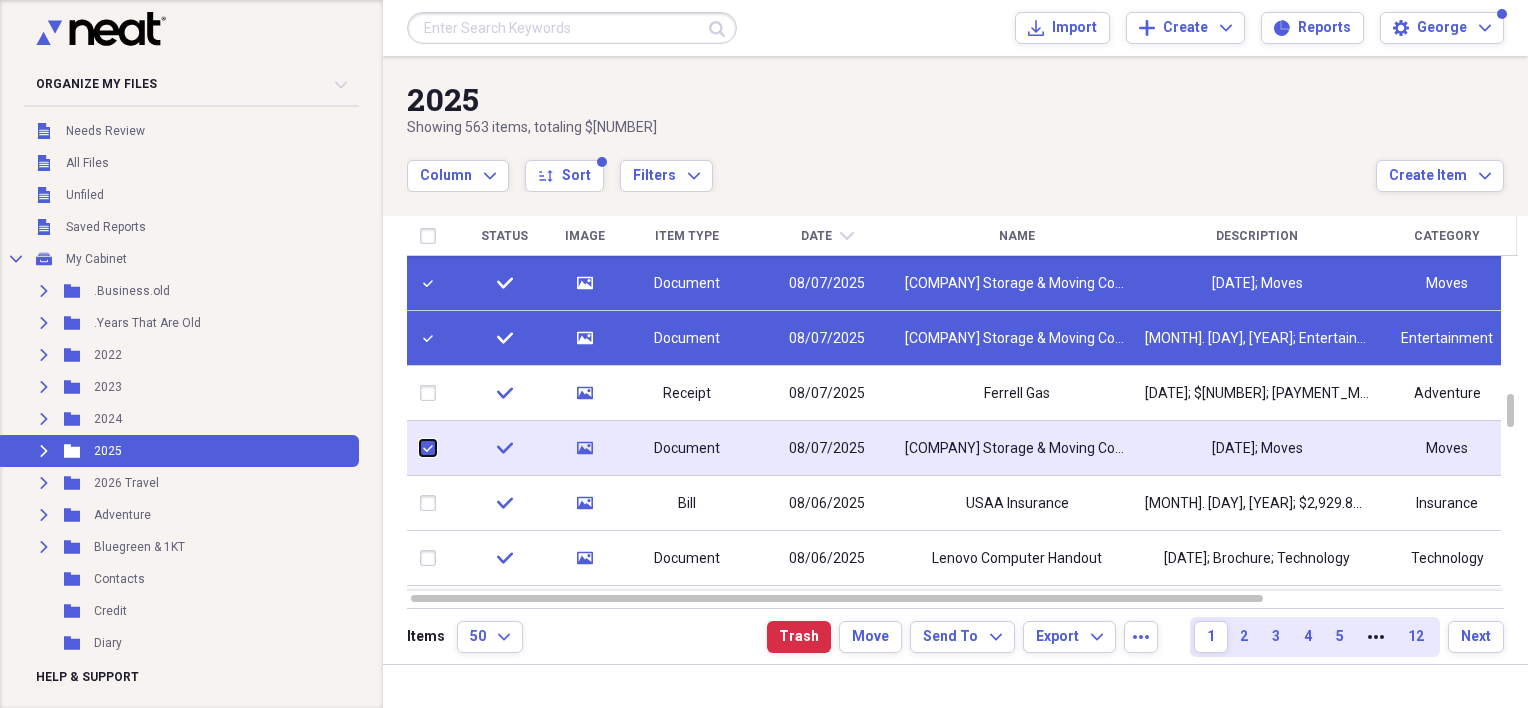 checkbox on "true" 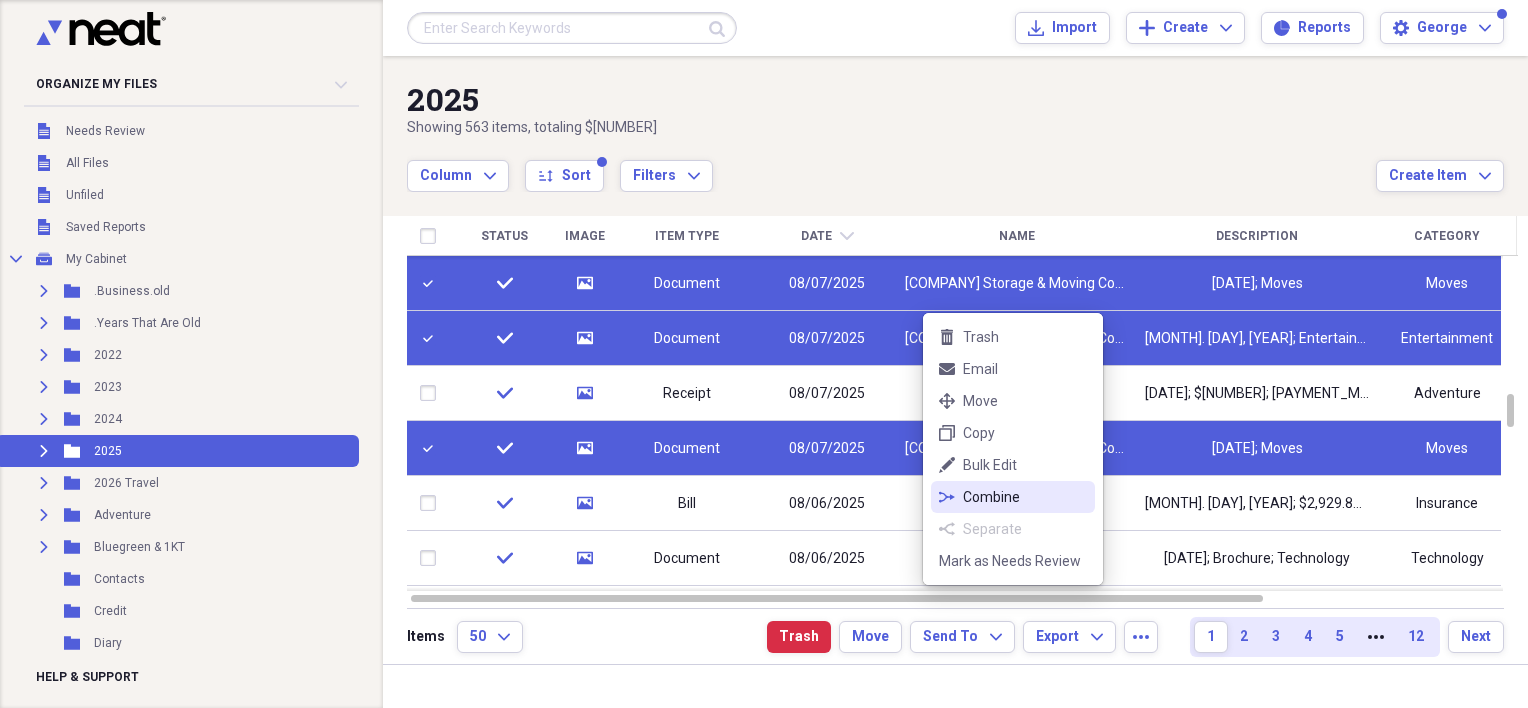 click on "Combine" at bounding box center (1025, 497) 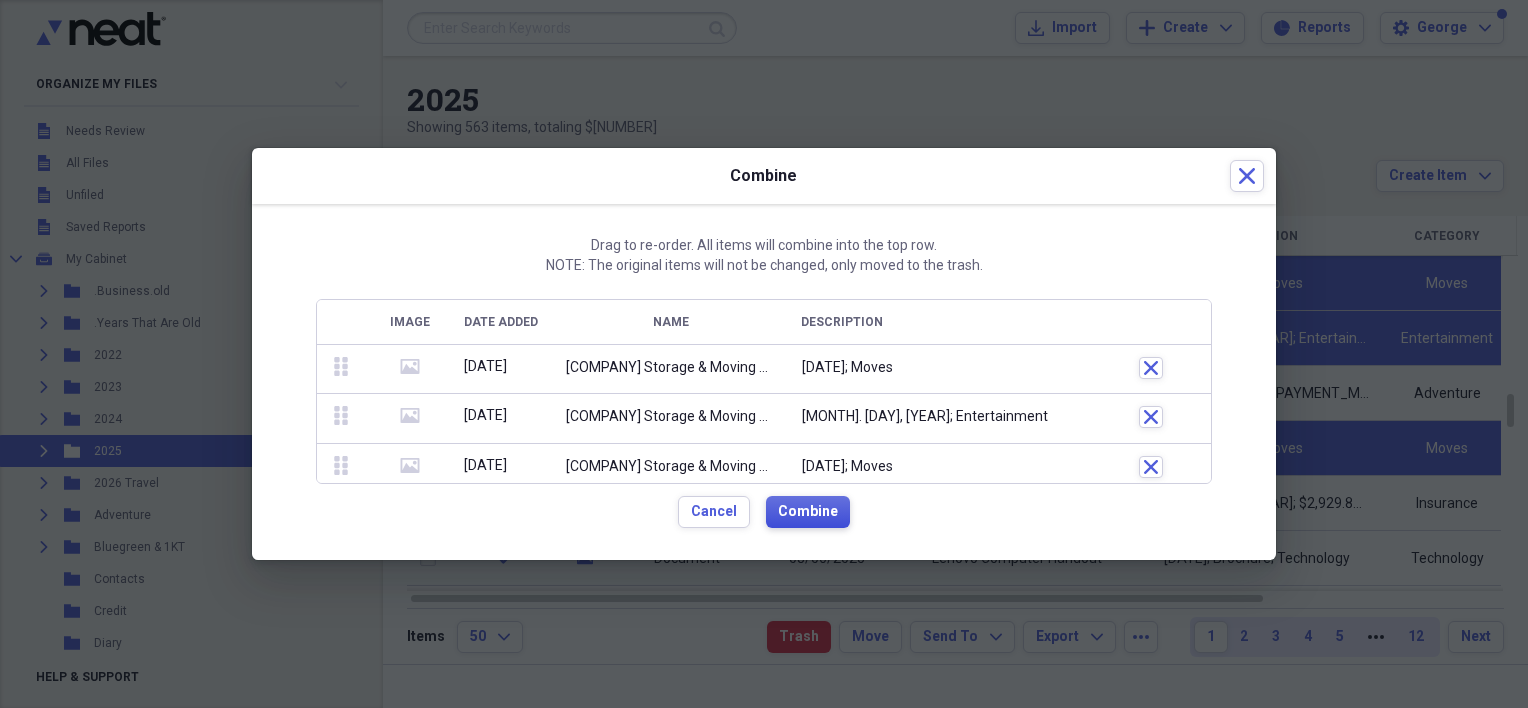click on "Combine" at bounding box center (808, 512) 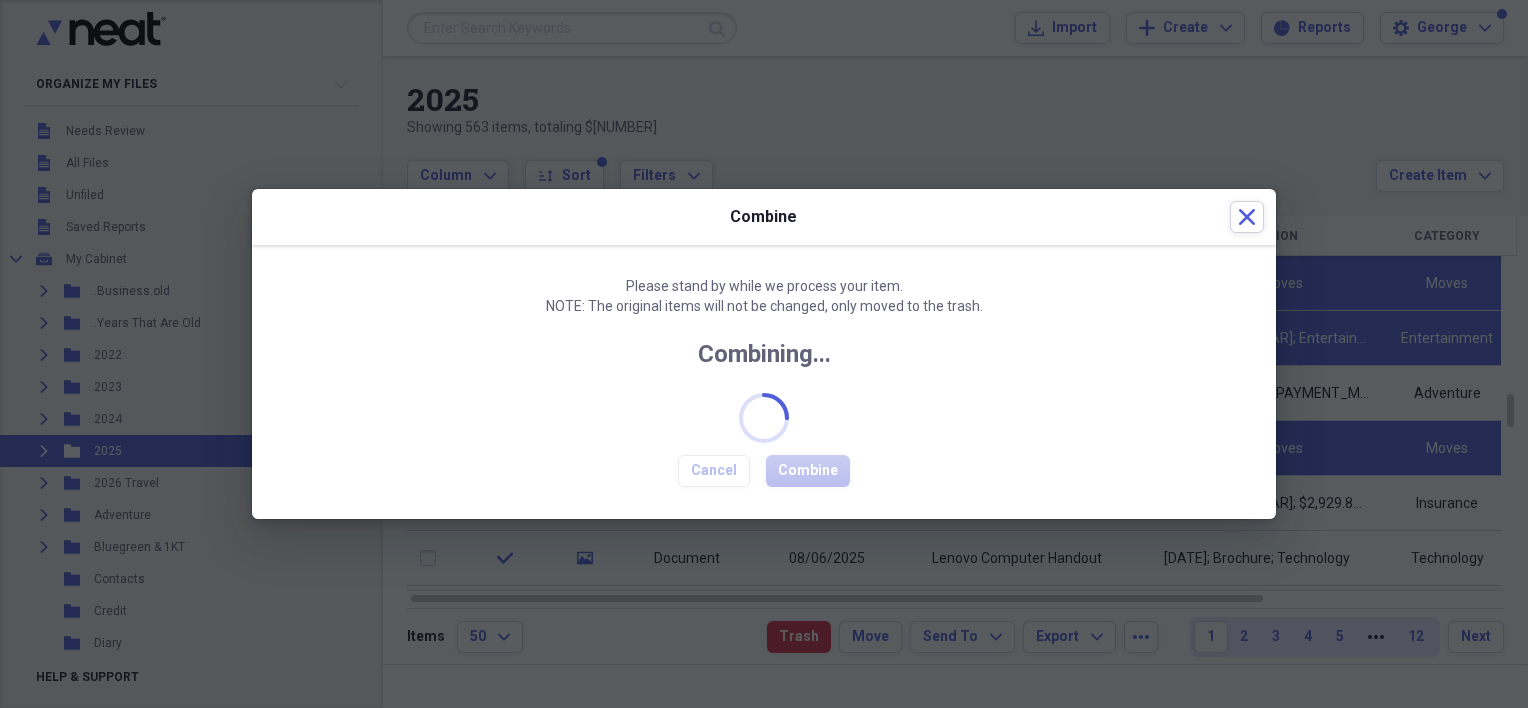 checkbox on "false" 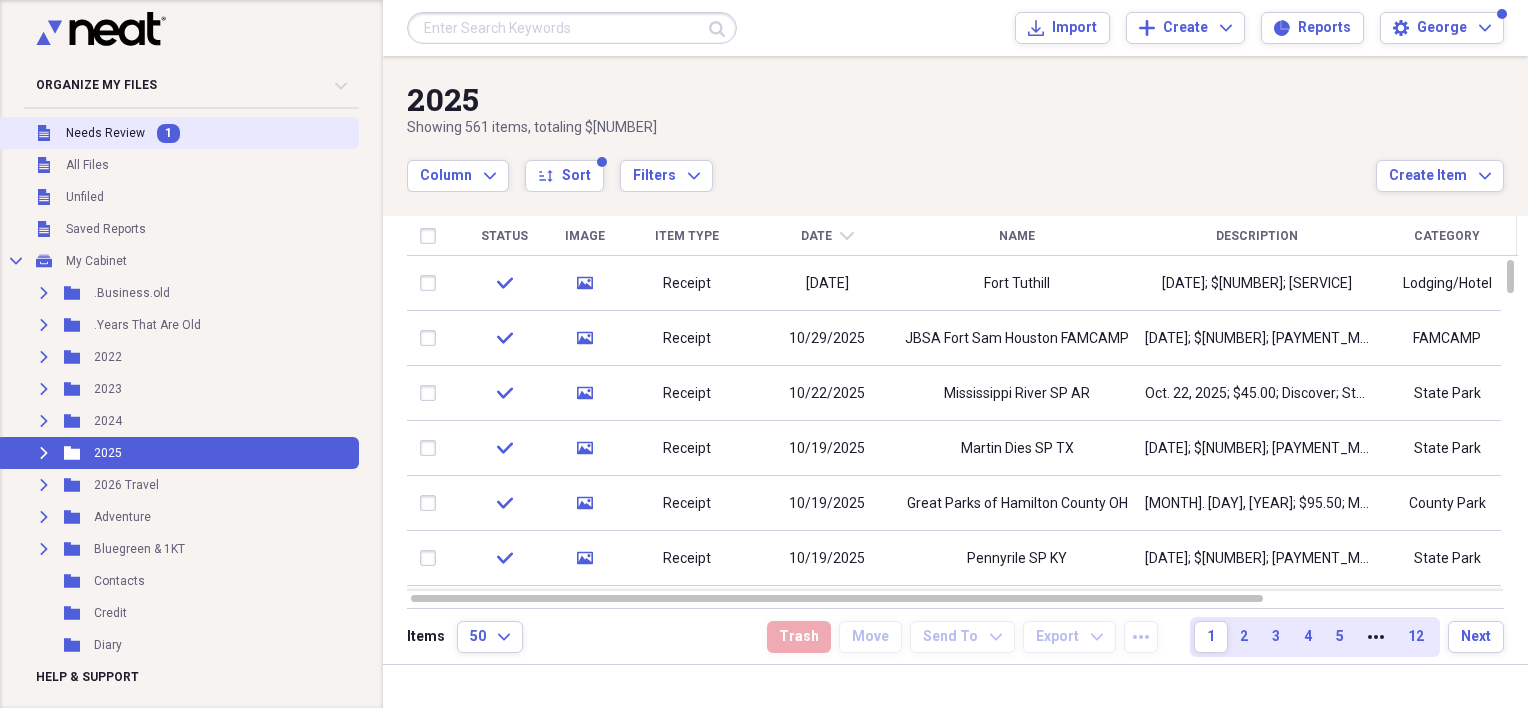 click on "Needs Review" at bounding box center [105, 133] 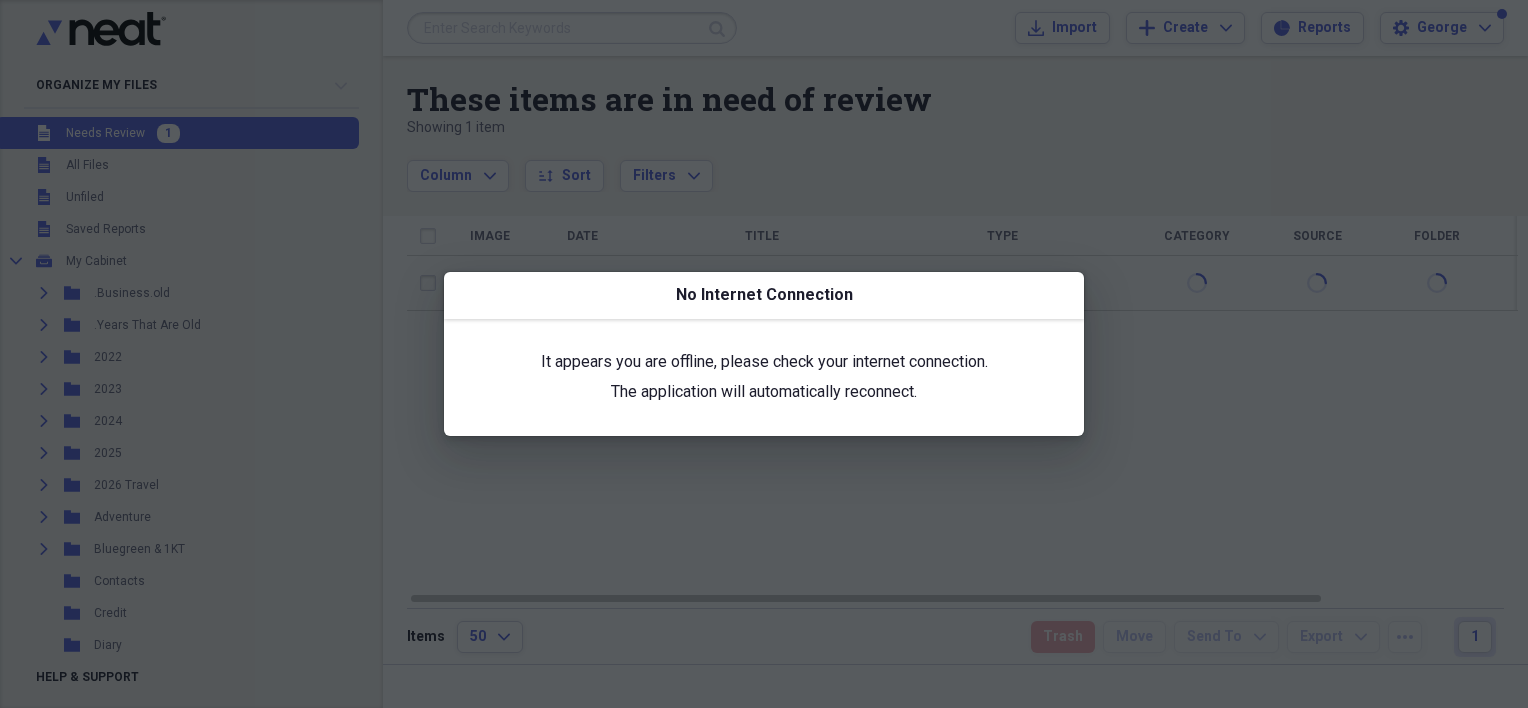 drag, startPoint x: 794, startPoint y: 244, endPoint x: 795, endPoint y: 210, distance: 34.0147 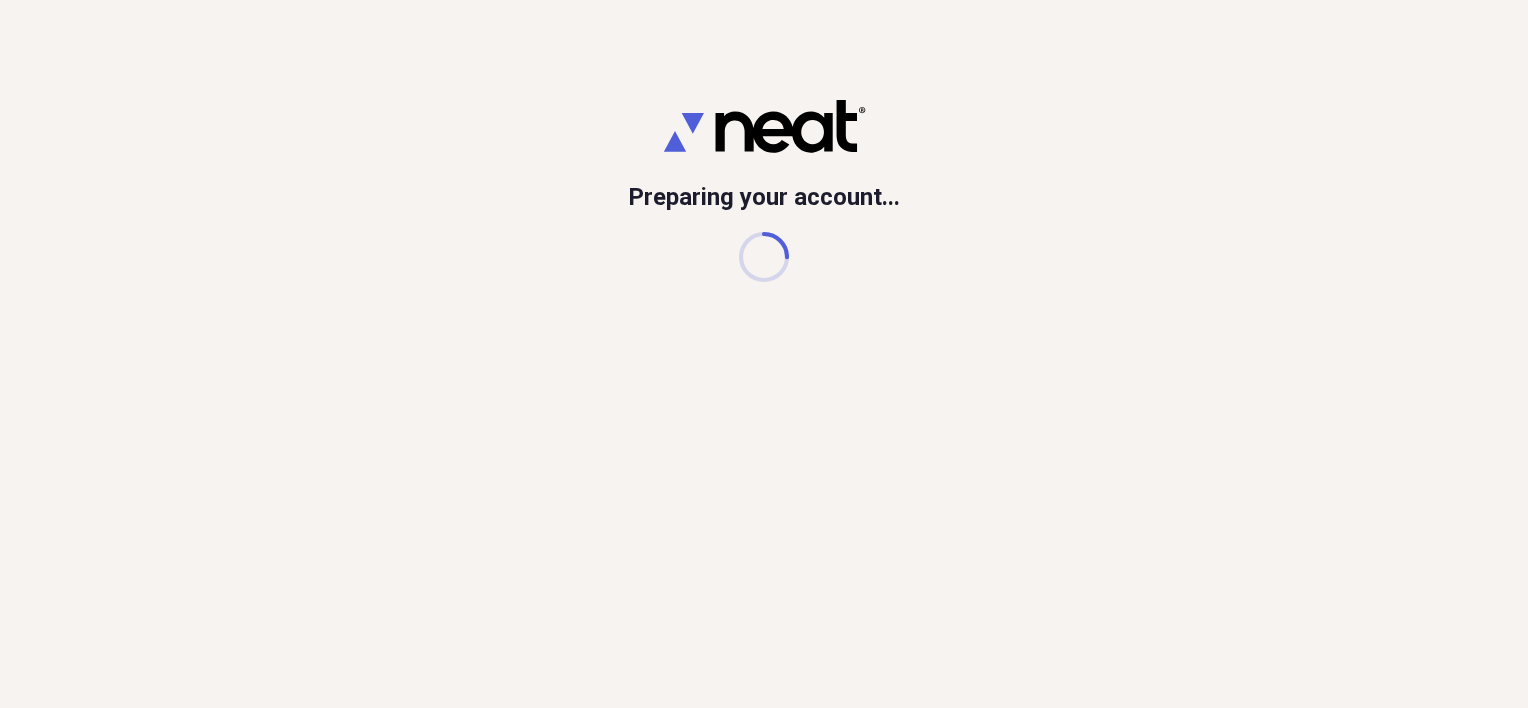 scroll, scrollTop: 0, scrollLeft: 0, axis: both 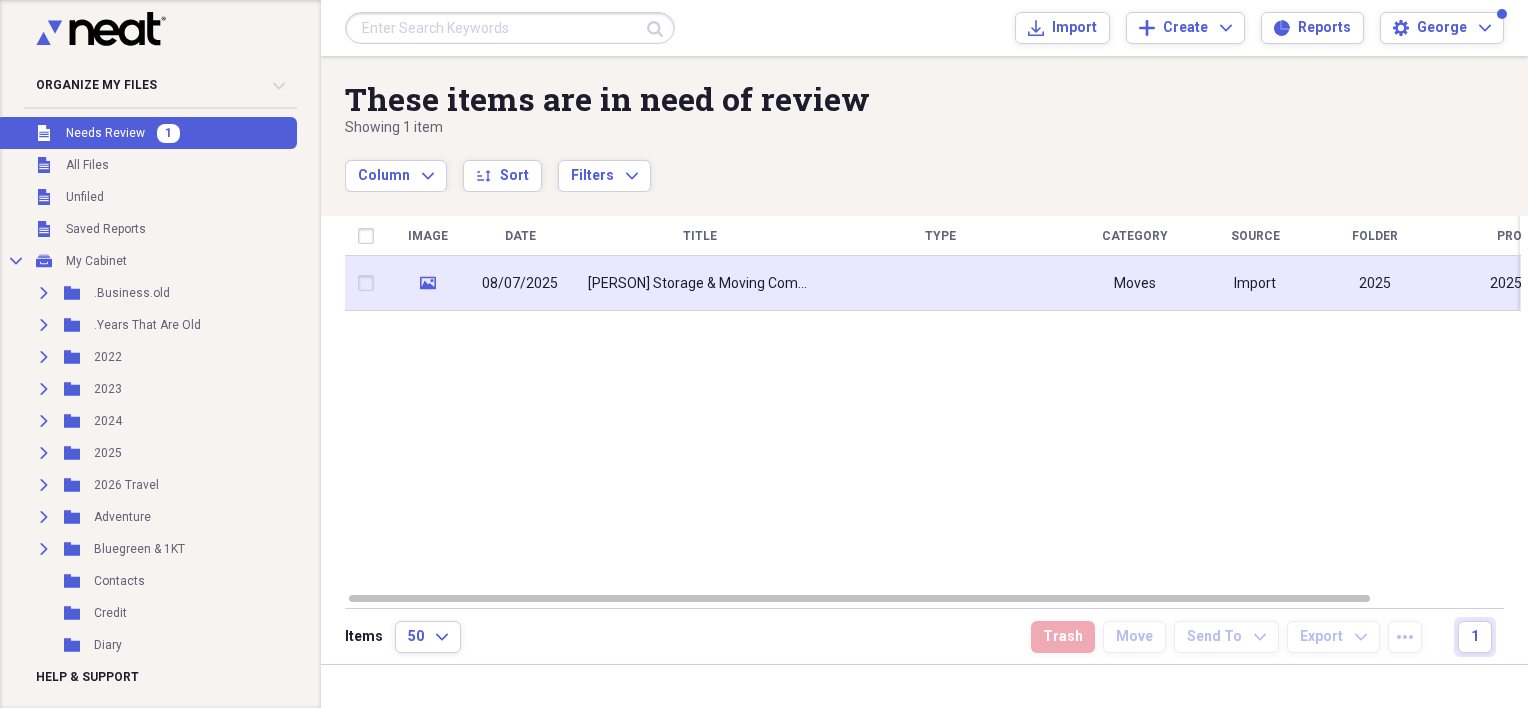 click on "08/07/2025" at bounding box center [520, 284] 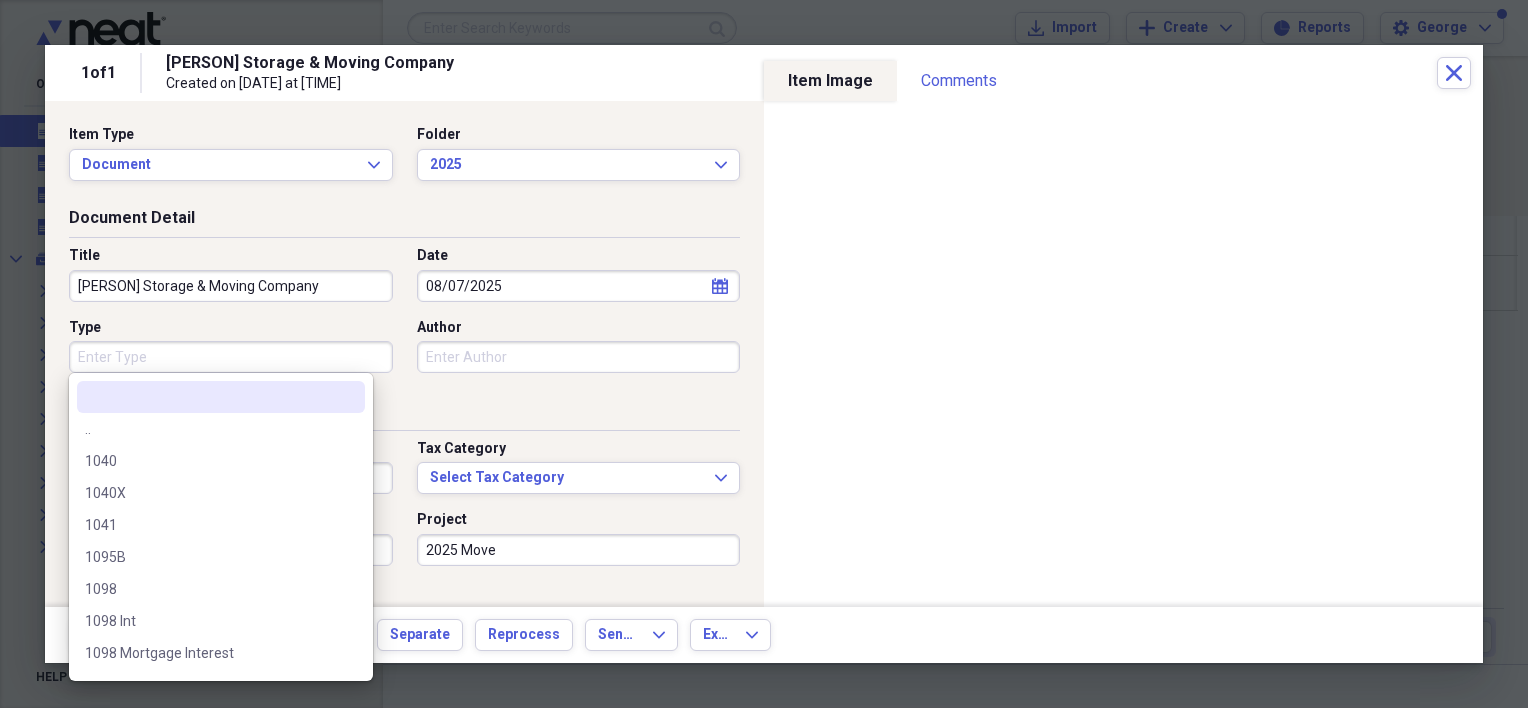 click on "Type" at bounding box center [231, 357] 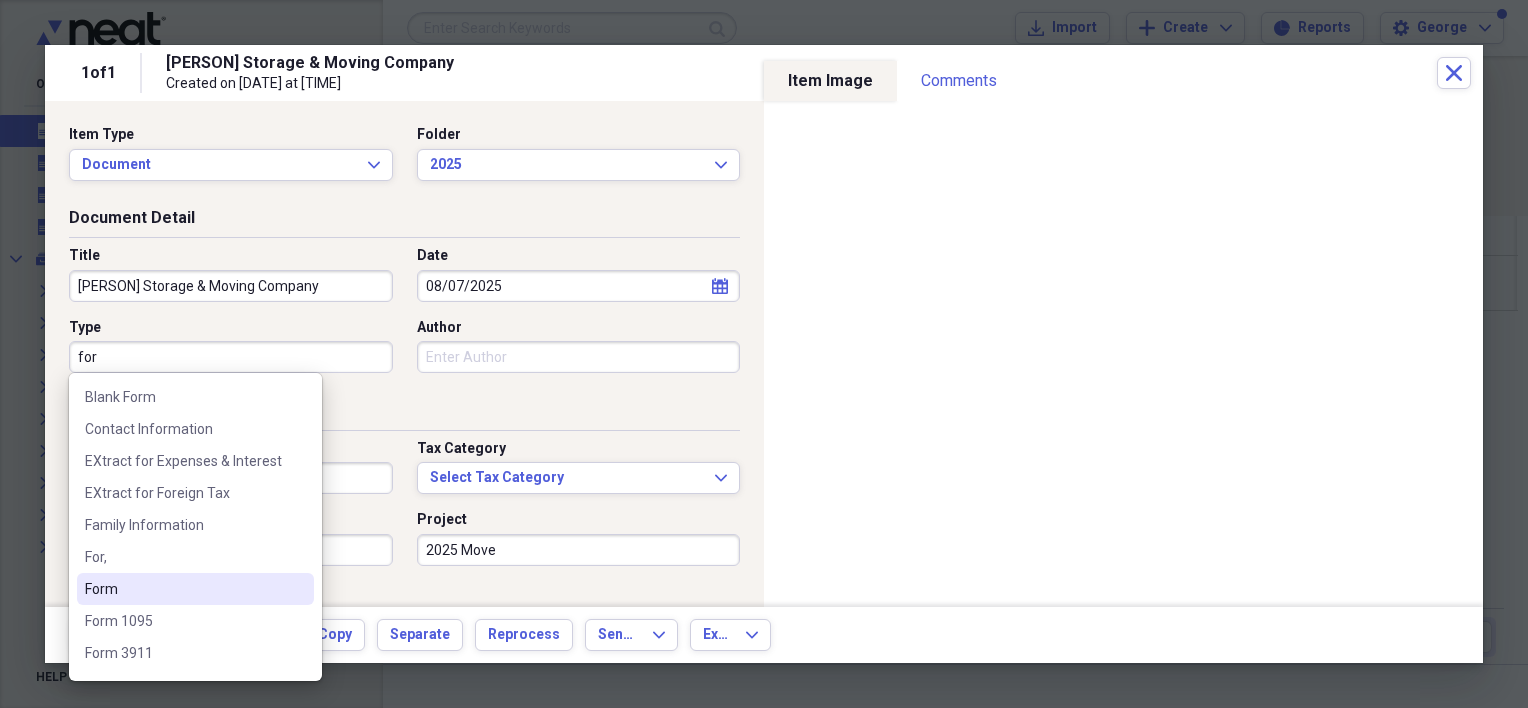 click on "Form" at bounding box center (183, 589) 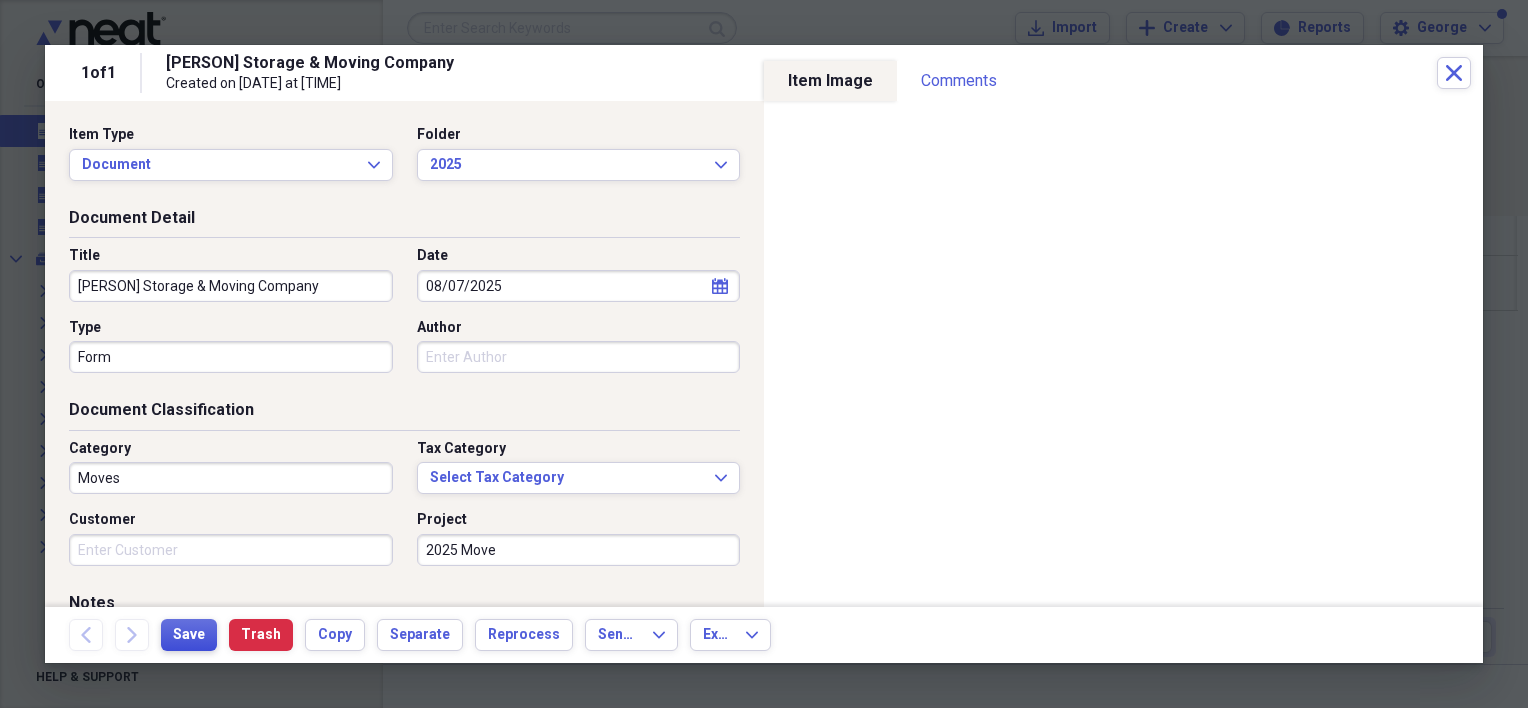 click on "Save" at bounding box center (189, 635) 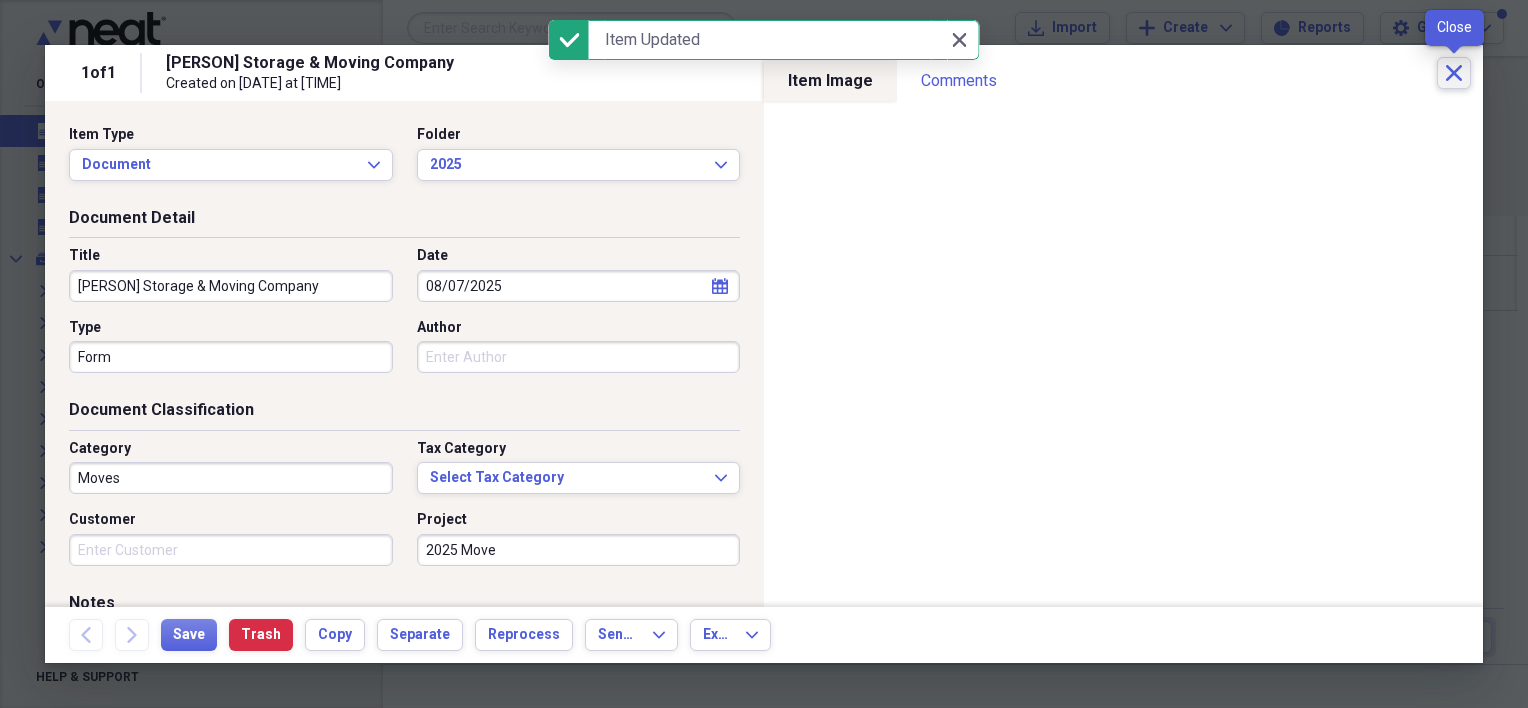 click 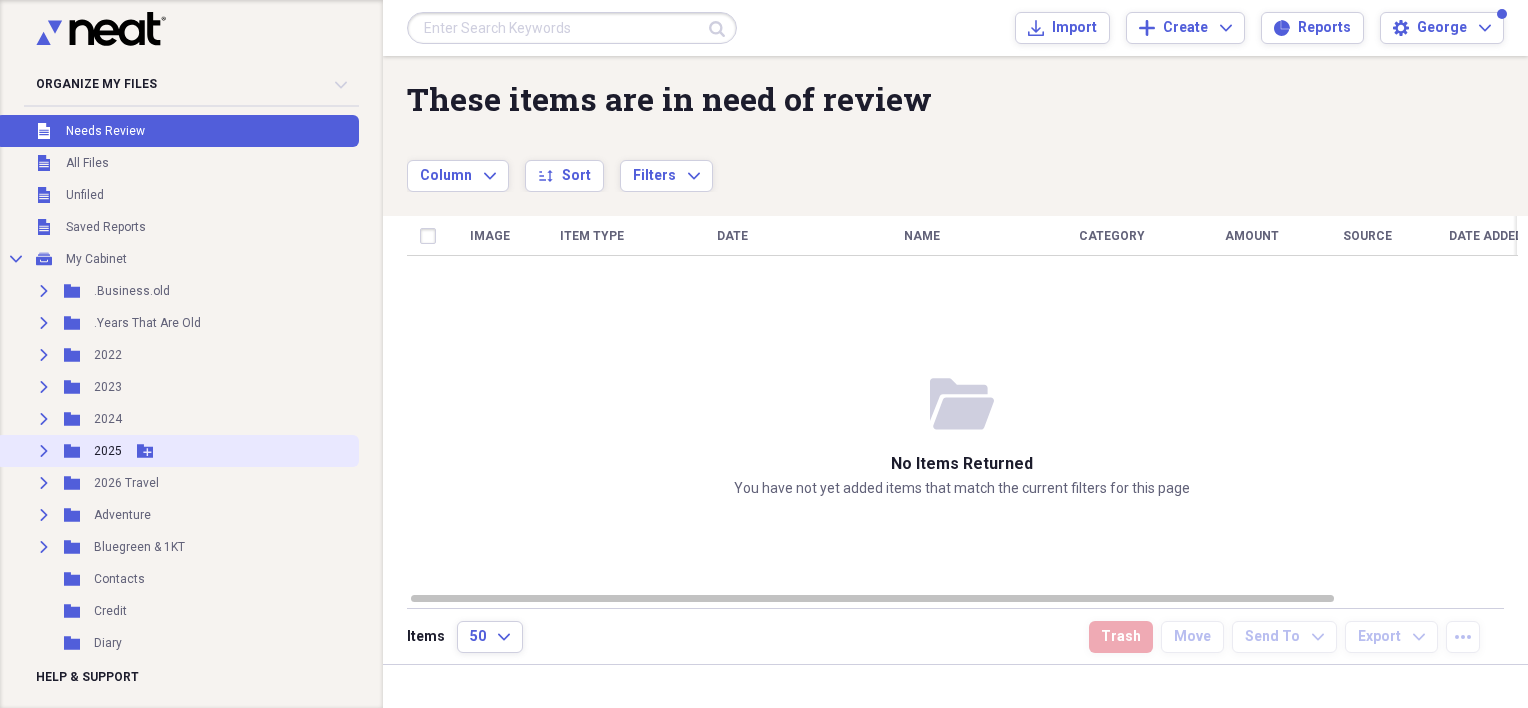 click 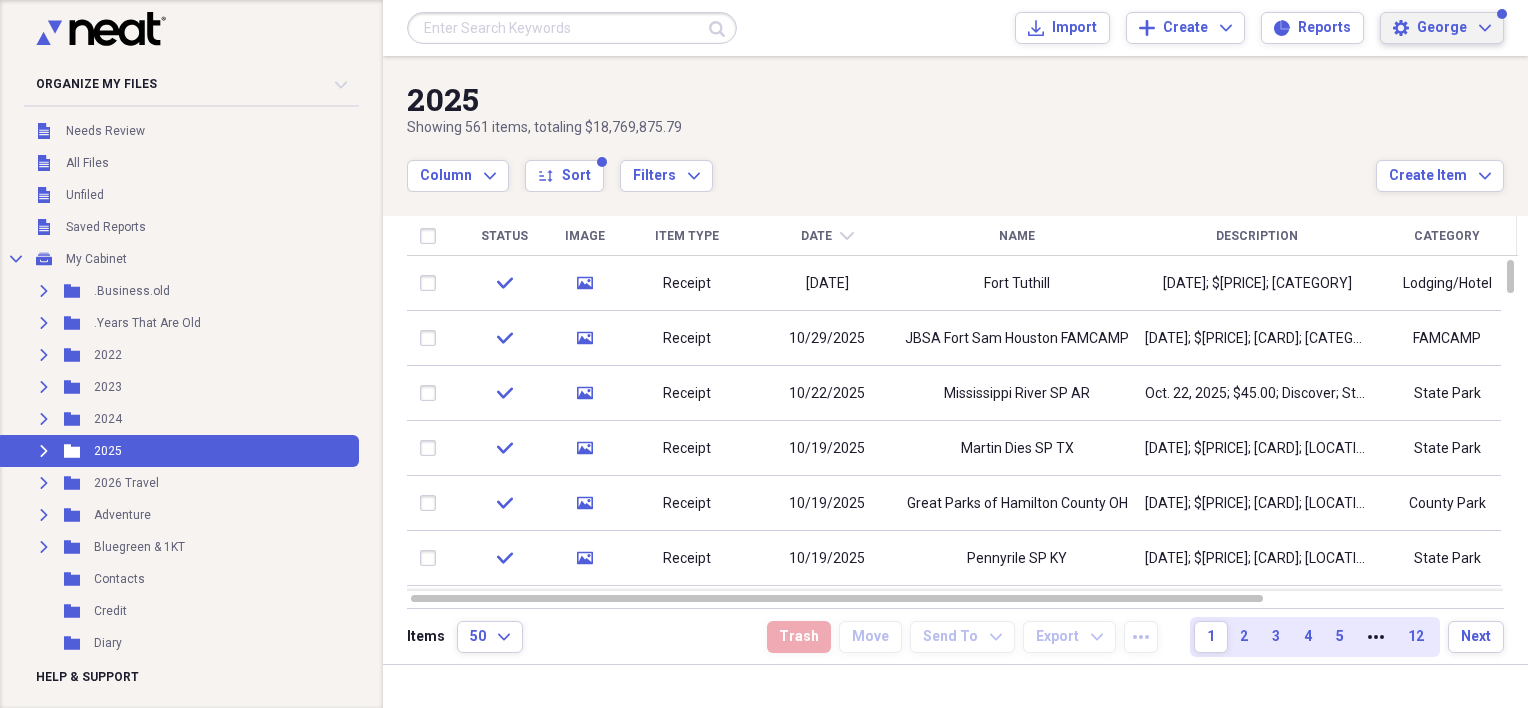 click on "george" at bounding box center [1442, 28] 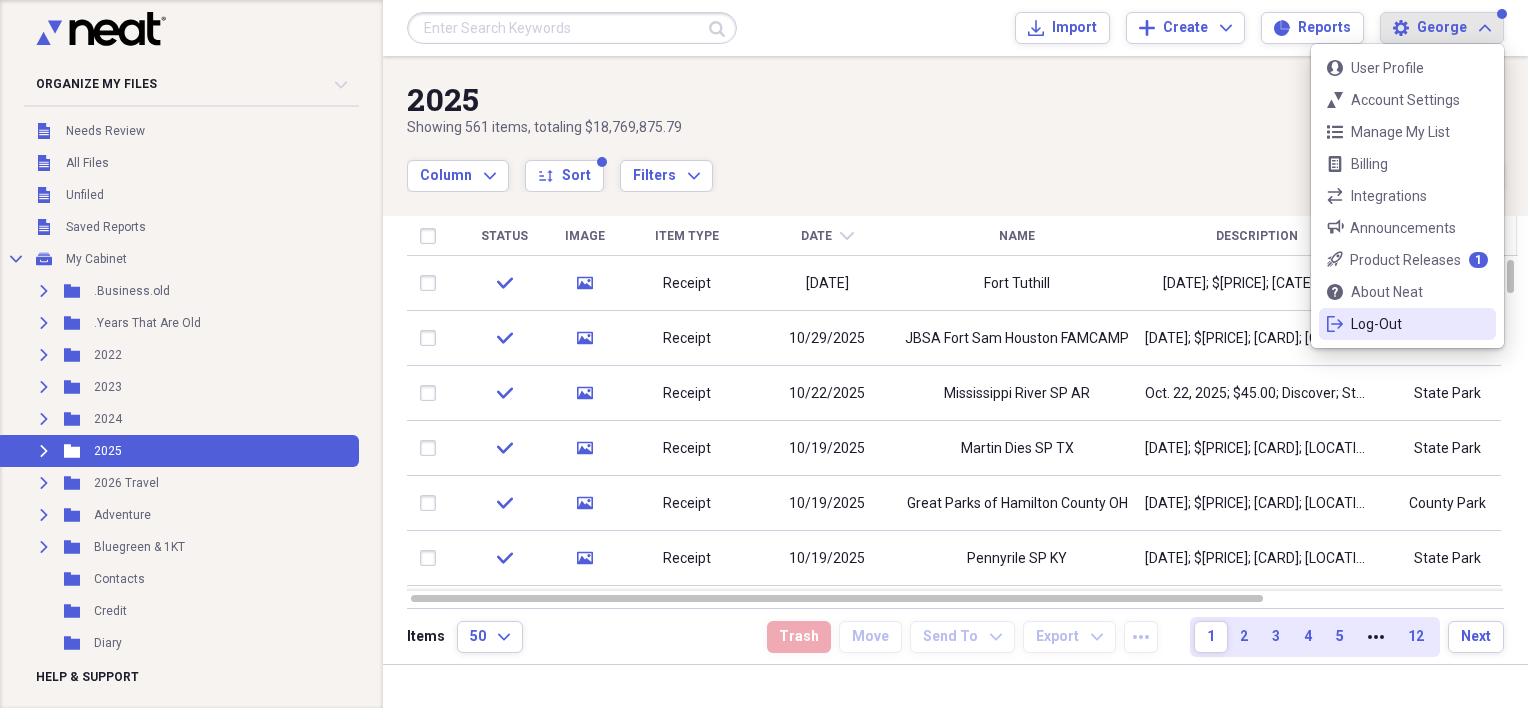 click on "Log-Out" at bounding box center (1407, 324) 